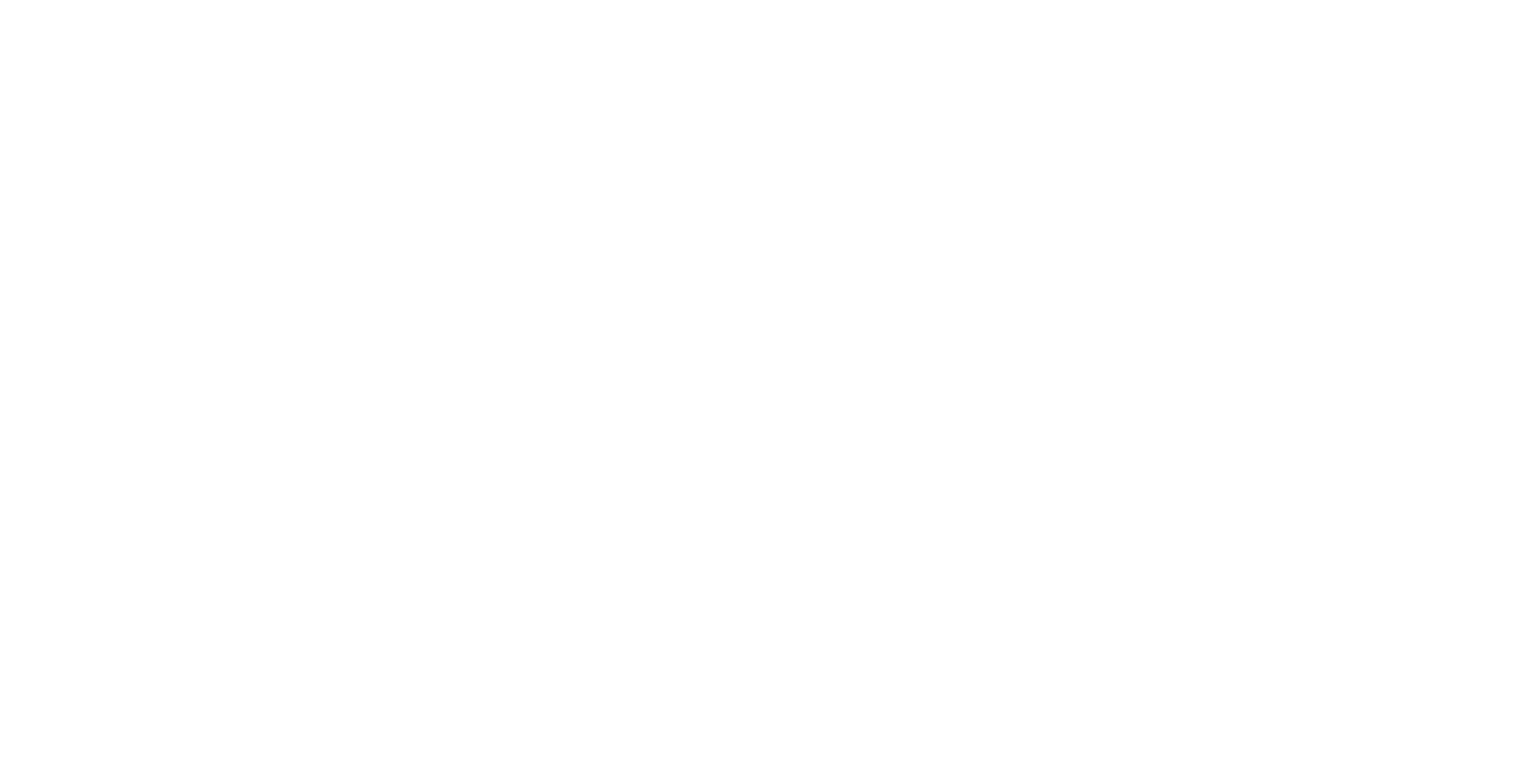 scroll, scrollTop: 0, scrollLeft: 0, axis: both 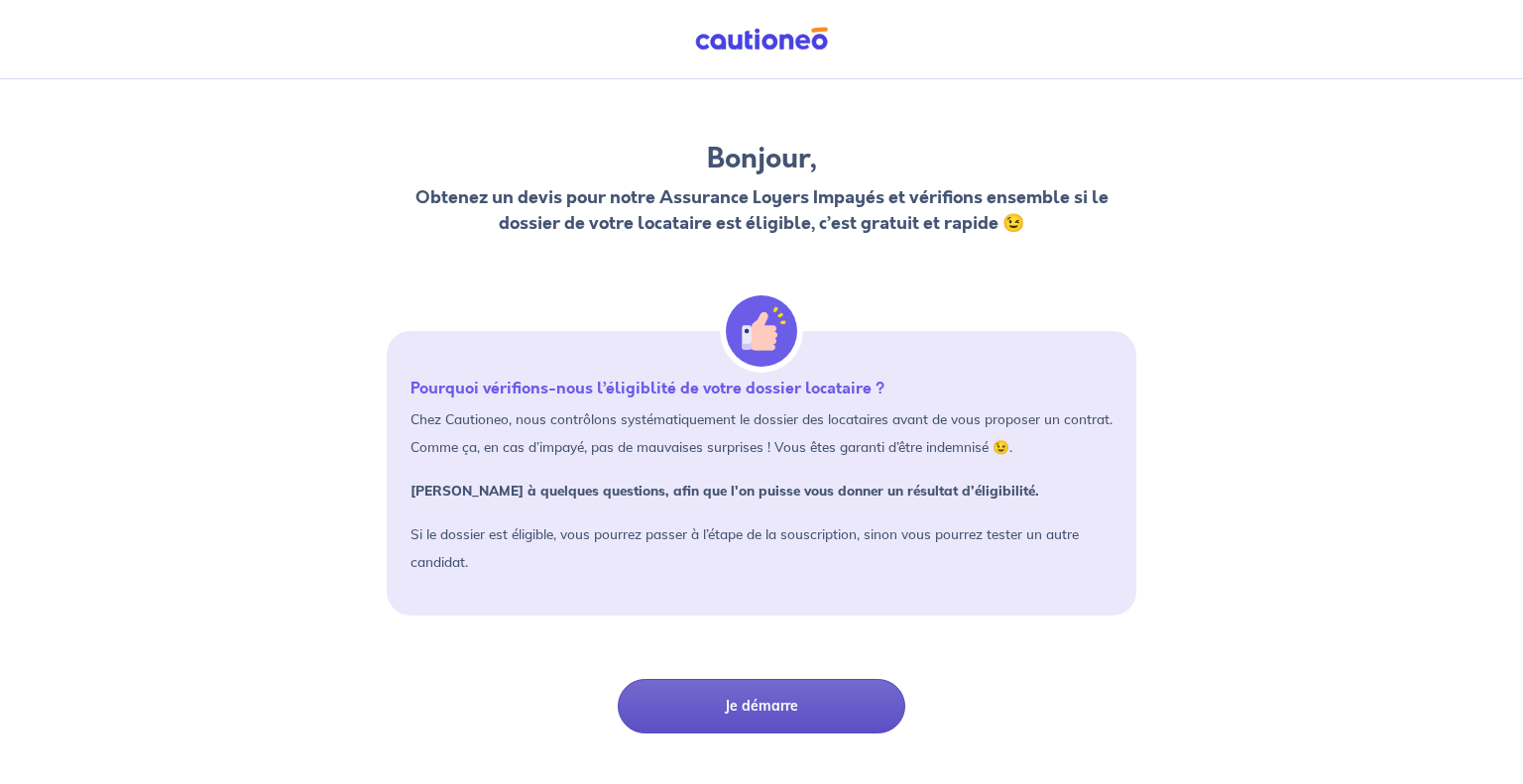 click on "Je démarre" at bounding box center [762, 706] 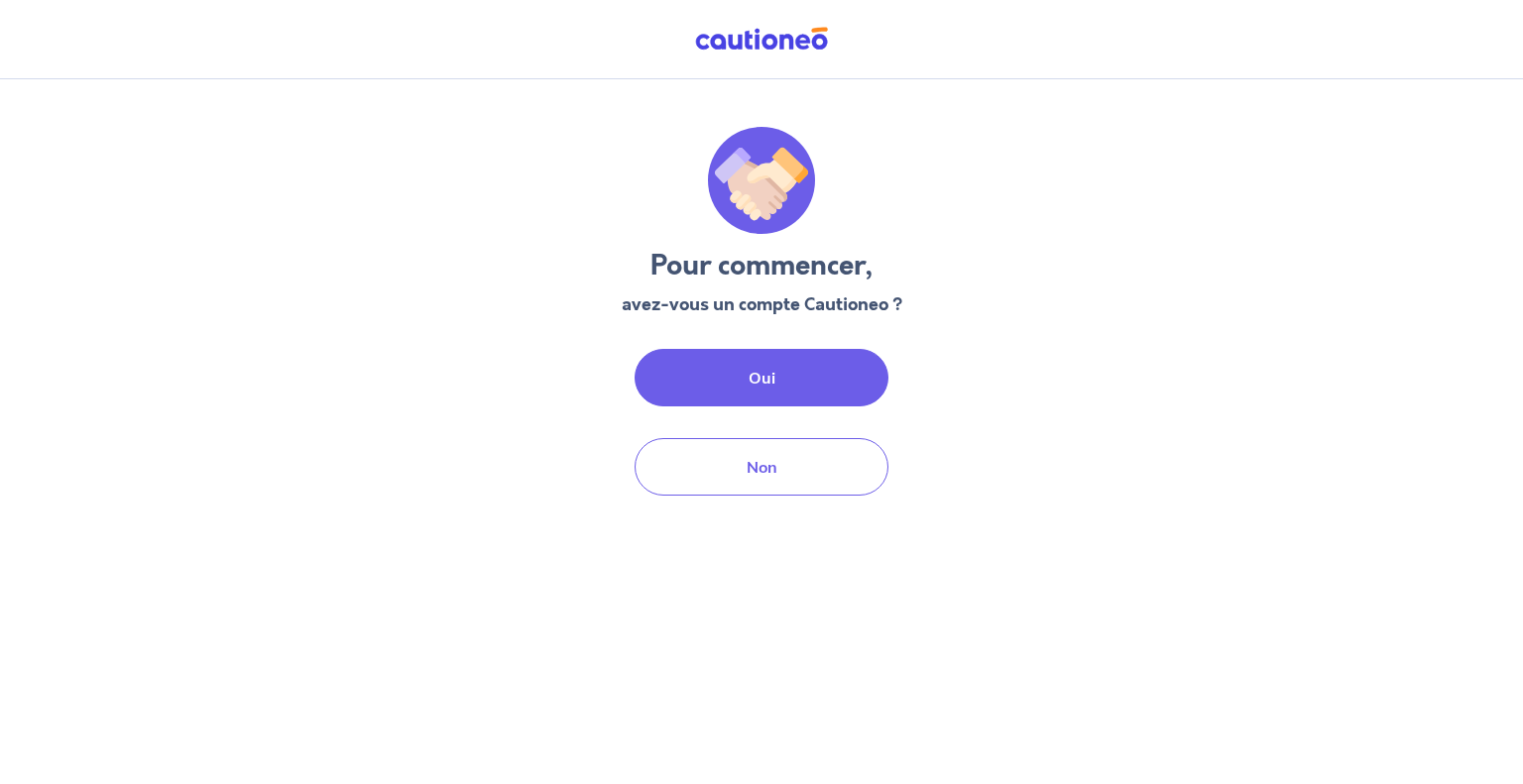 click on "Oui" at bounding box center [762, 378] 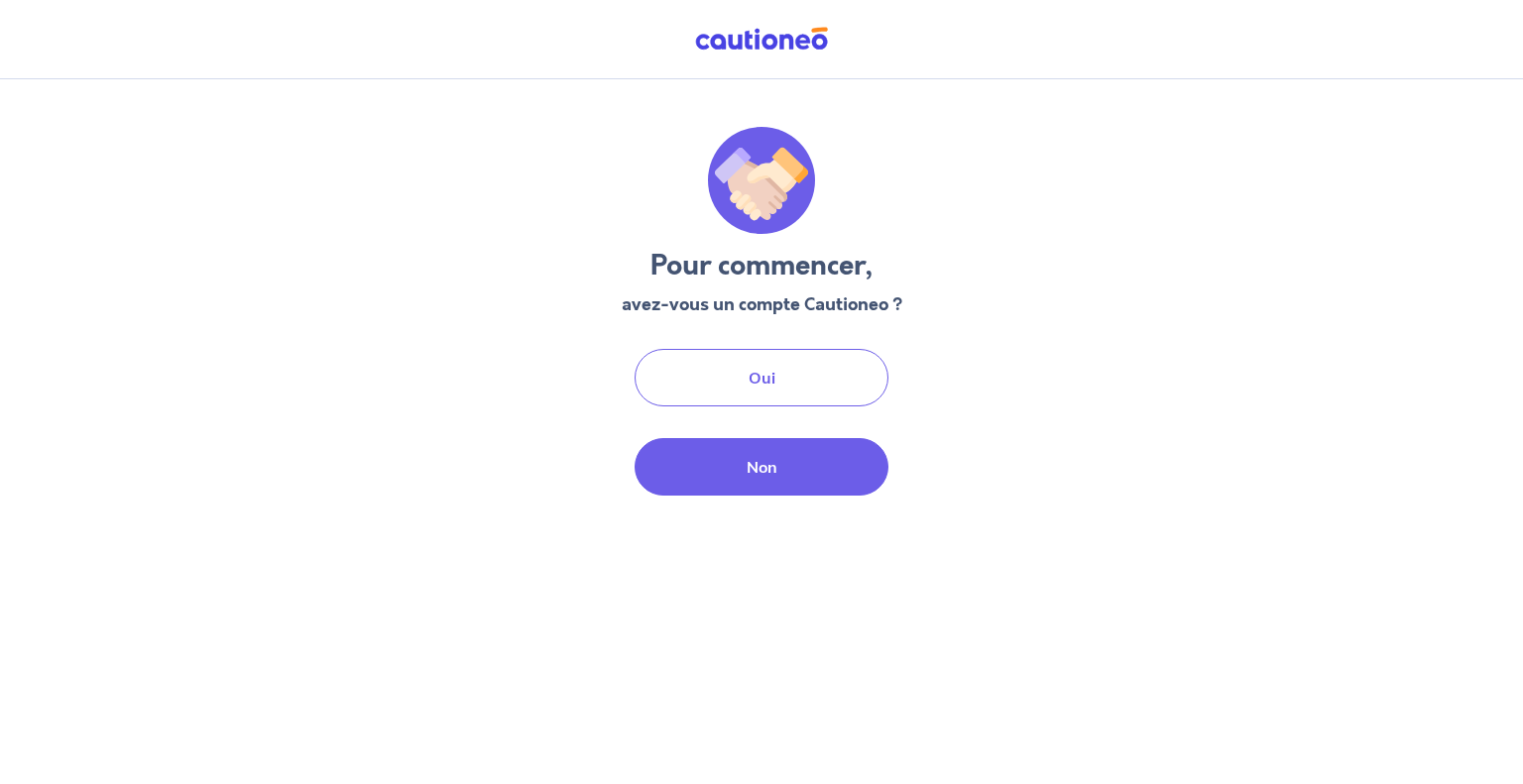 click on "Non" at bounding box center (762, 467) 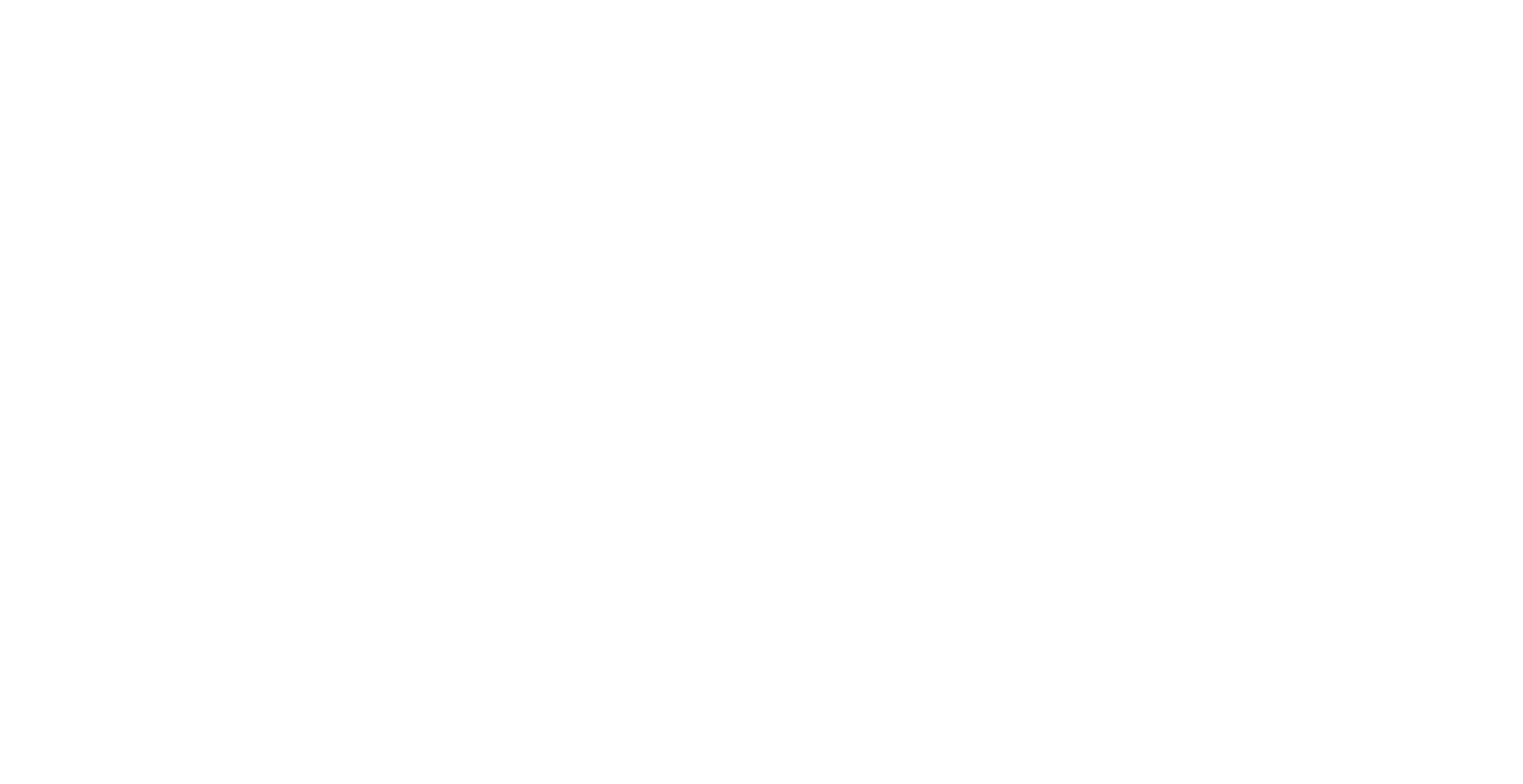 scroll, scrollTop: 0, scrollLeft: 0, axis: both 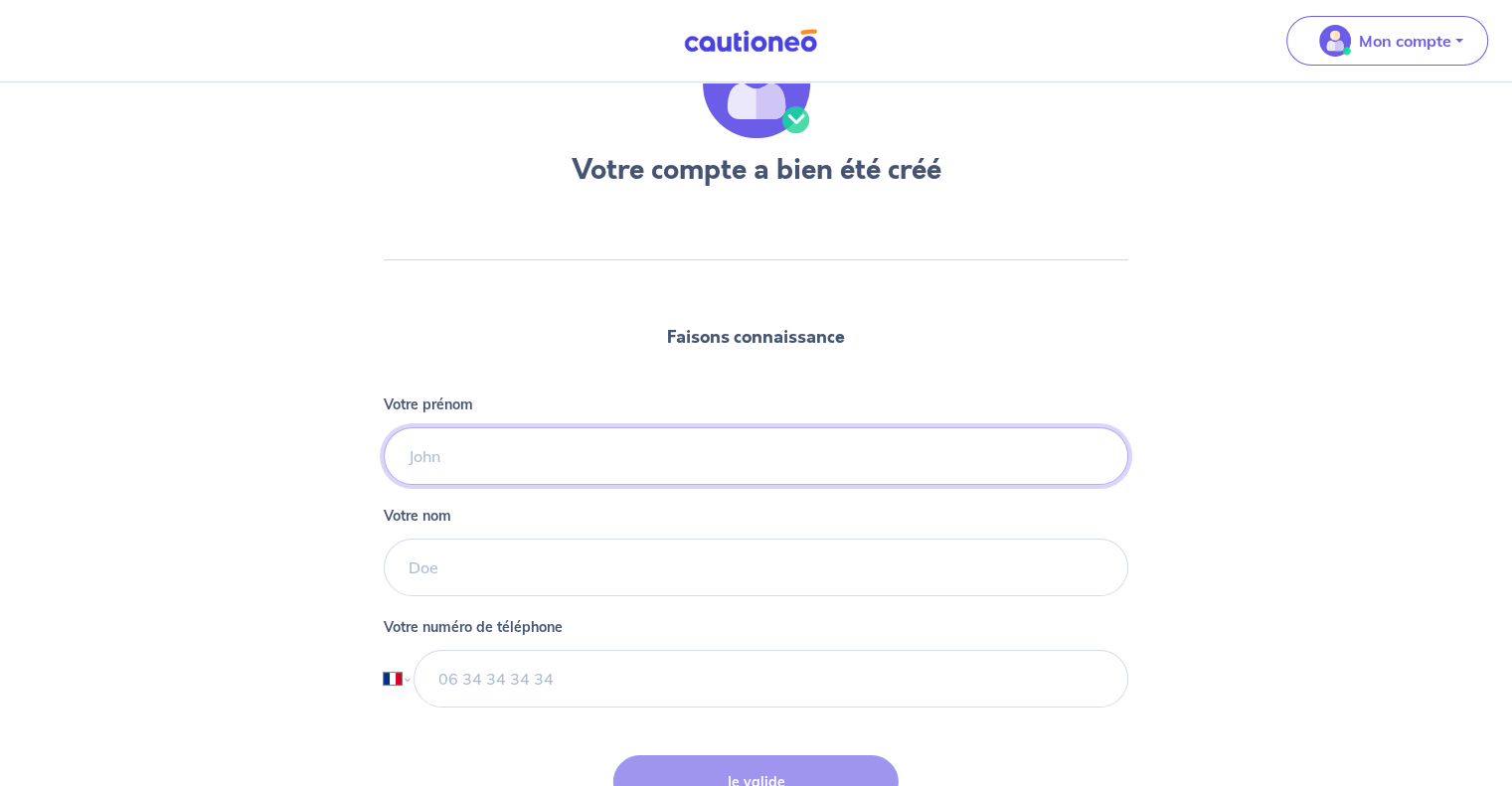 click on "Votre prénom" at bounding box center (756, 456) 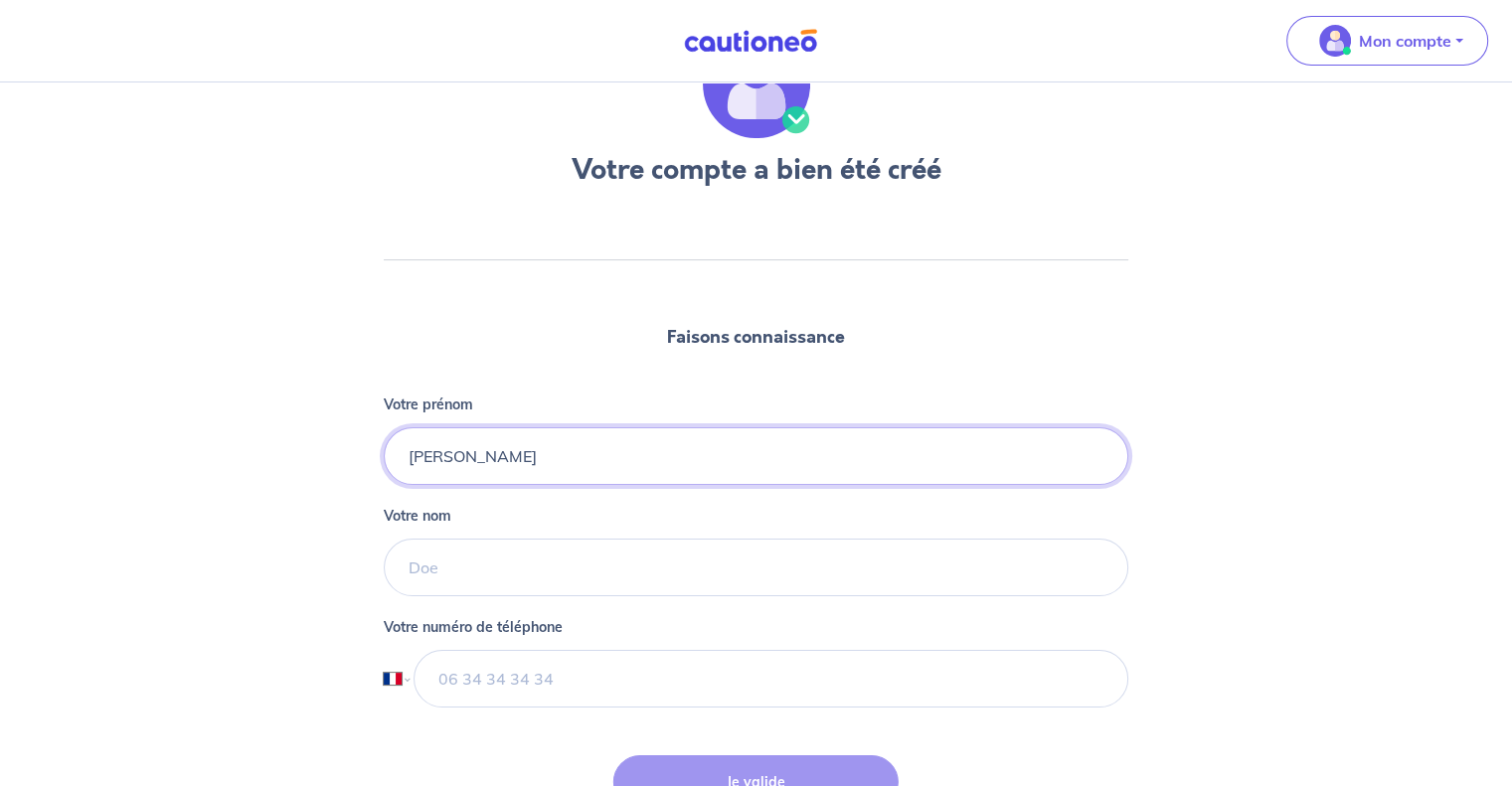 type on "Jessica" 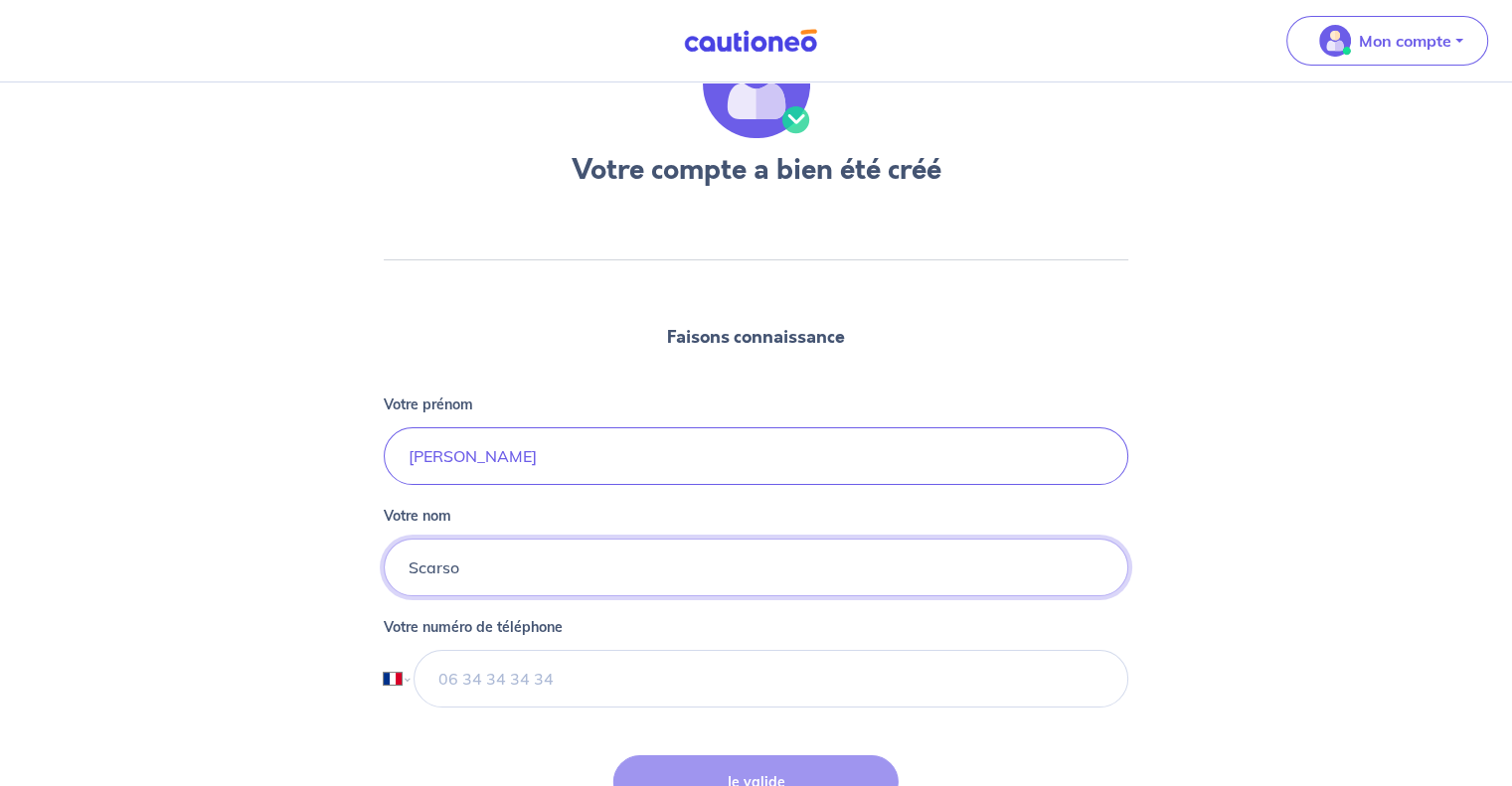type on "Scarso" 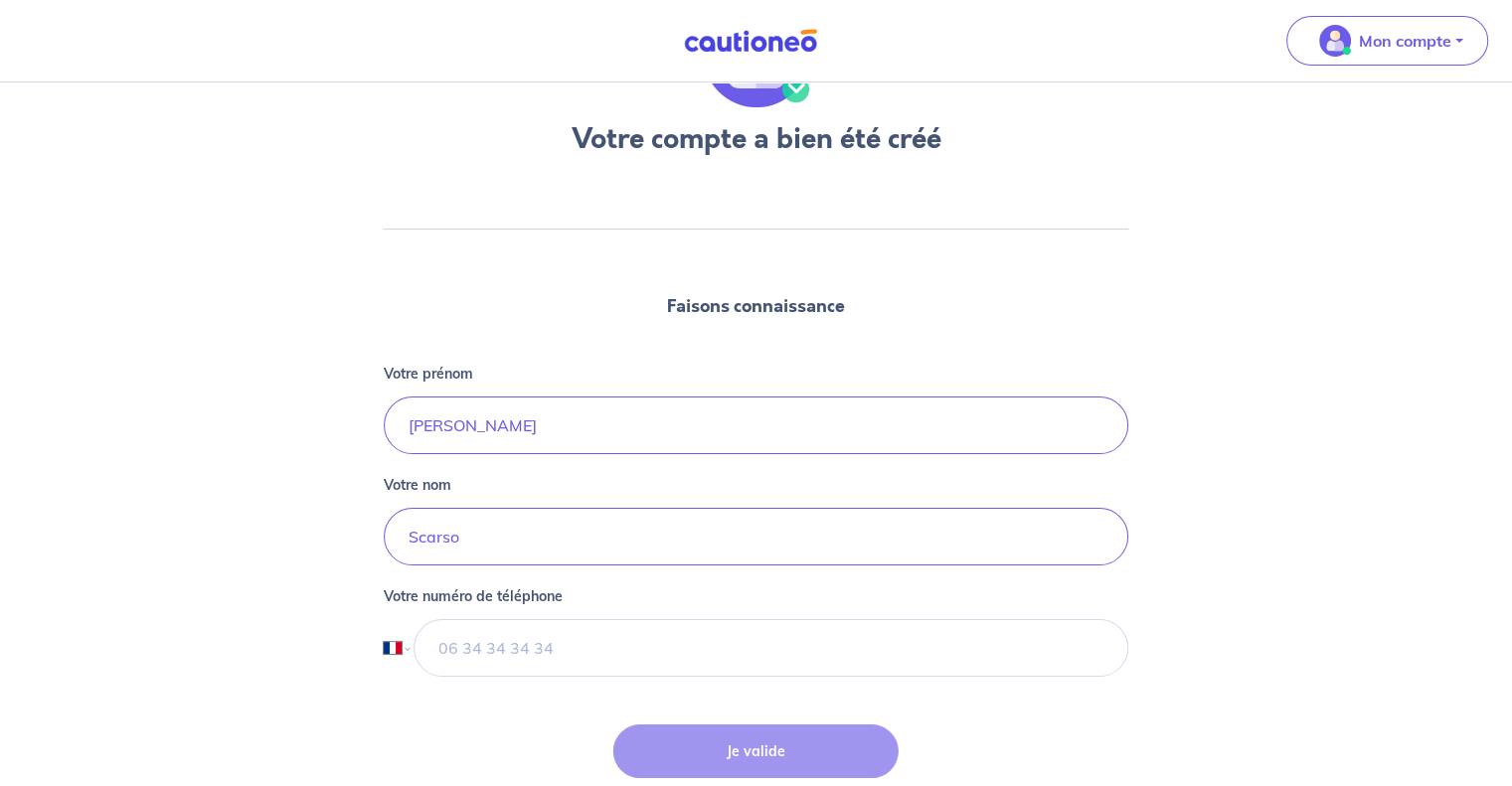 scroll, scrollTop: 145, scrollLeft: 0, axis: vertical 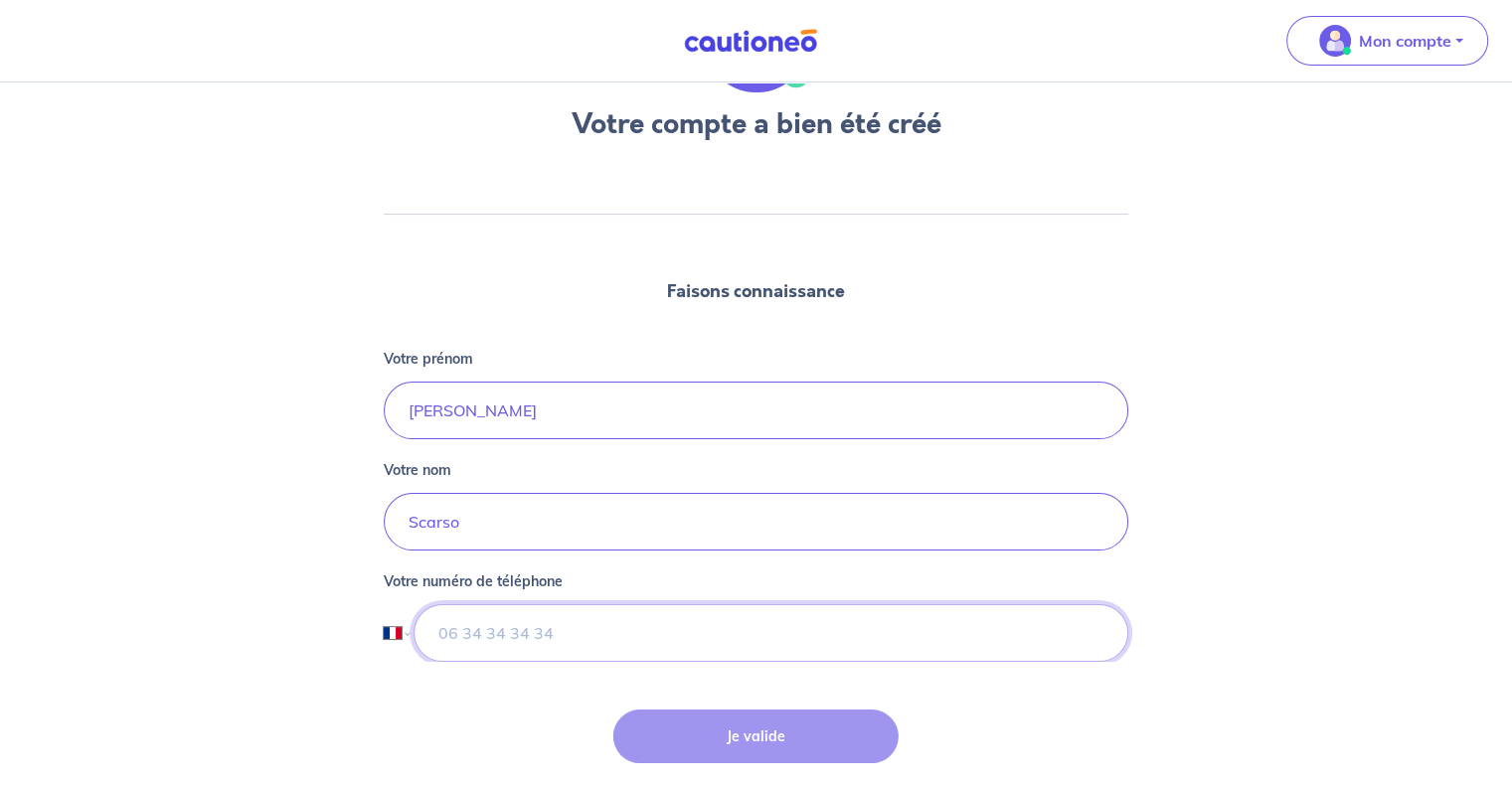 click at bounding box center [770, 633] 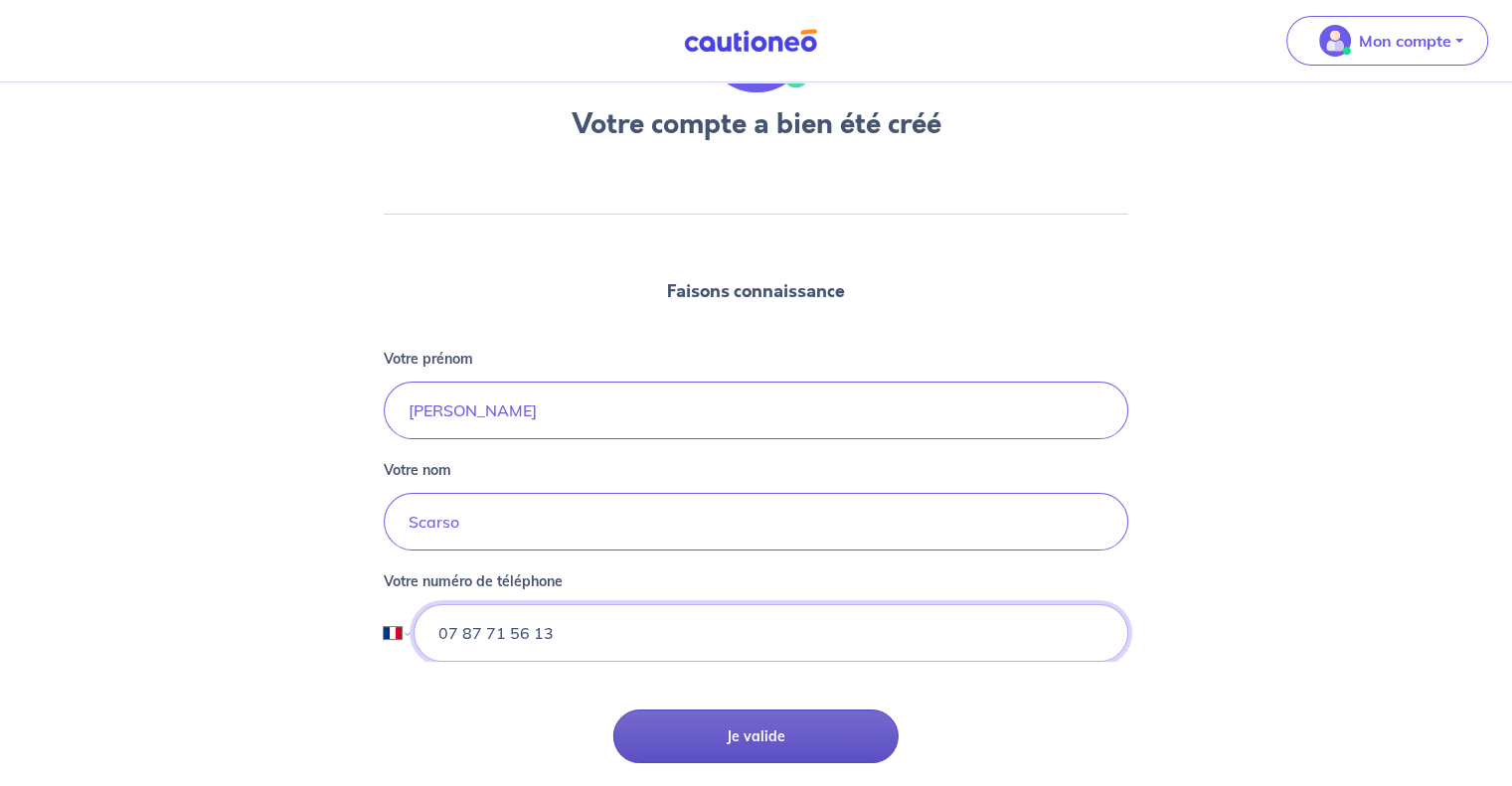 type on "07 87 71 56 13" 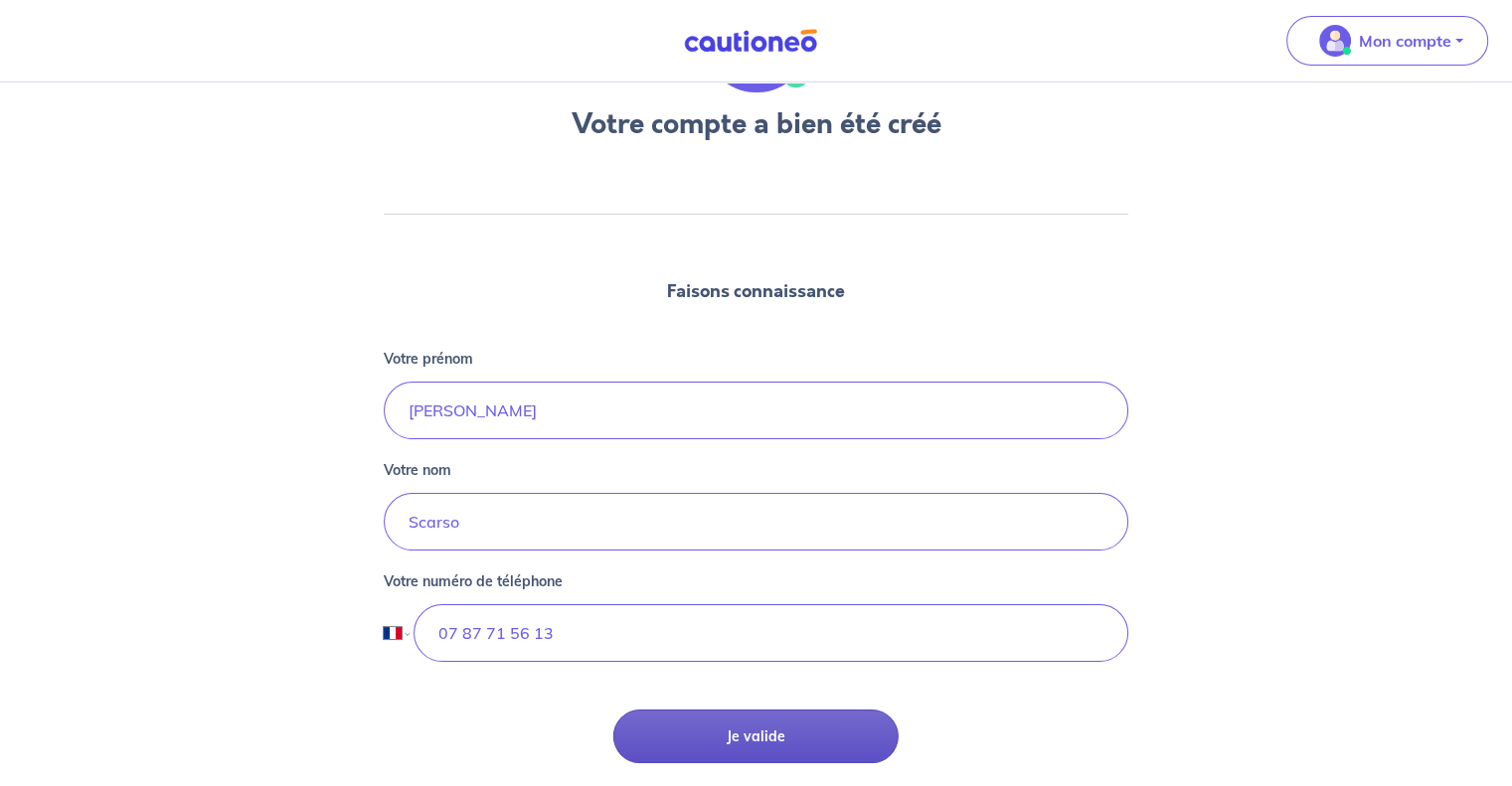 click on "Je valide" at bounding box center (756, 736) 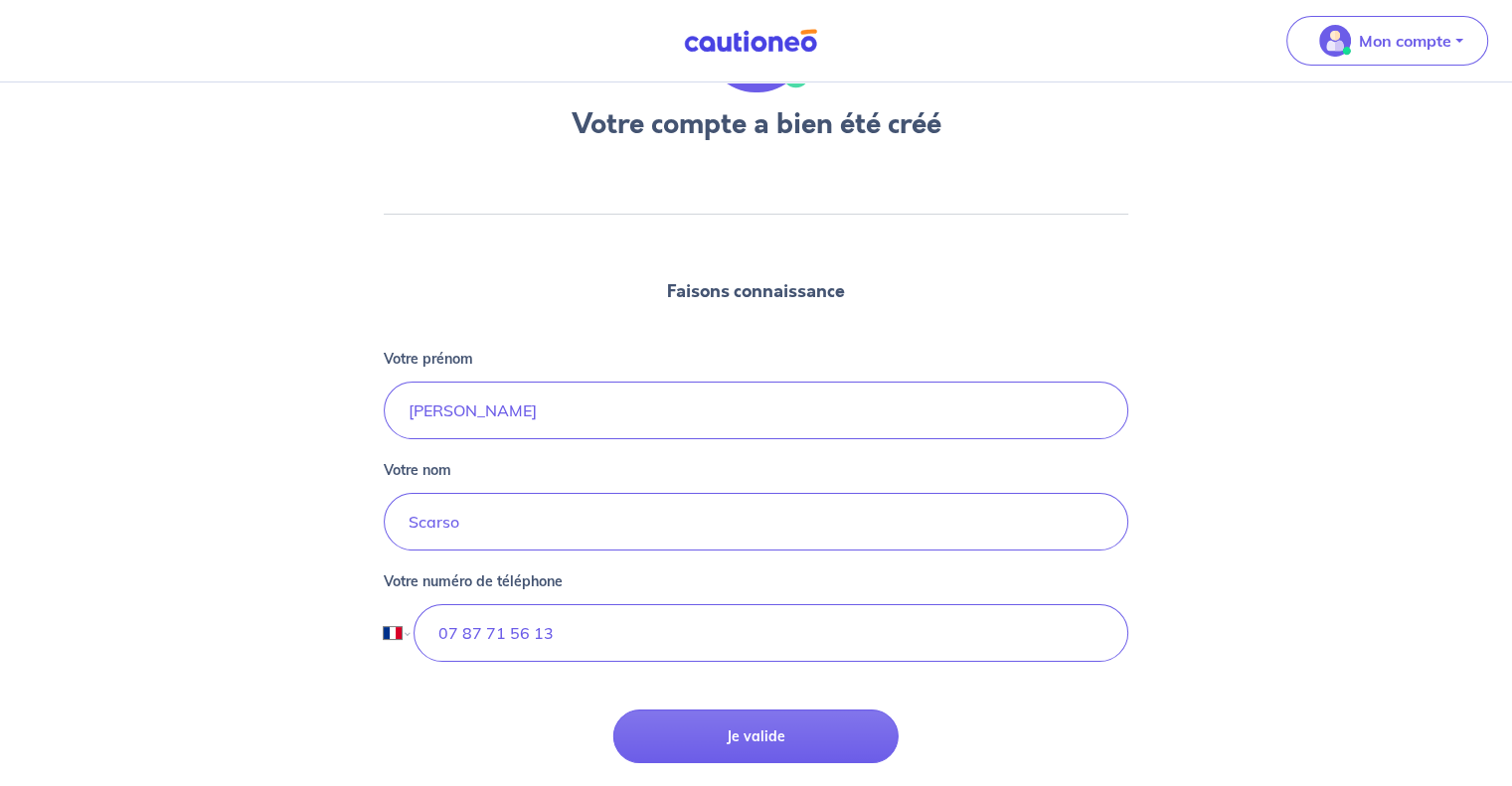 scroll, scrollTop: 0, scrollLeft: 0, axis: both 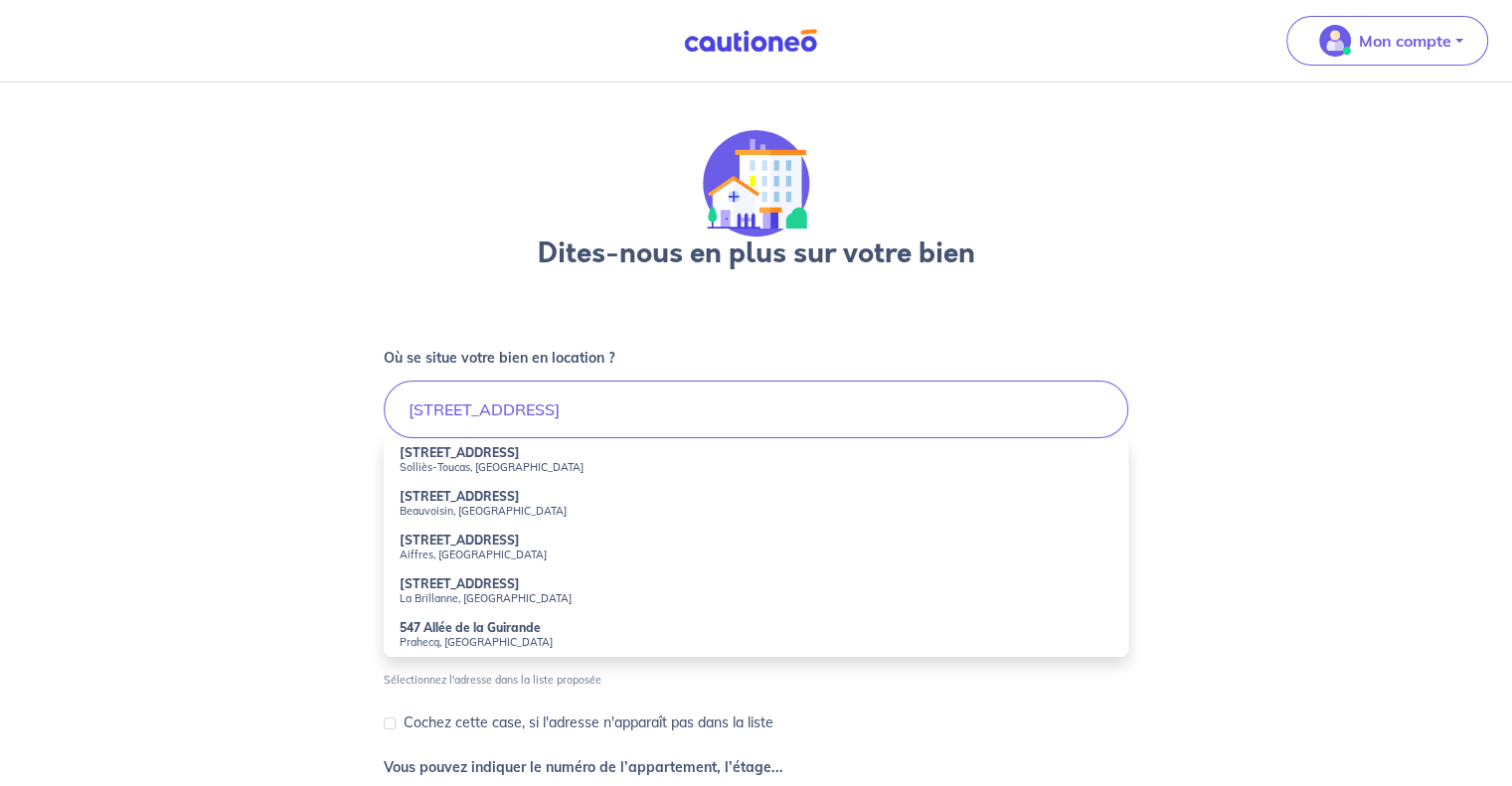 click on "Solliès-Toucas, France" at bounding box center [756, 467] 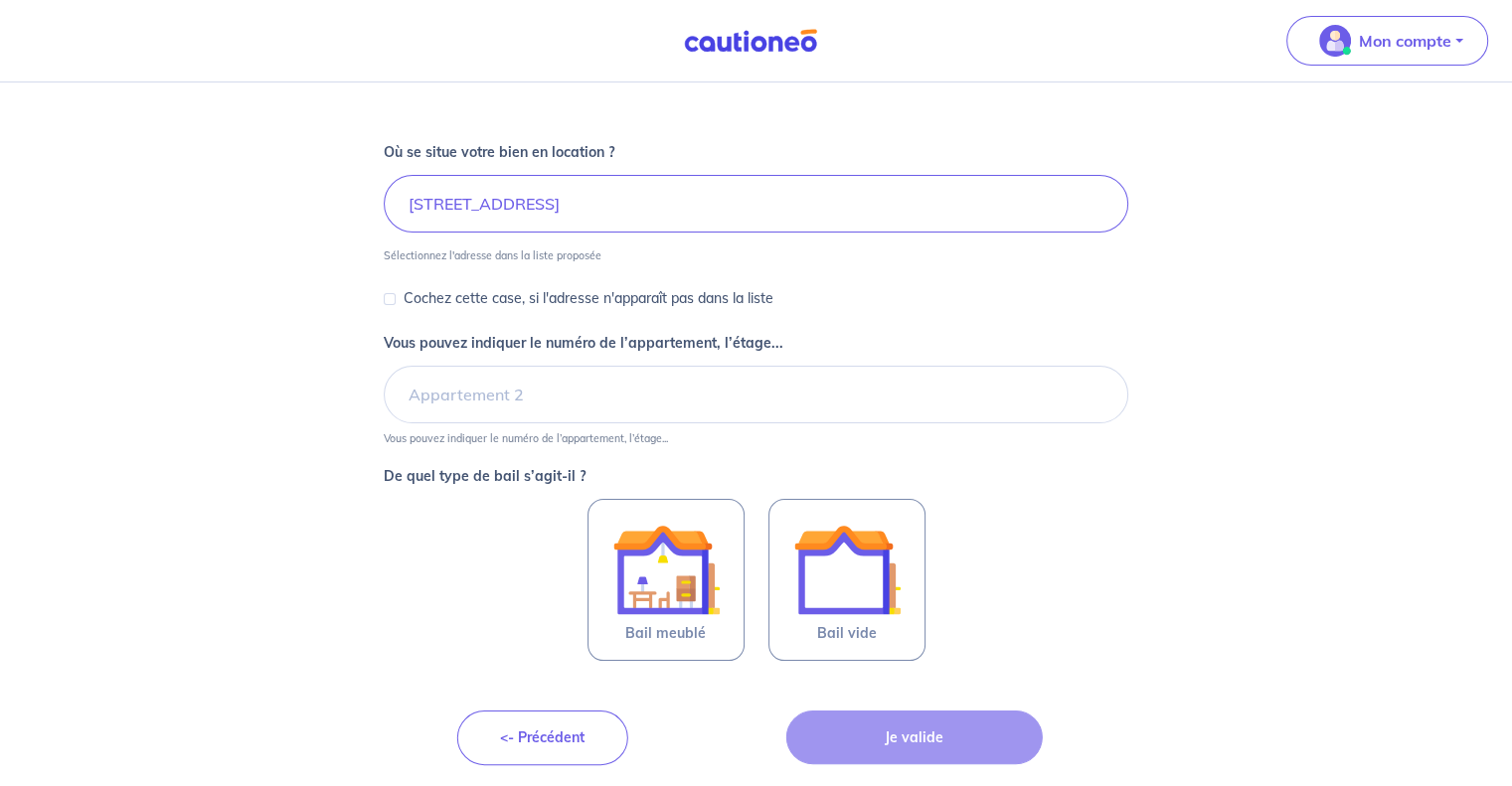 scroll, scrollTop: 207, scrollLeft: 0, axis: vertical 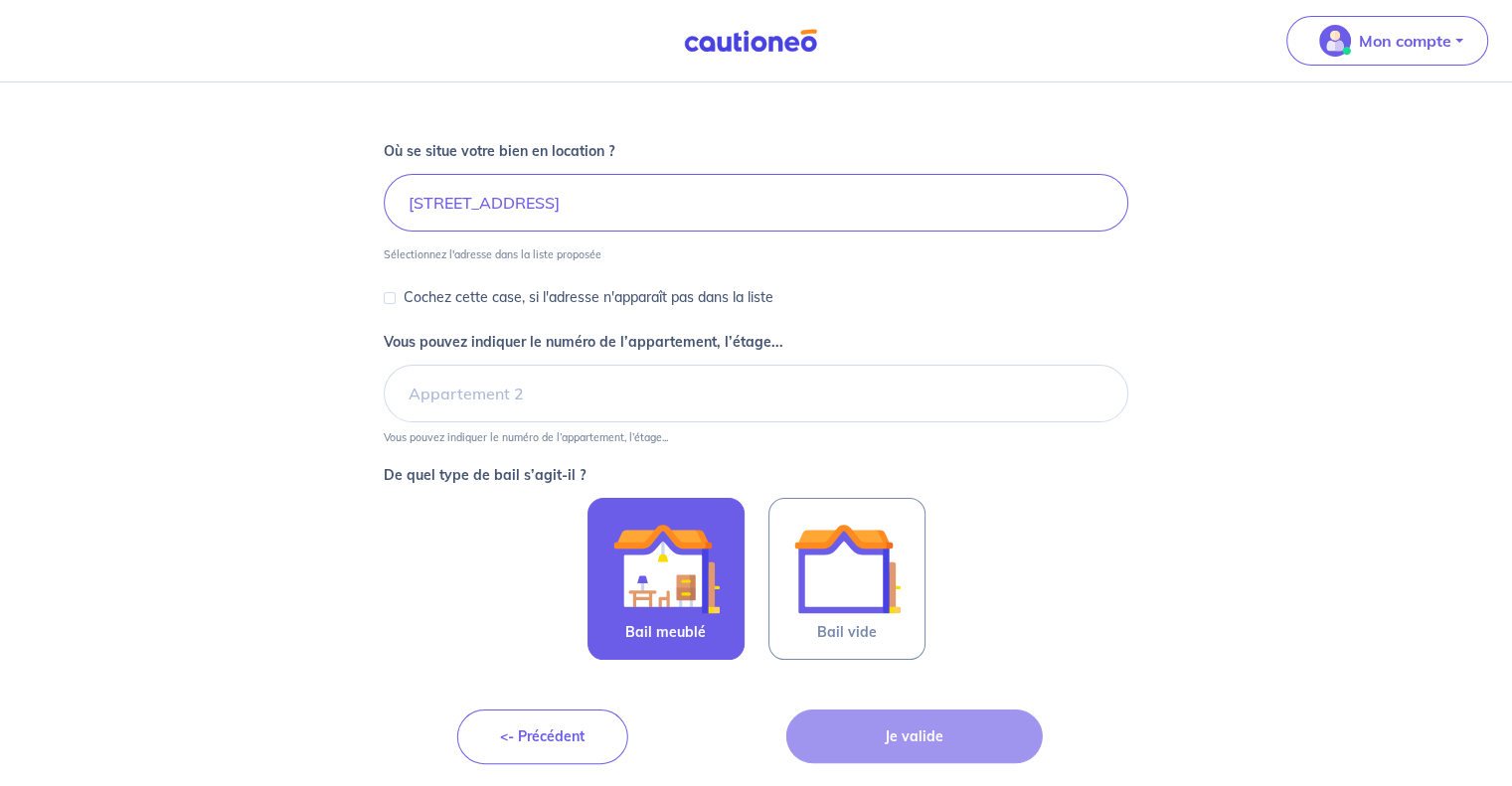 click at bounding box center [666, 568] 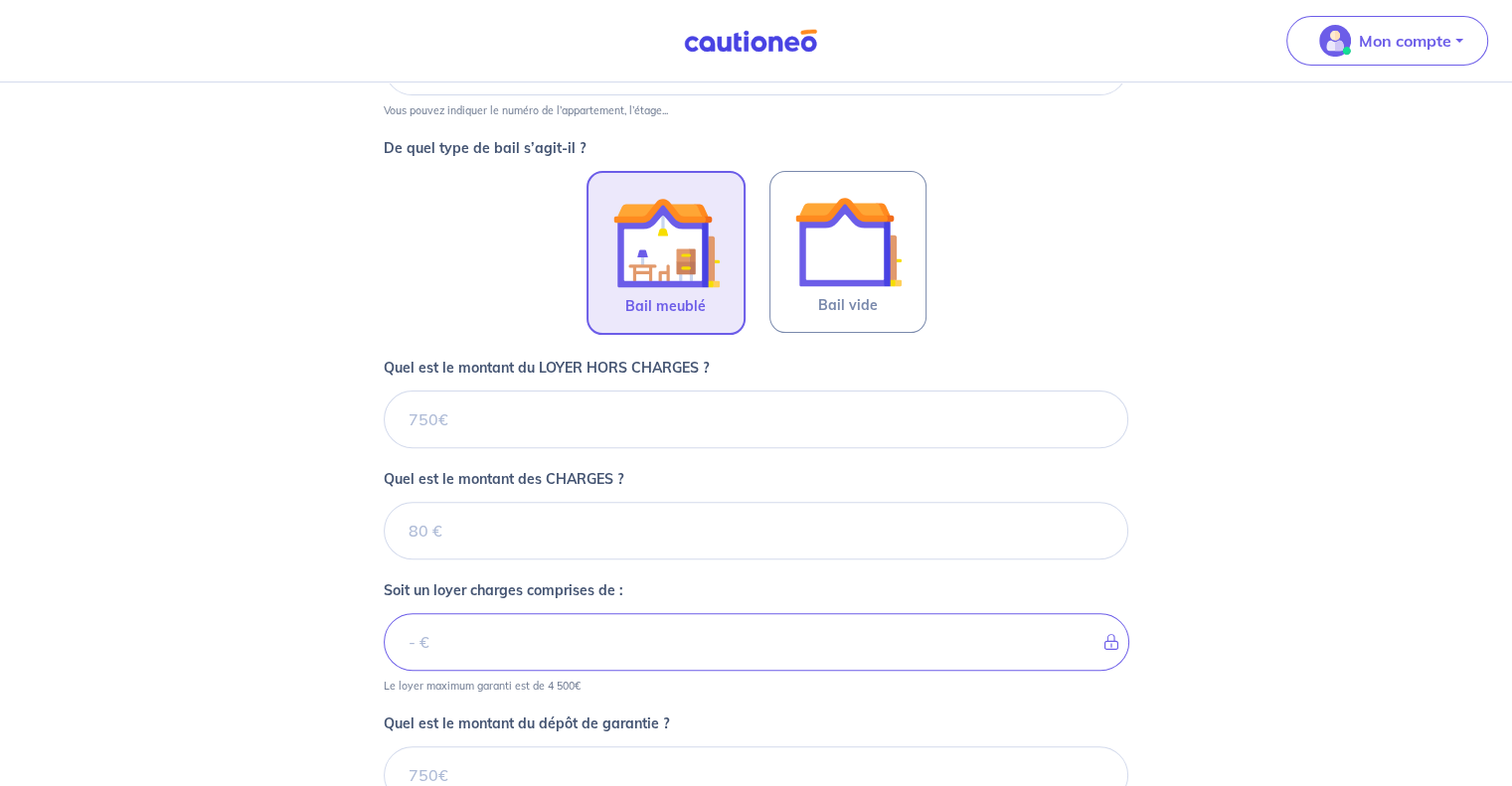 scroll, scrollTop: 504, scrollLeft: 0, axis: vertical 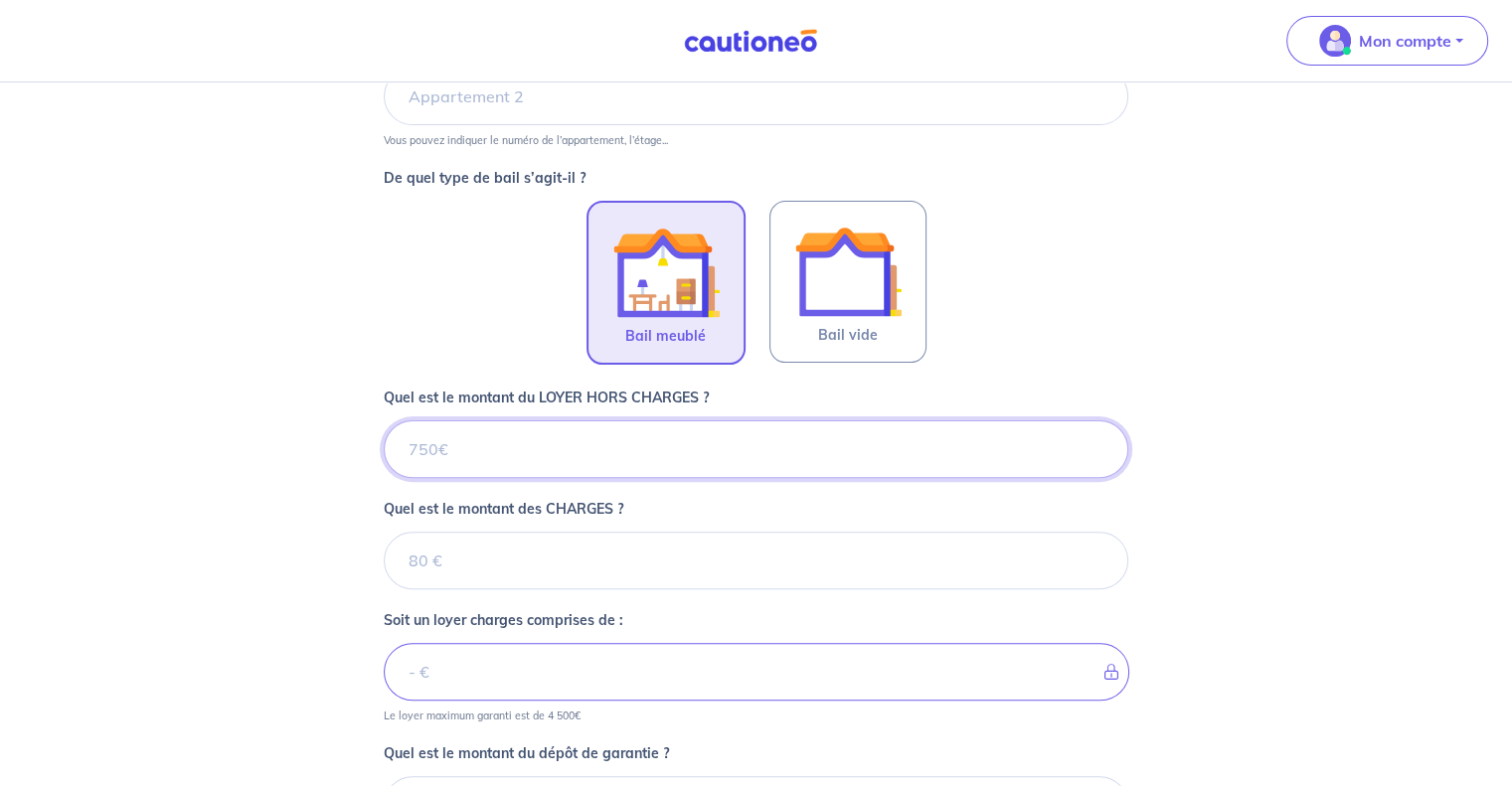 click on "Quel est le montant du LOYER HORS CHARGES ?" at bounding box center (756, 449) 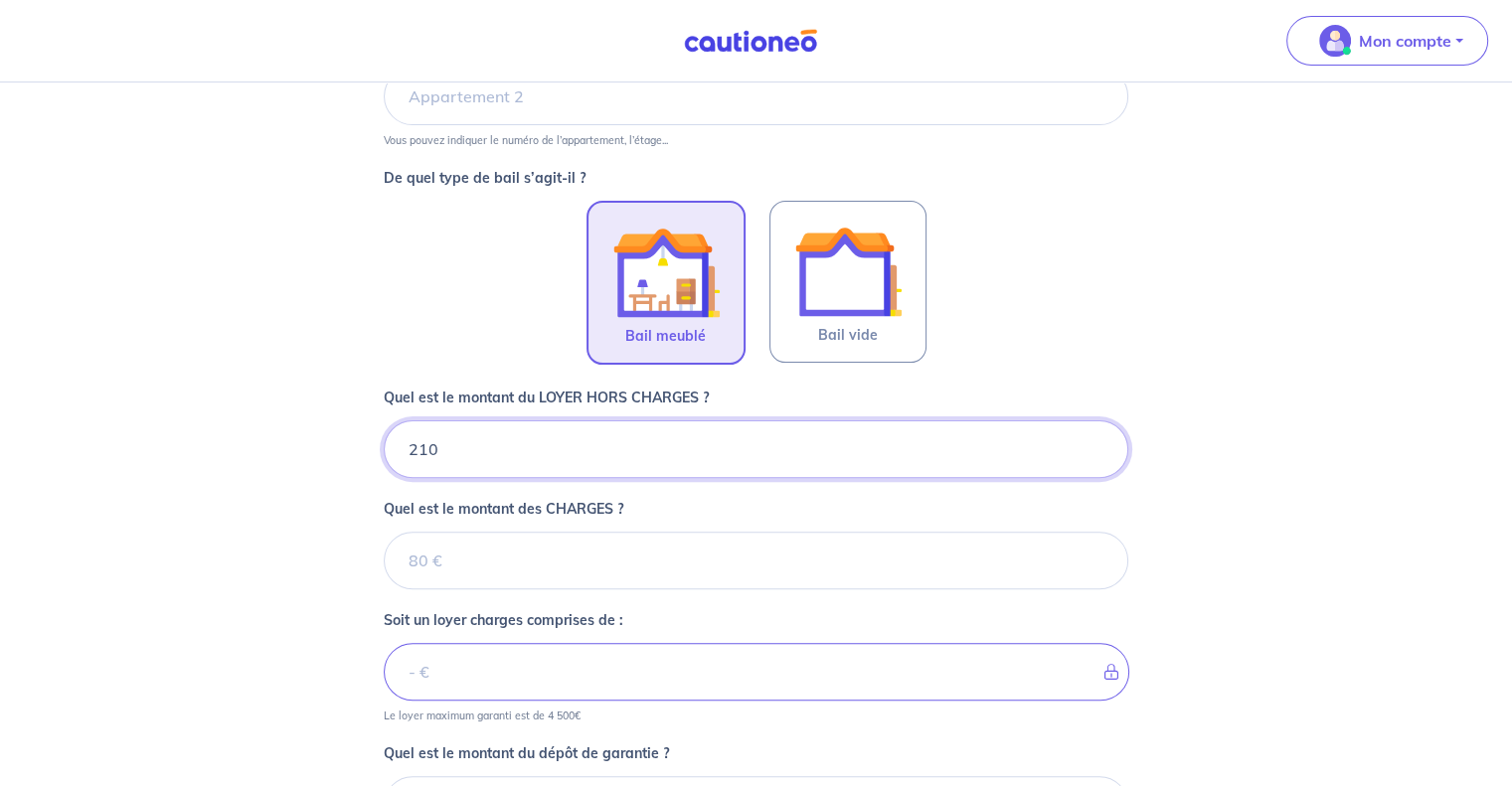 type on "2100" 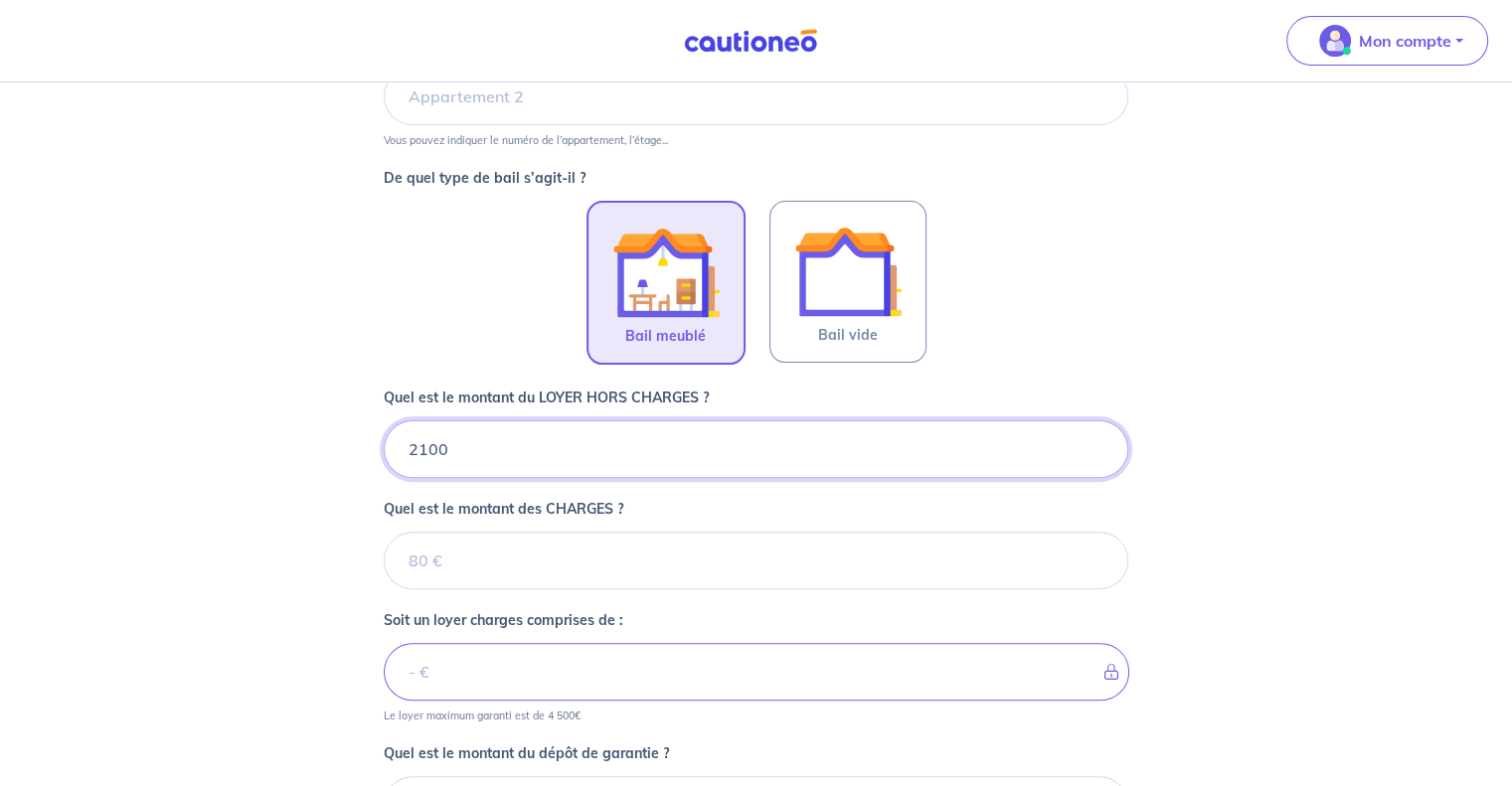 type 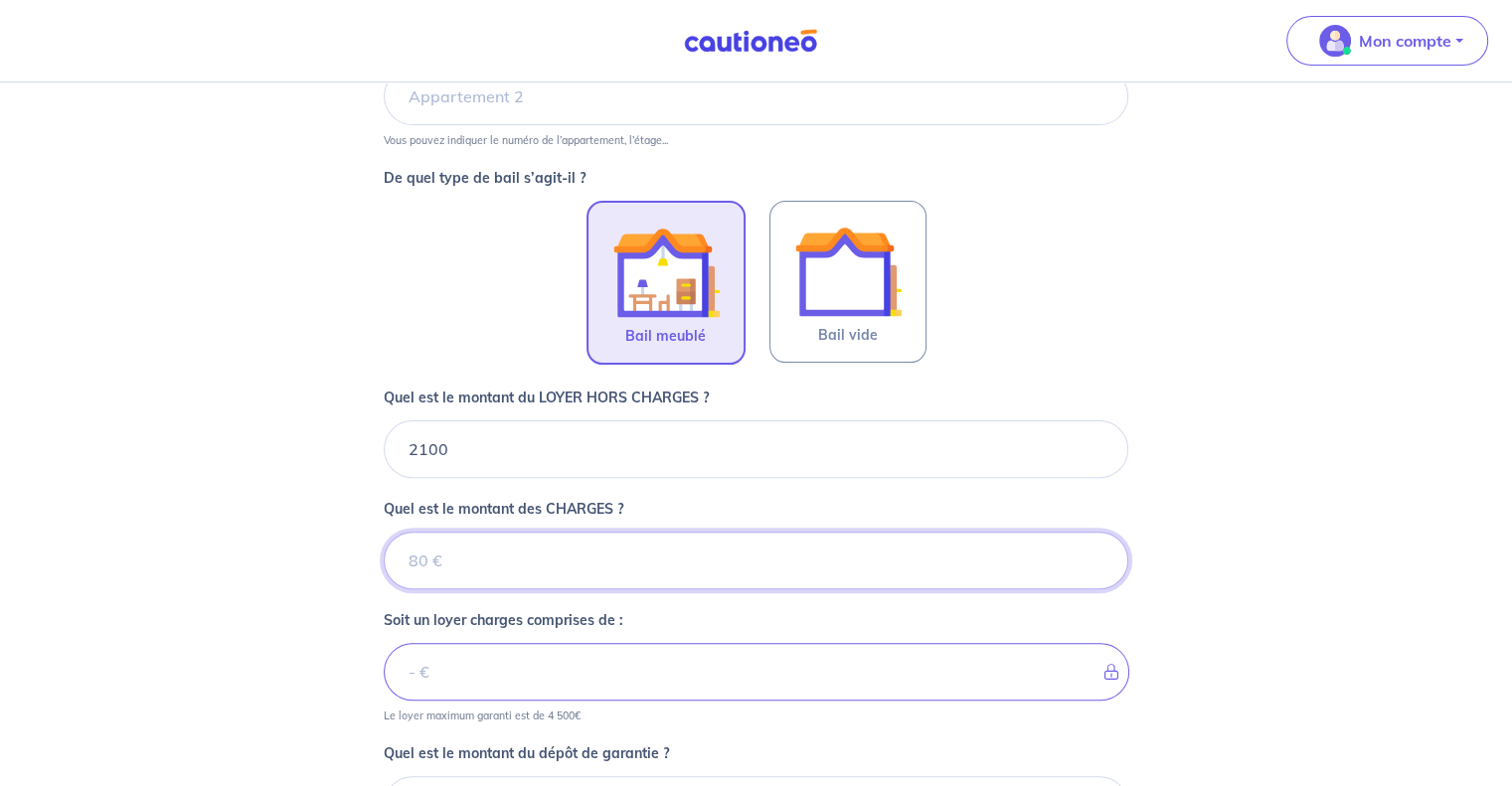 click on "Quel est le montant des CHARGES ?" at bounding box center (756, 560) 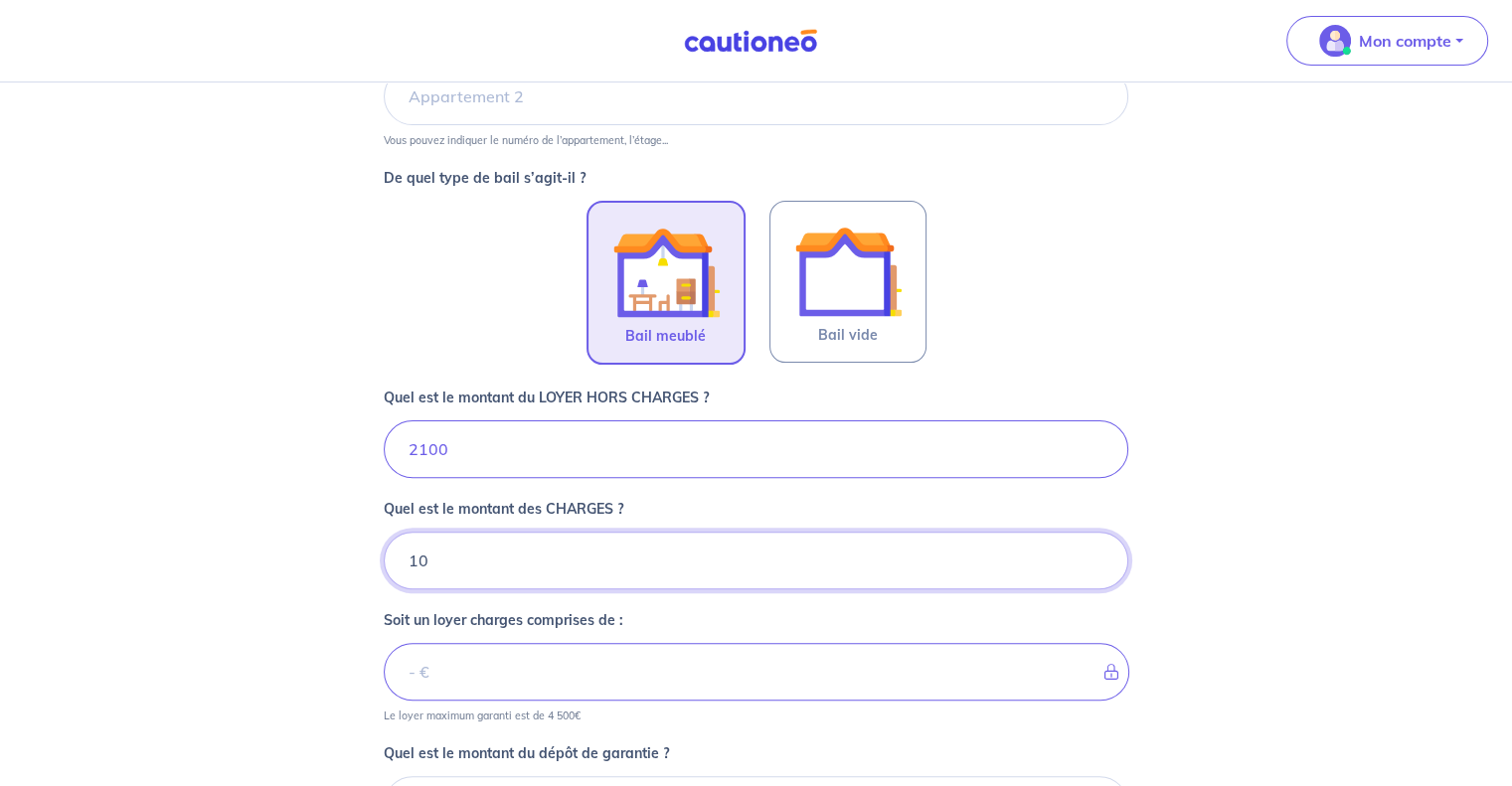 type on "100" 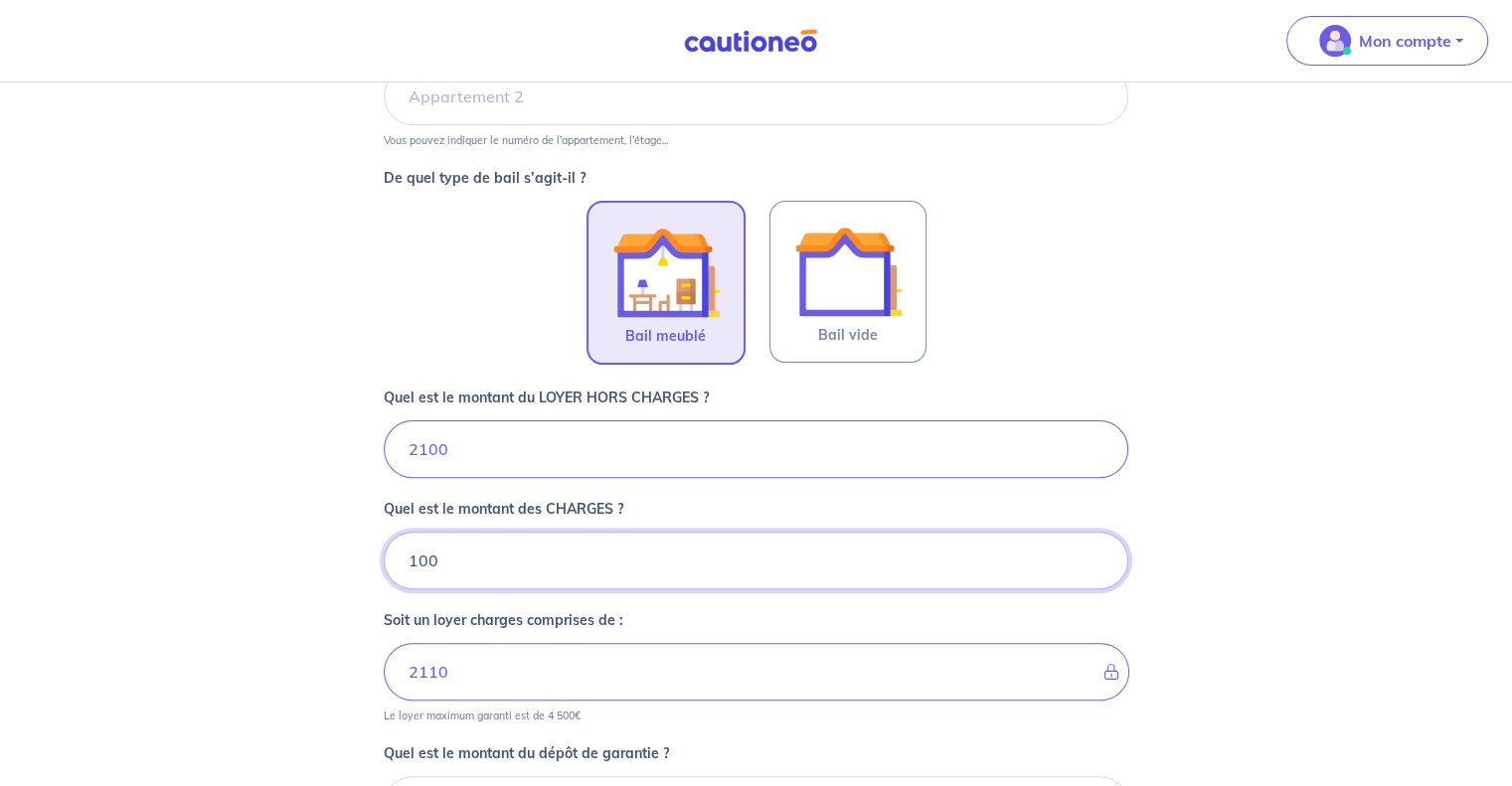type on "2200" 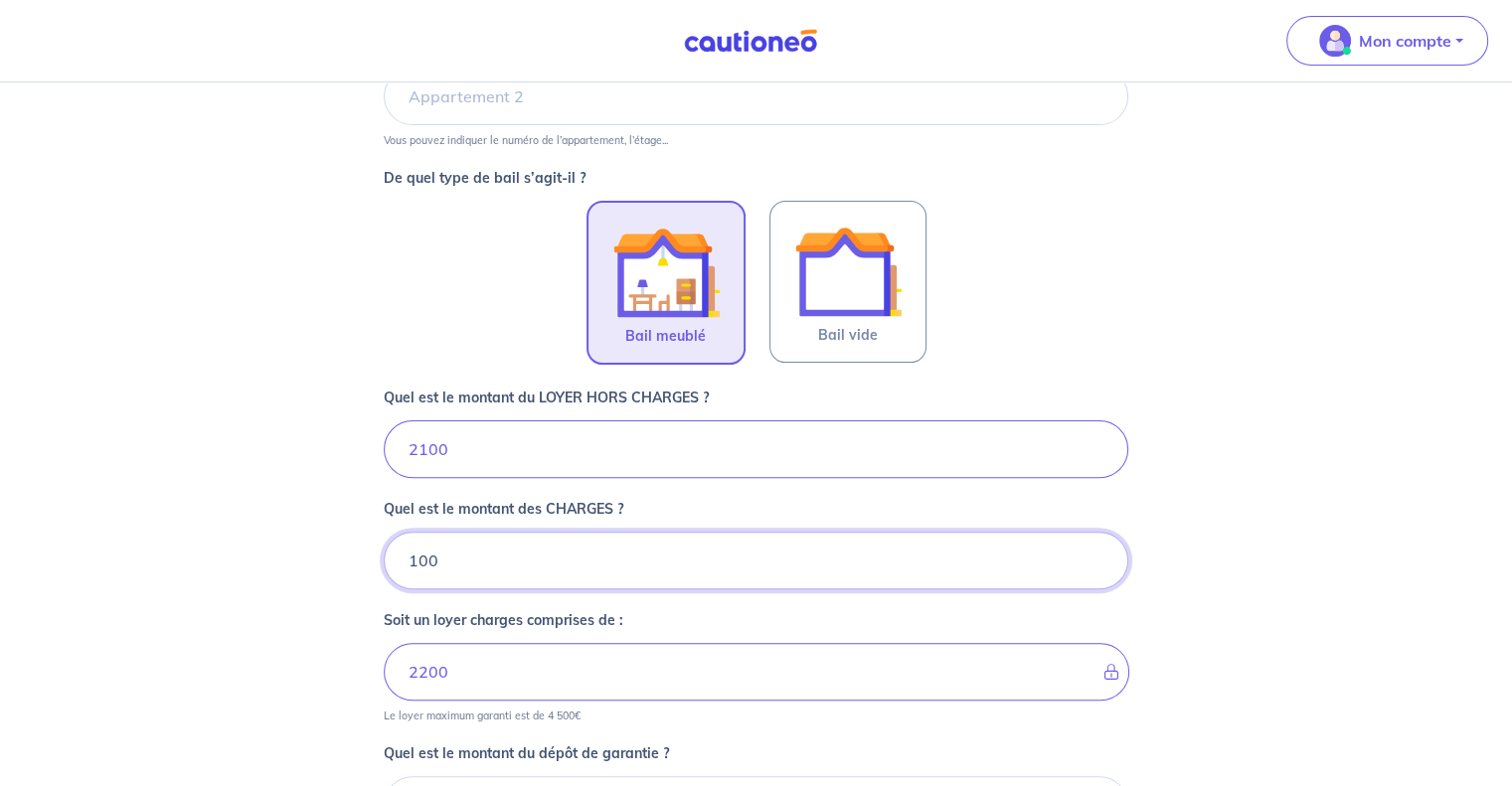 type on "100" 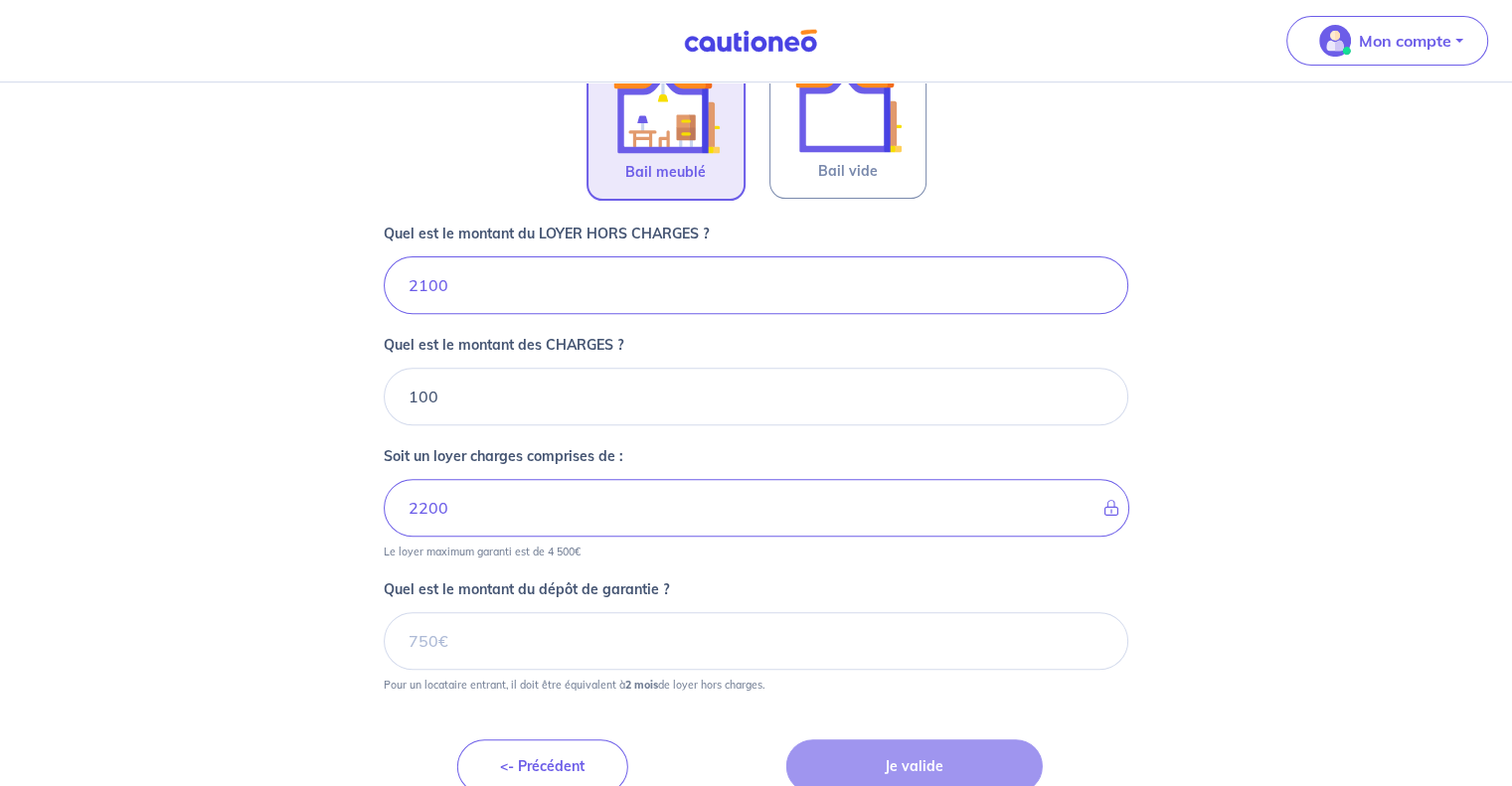 scroll, scrollTop: 696, scrollLeft: 0, axis: vertical 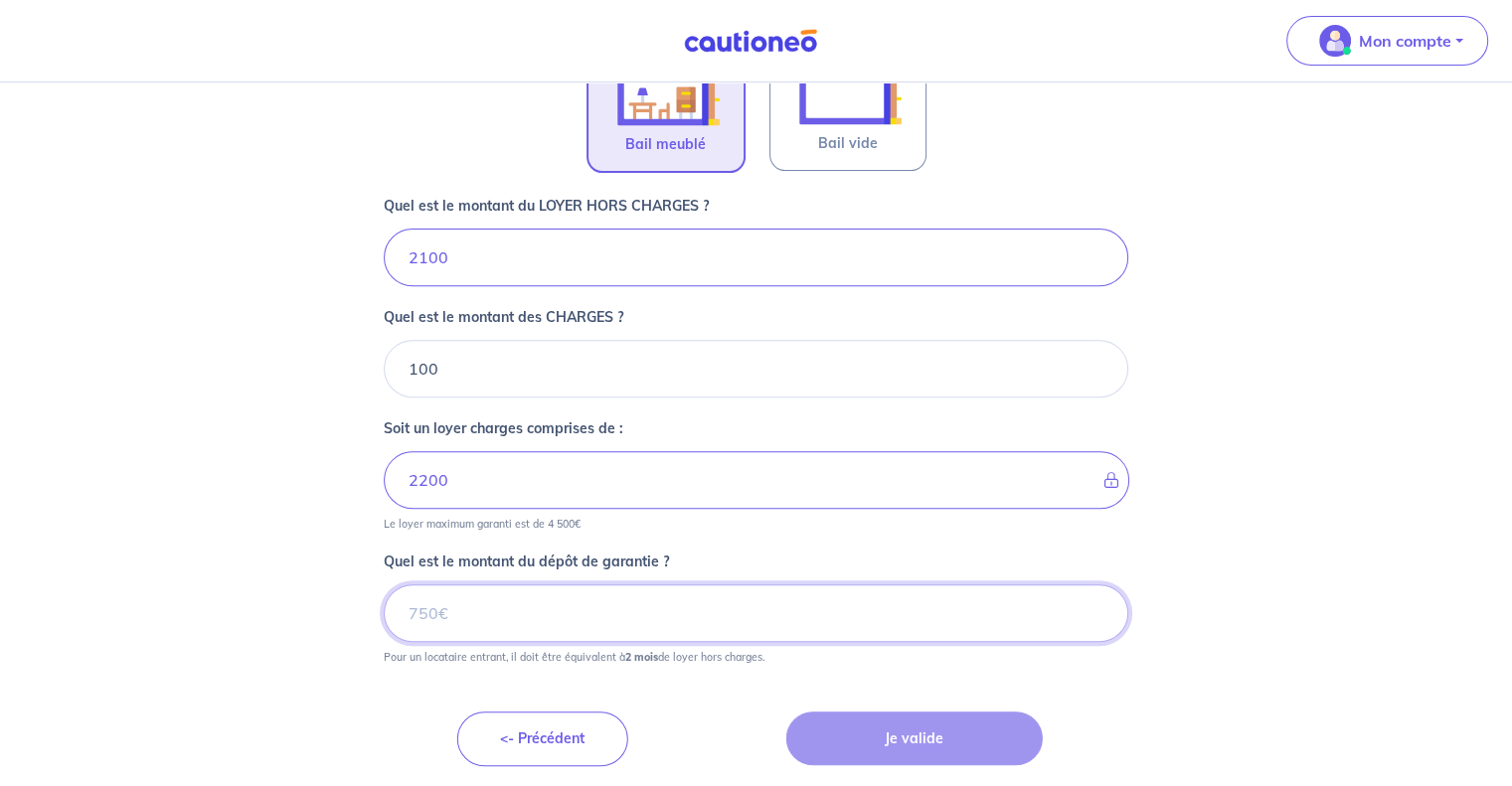 click on "Quel est le montant du dépôt de garantie ?" at bounding box center (756, 613) 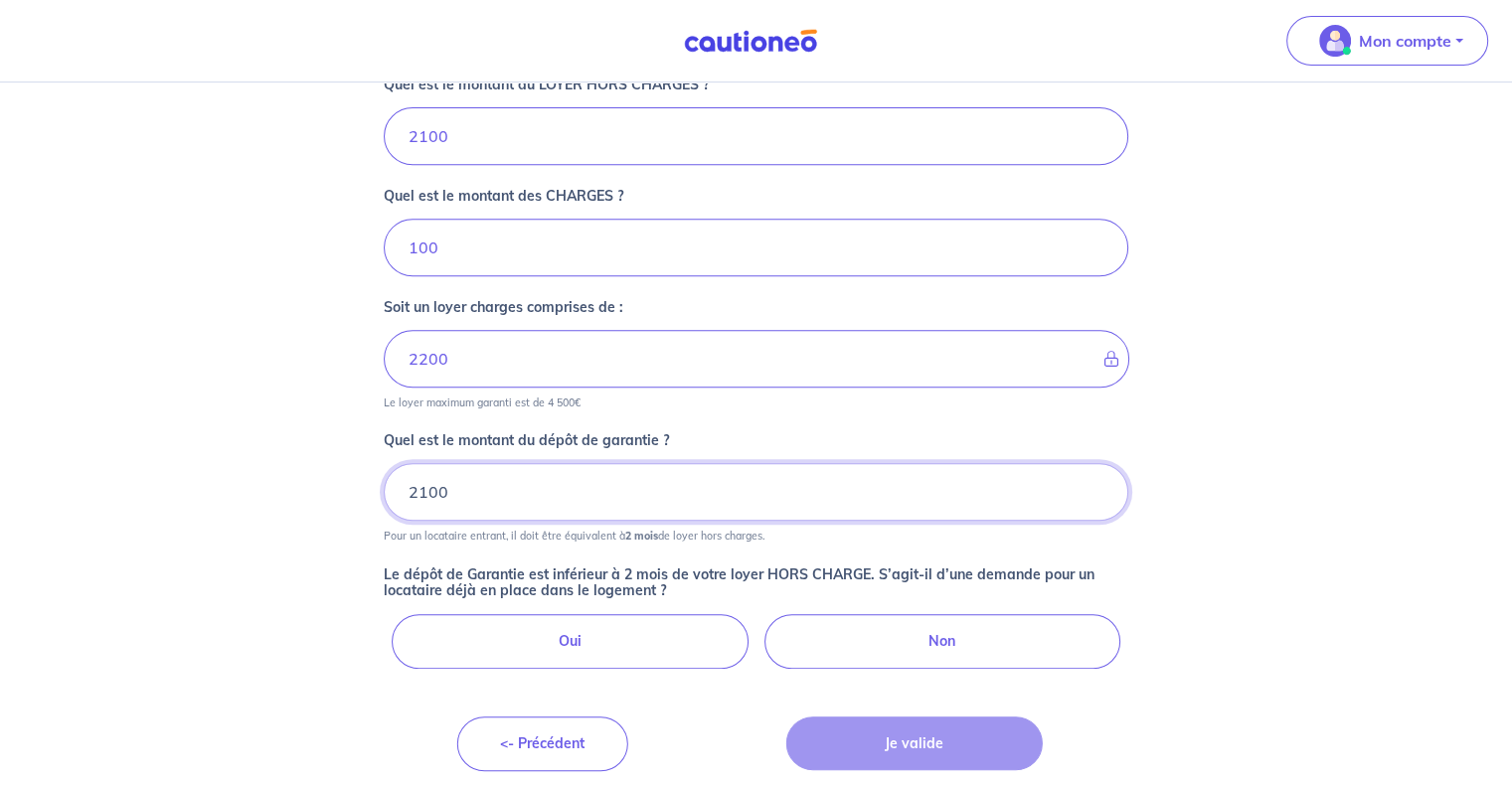 scroll, scrollTop: 822, scrollLeft: 0, axis: vertical 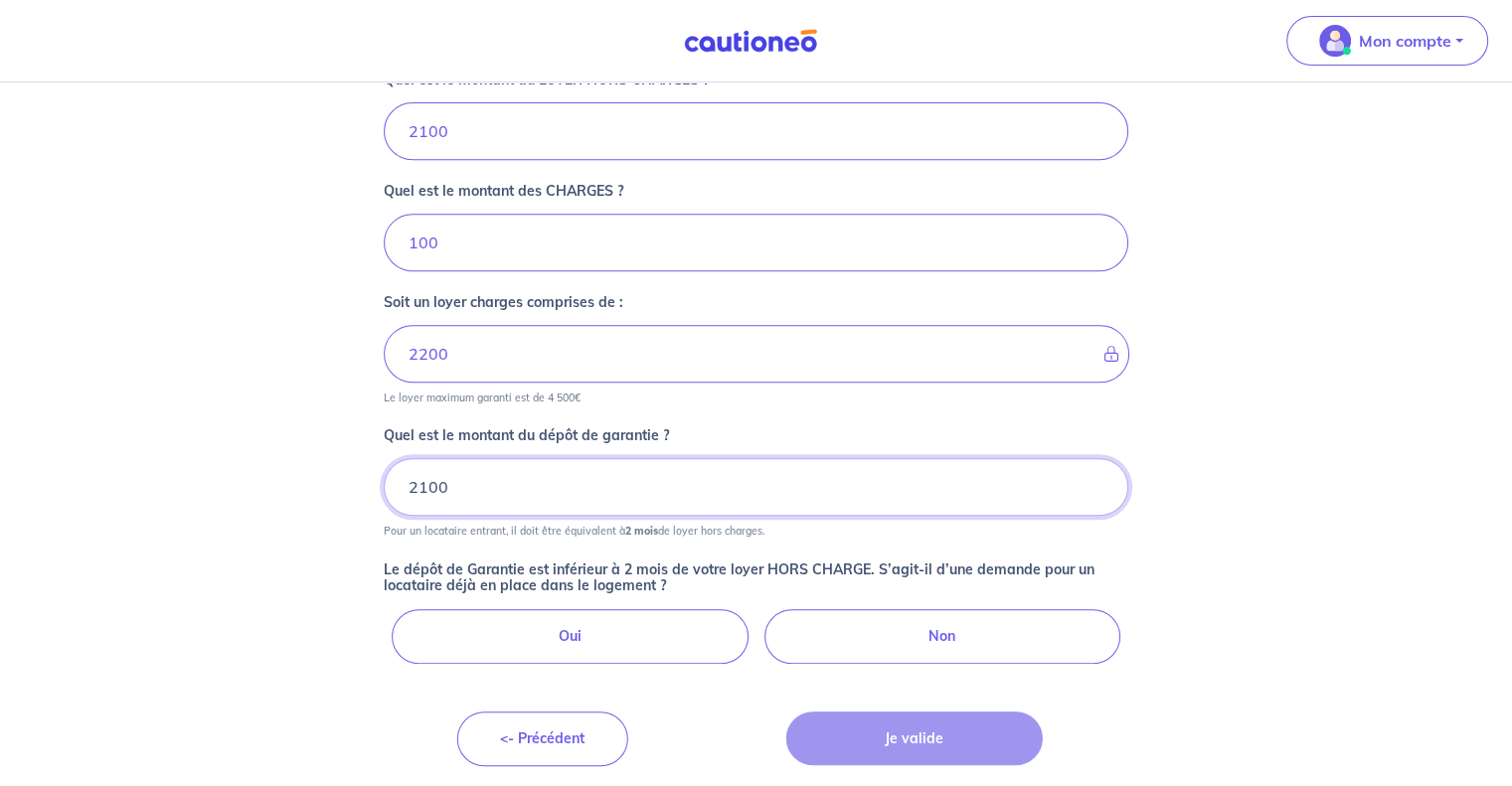 type on "2100" 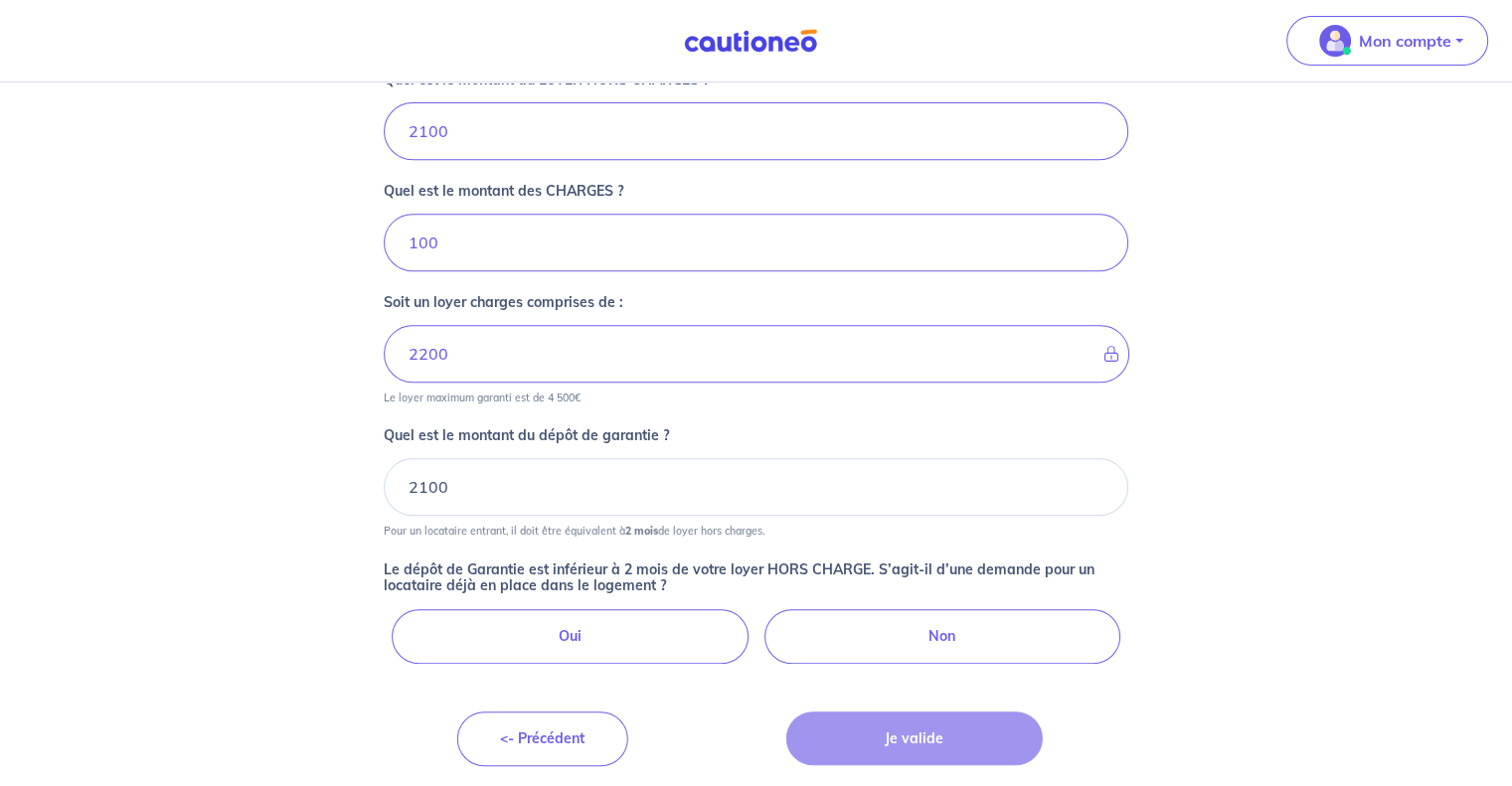 click on "Oui" at bounding box center [570, 636] 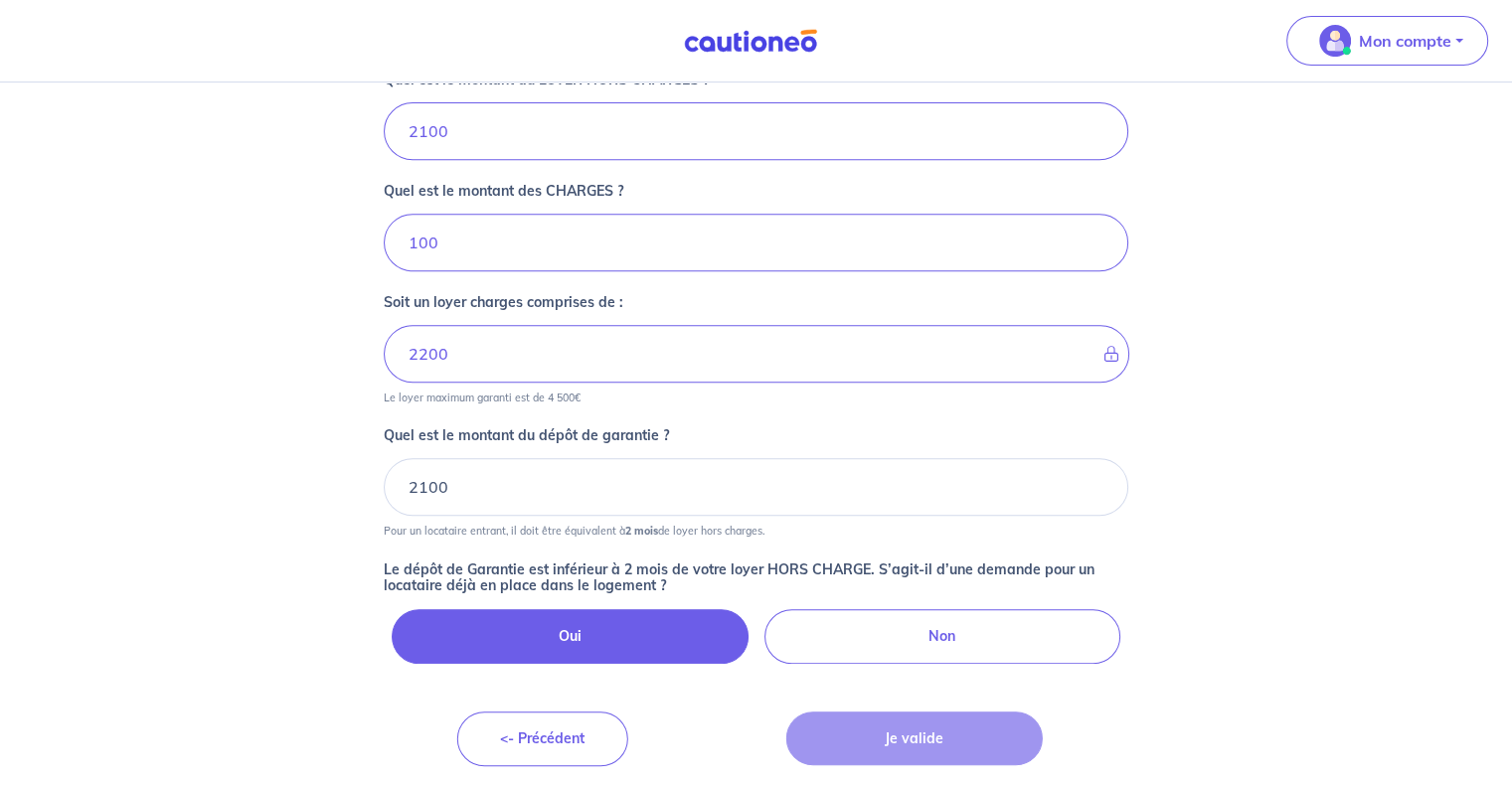 radio on "true" 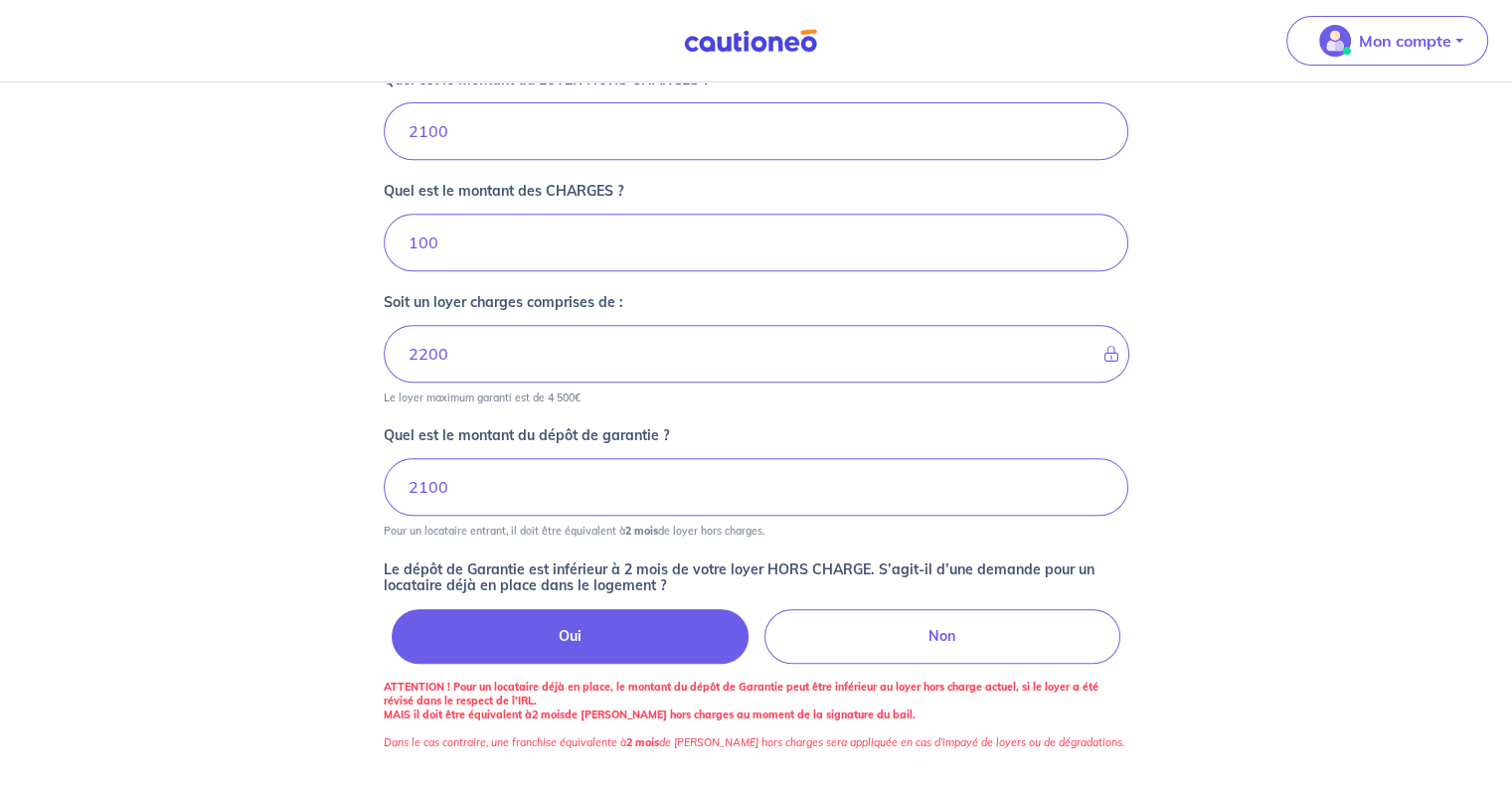 scroll, scrollTop: 923, scrollLeft: 0, axis: vertical 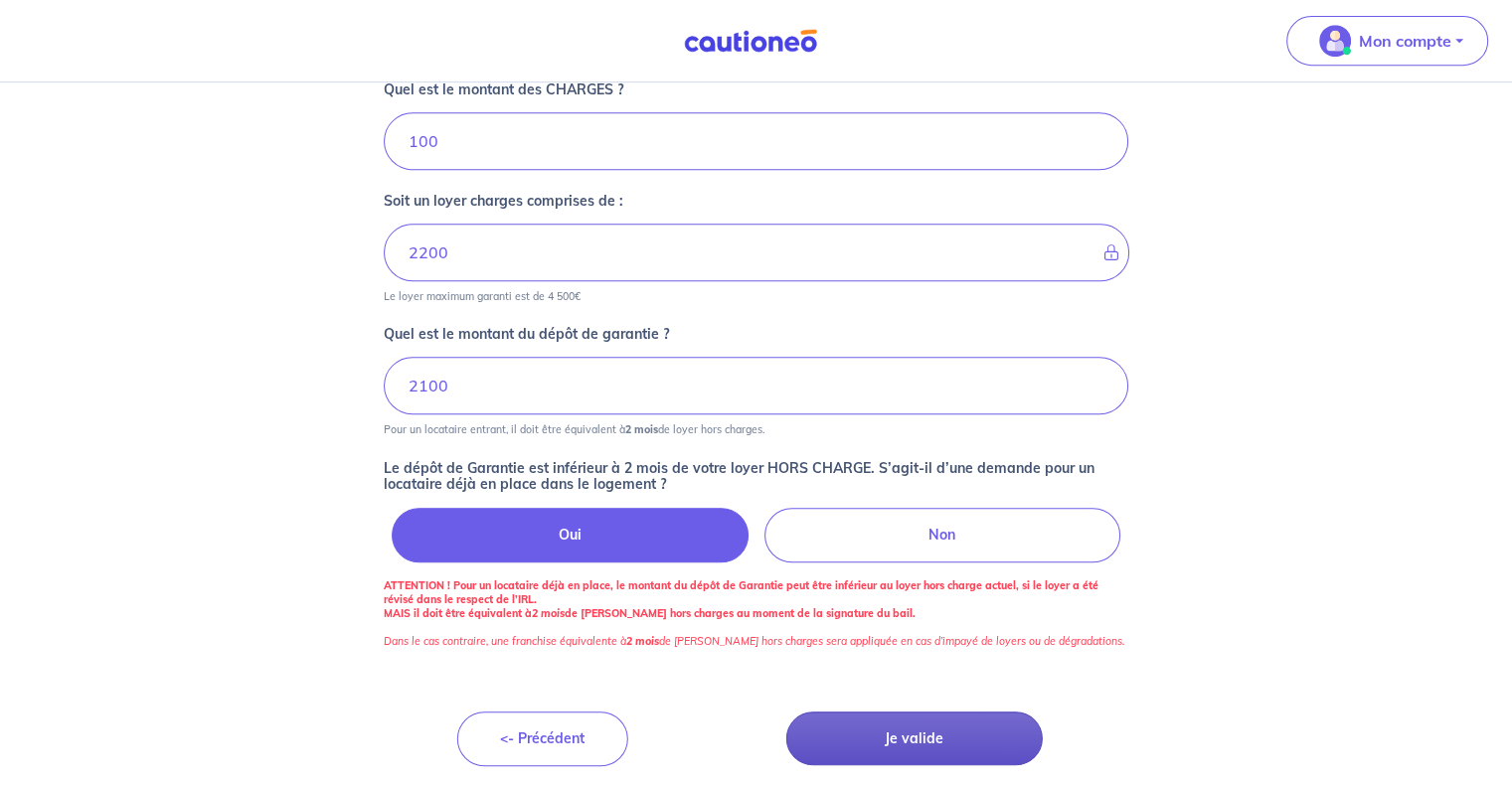 click on "Je valide" at bounding box center (915, 738) 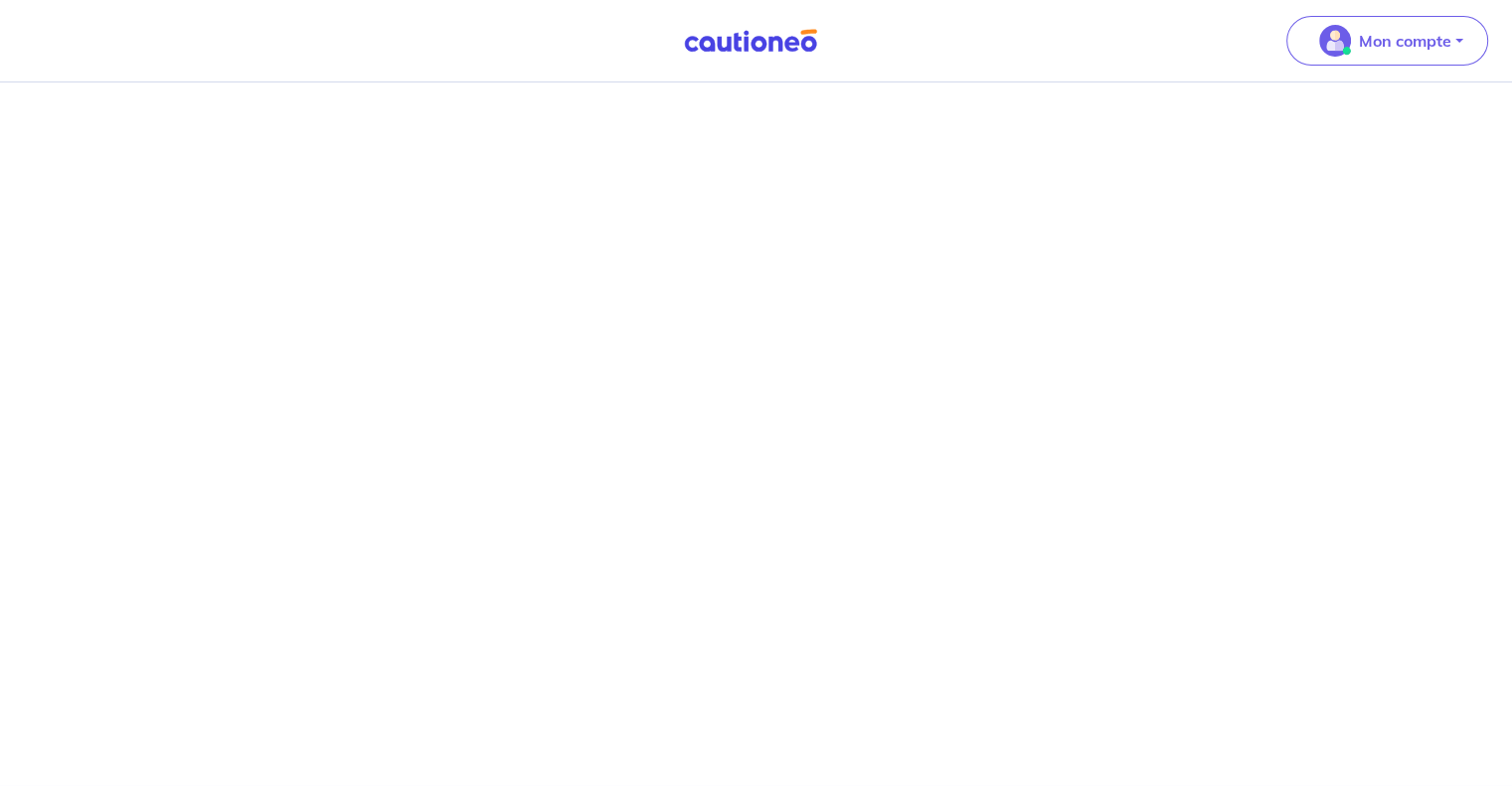 scroll, scrollTop: 0, scrollLeft: 0, axis: both 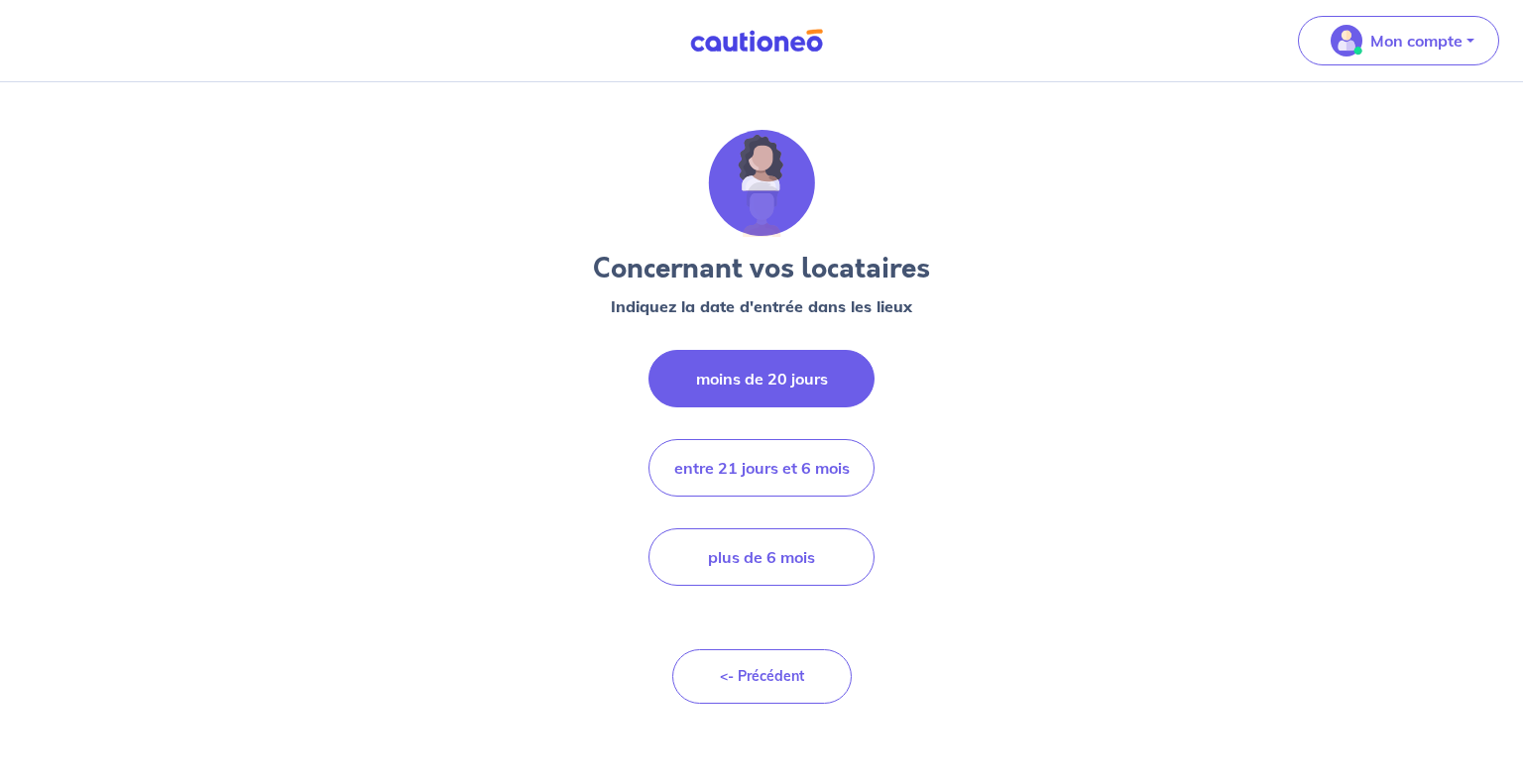click on "moins de 20 jours" at bounding box center (762, 379) 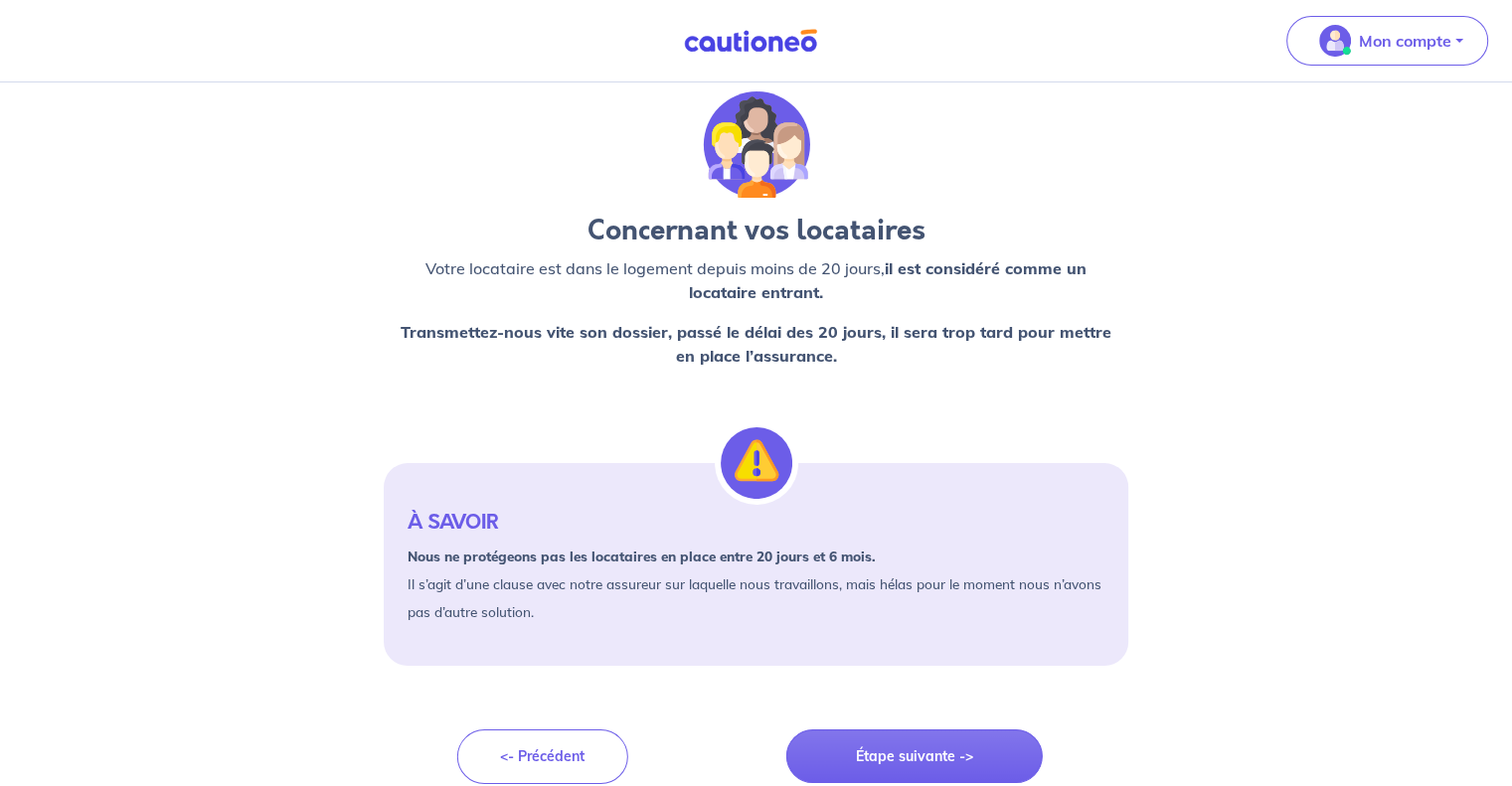 scroll, scrollTop: 60, scrollLeft: 0, axis: vertical 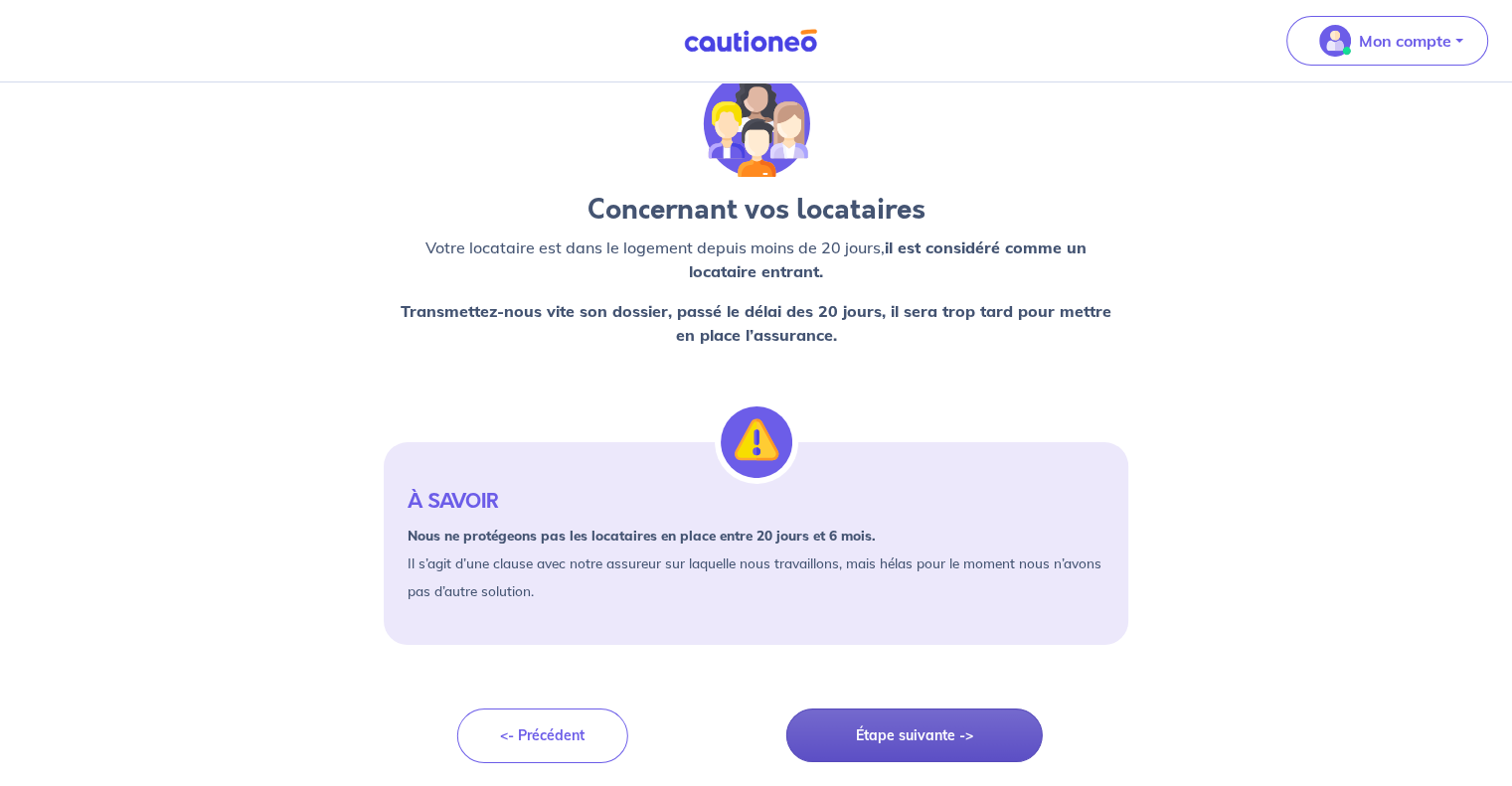 click on "Étape suivante ->" at bounding box center (915, 735) 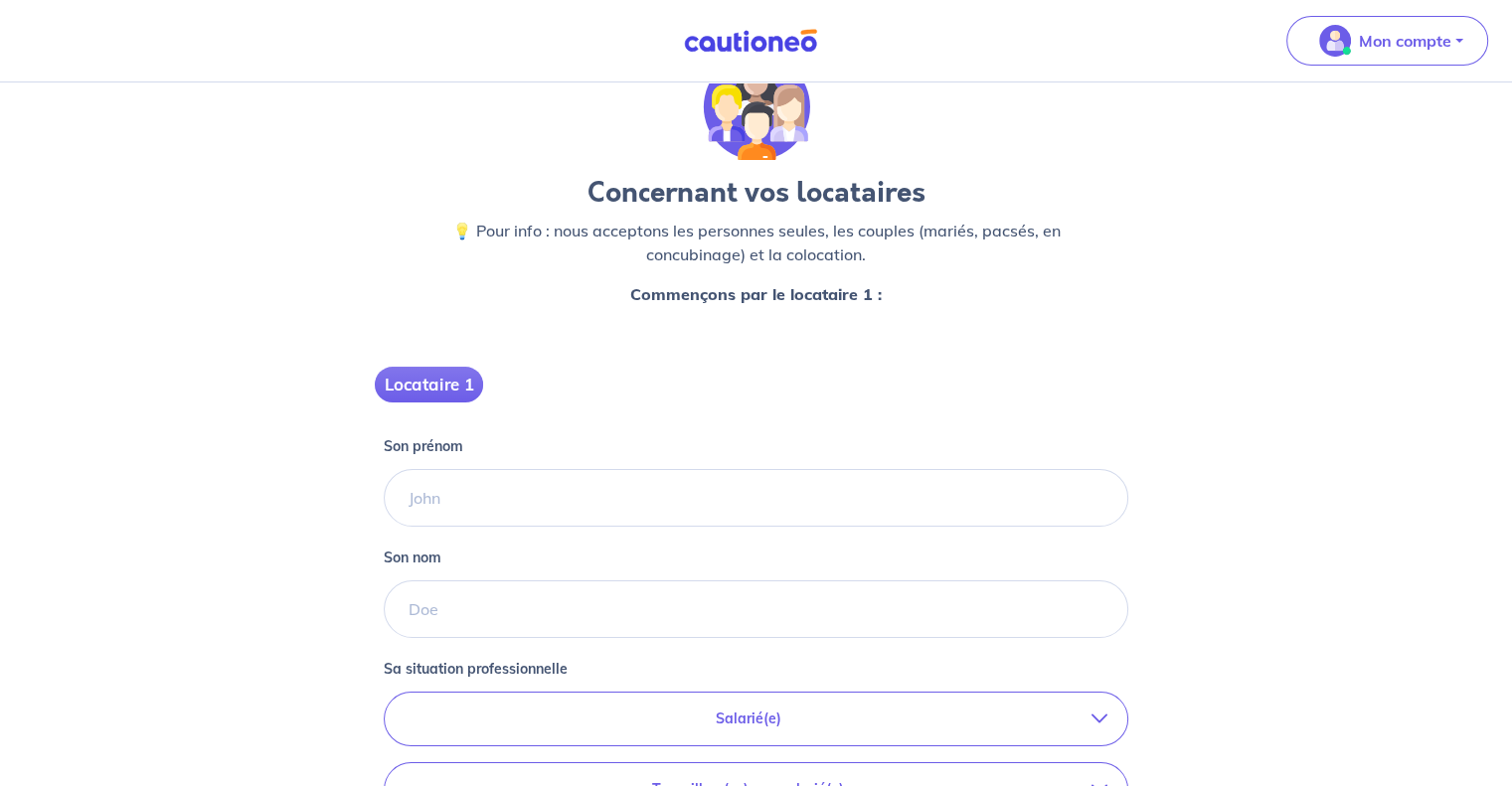 scroll, scrollTop: 99, scrollLeft: 0, axis: vertical 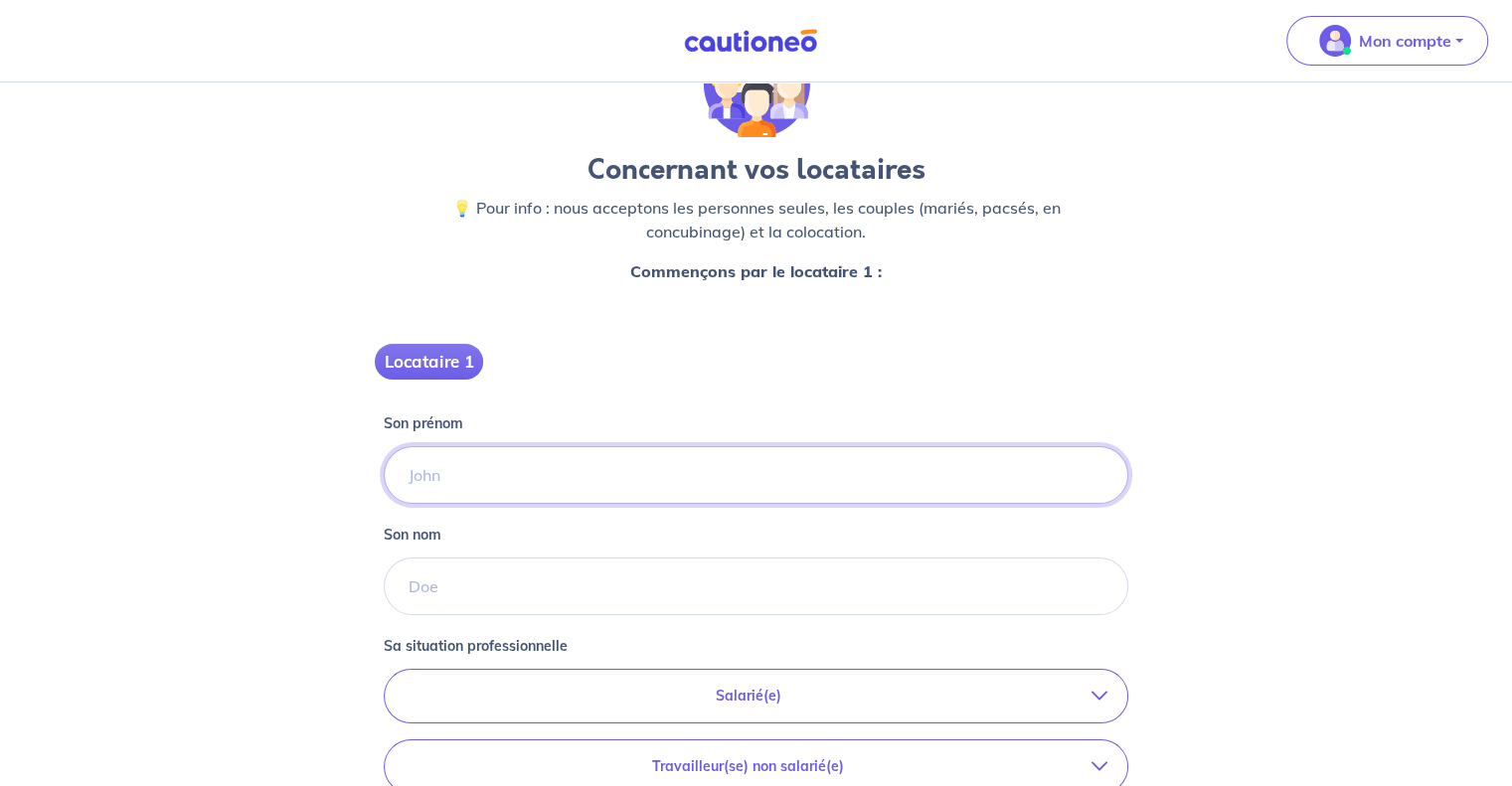 click on "Son prénom" at bounding box center [756, 475] 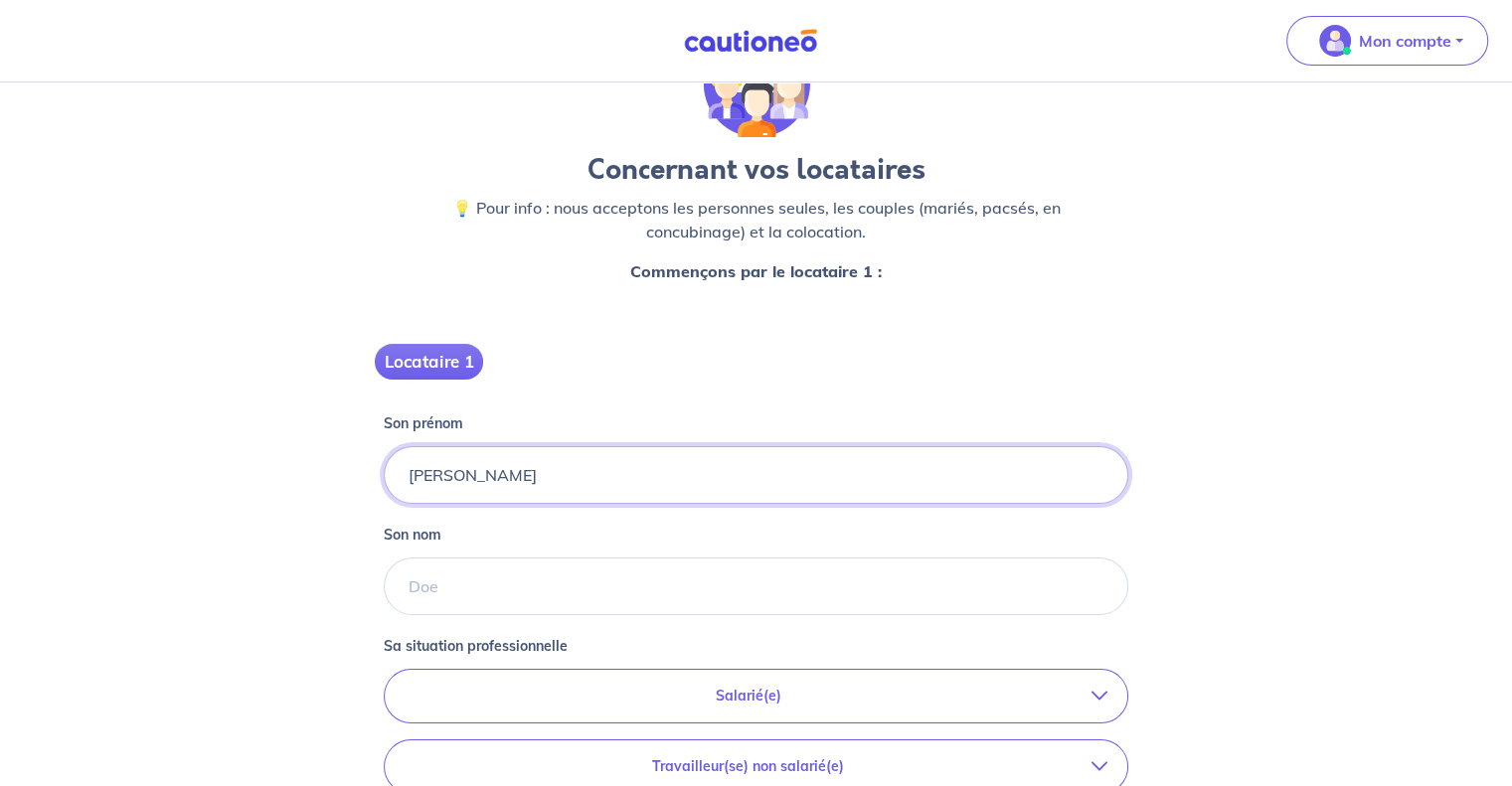 type on "Laurent" 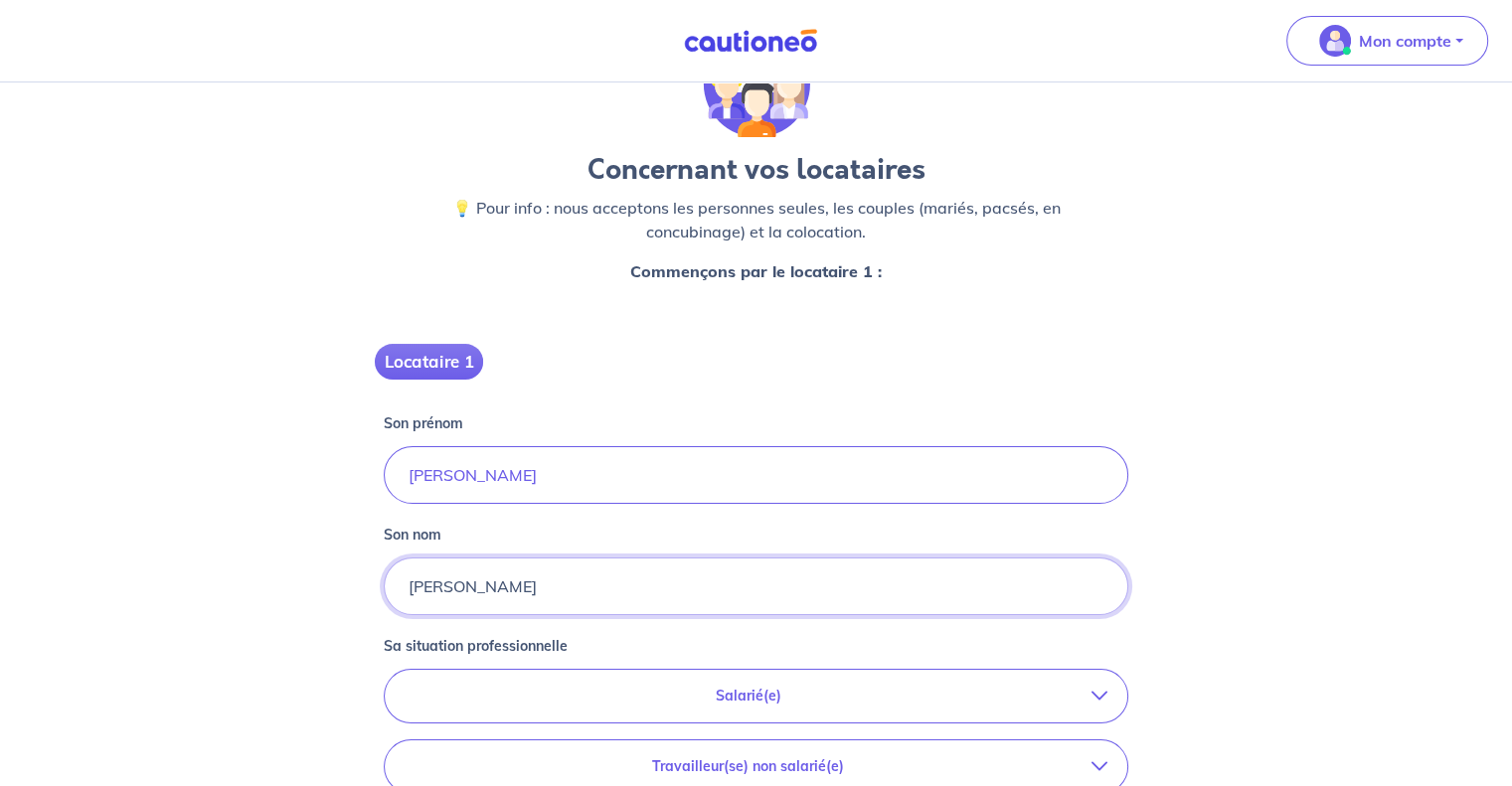 type on "Bouvire" 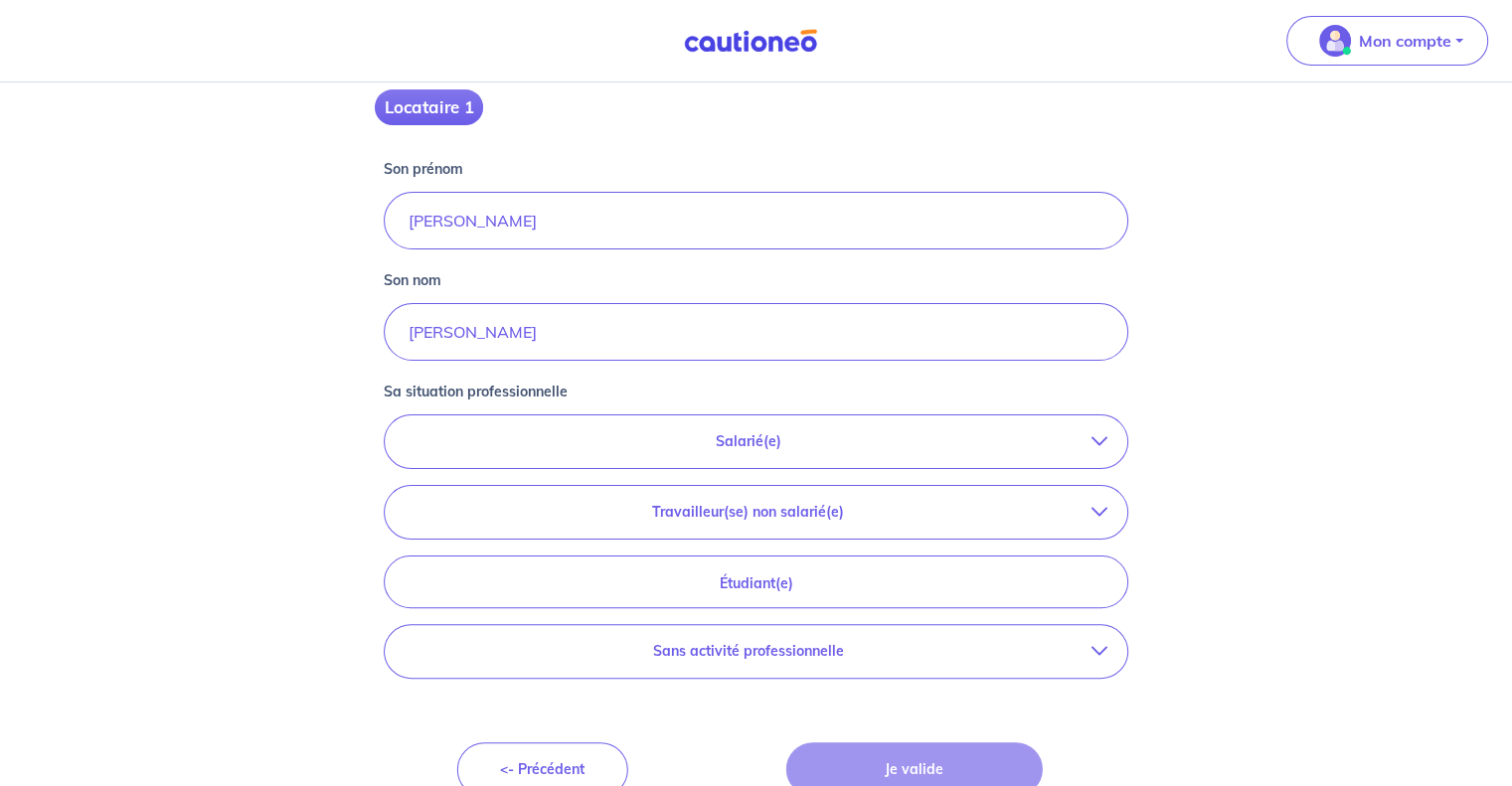 scroll, scrollTop: 386, scrollLeft: 0, axis: vertical 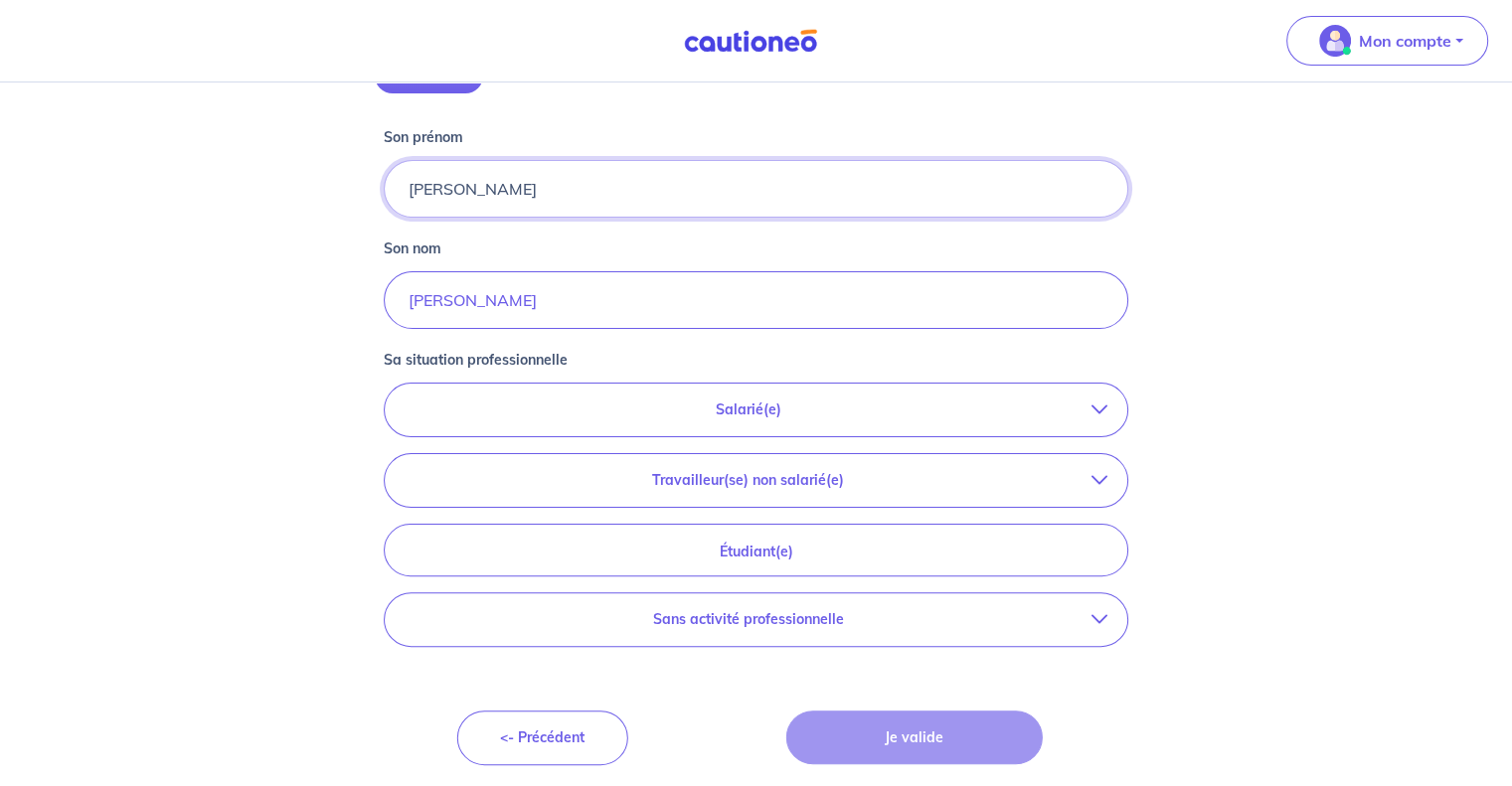 click on "Laurent" at bounding box center (756, 189) 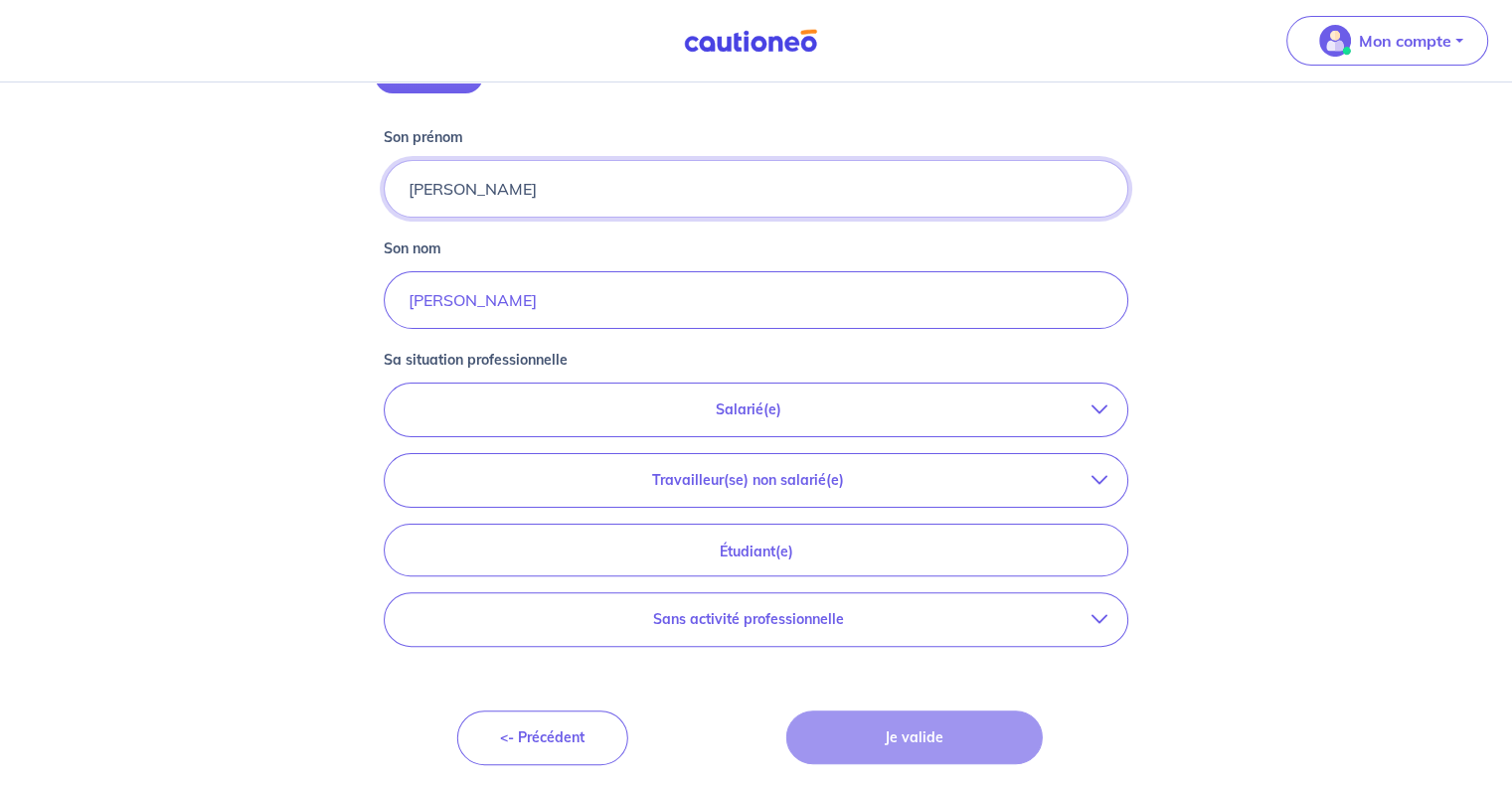 type on "Laurent Jean-Georges" 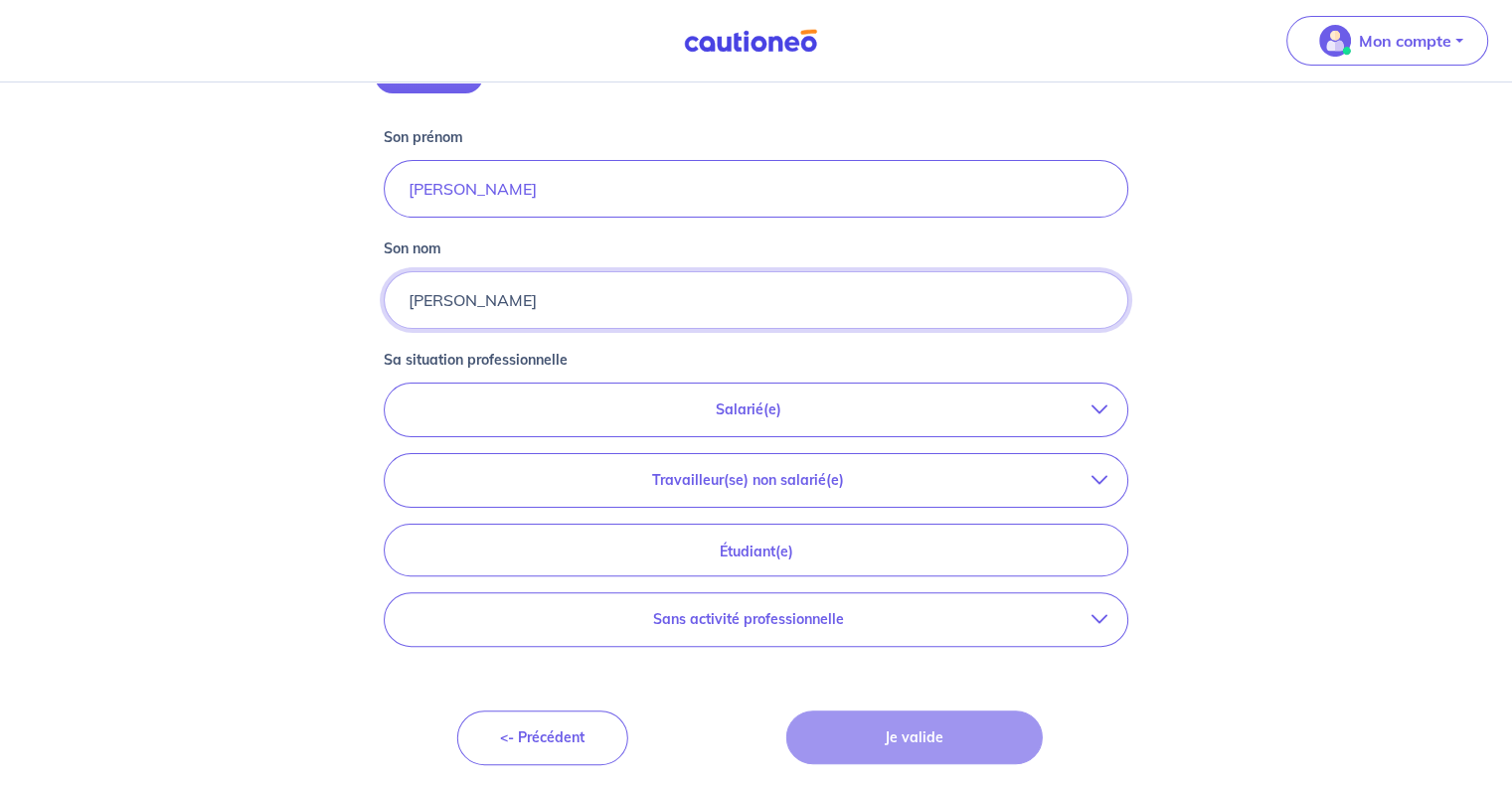 click on "Bouvire" at bounding box center [756, 300] 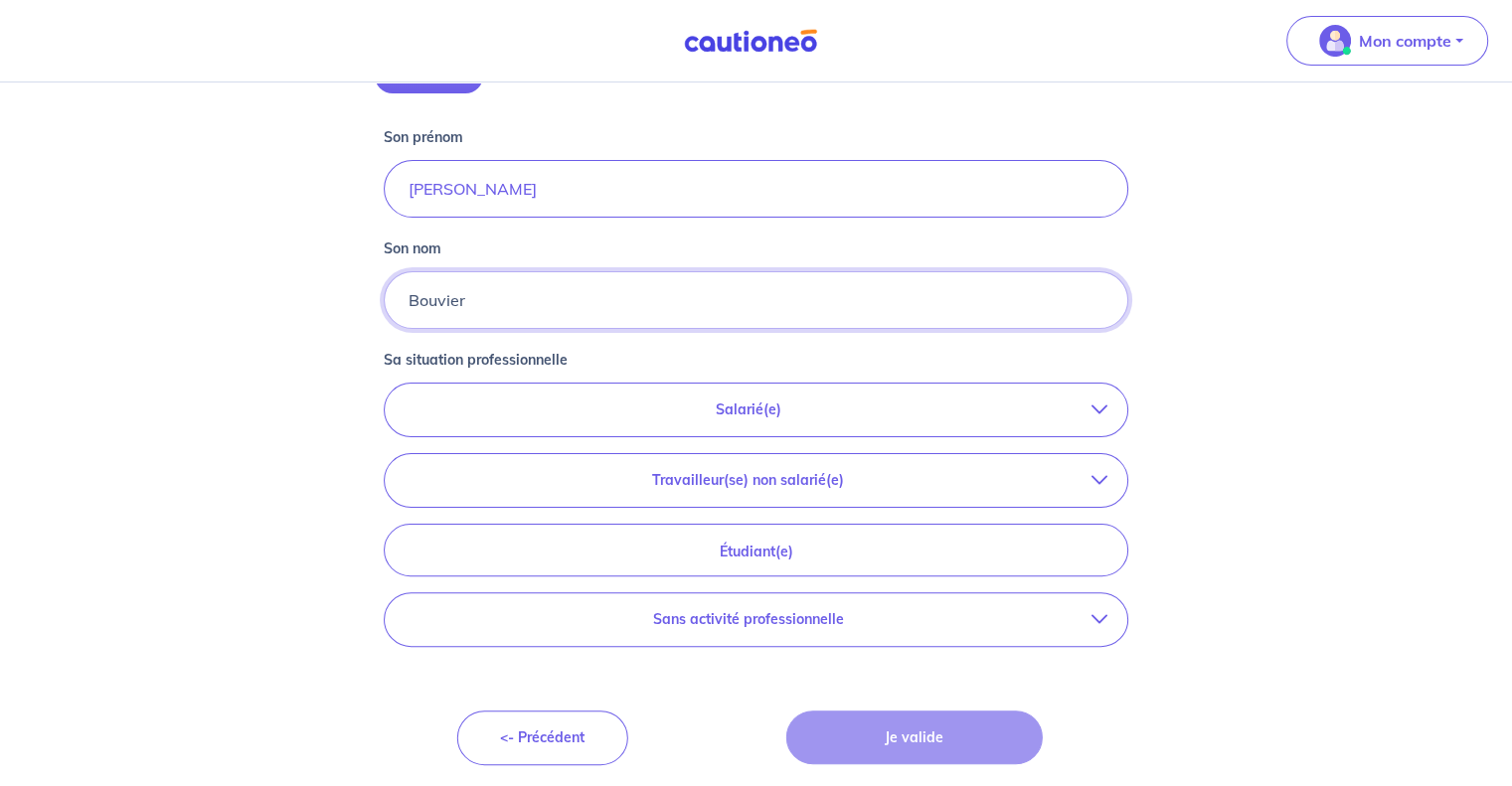 type on "Bouvier" 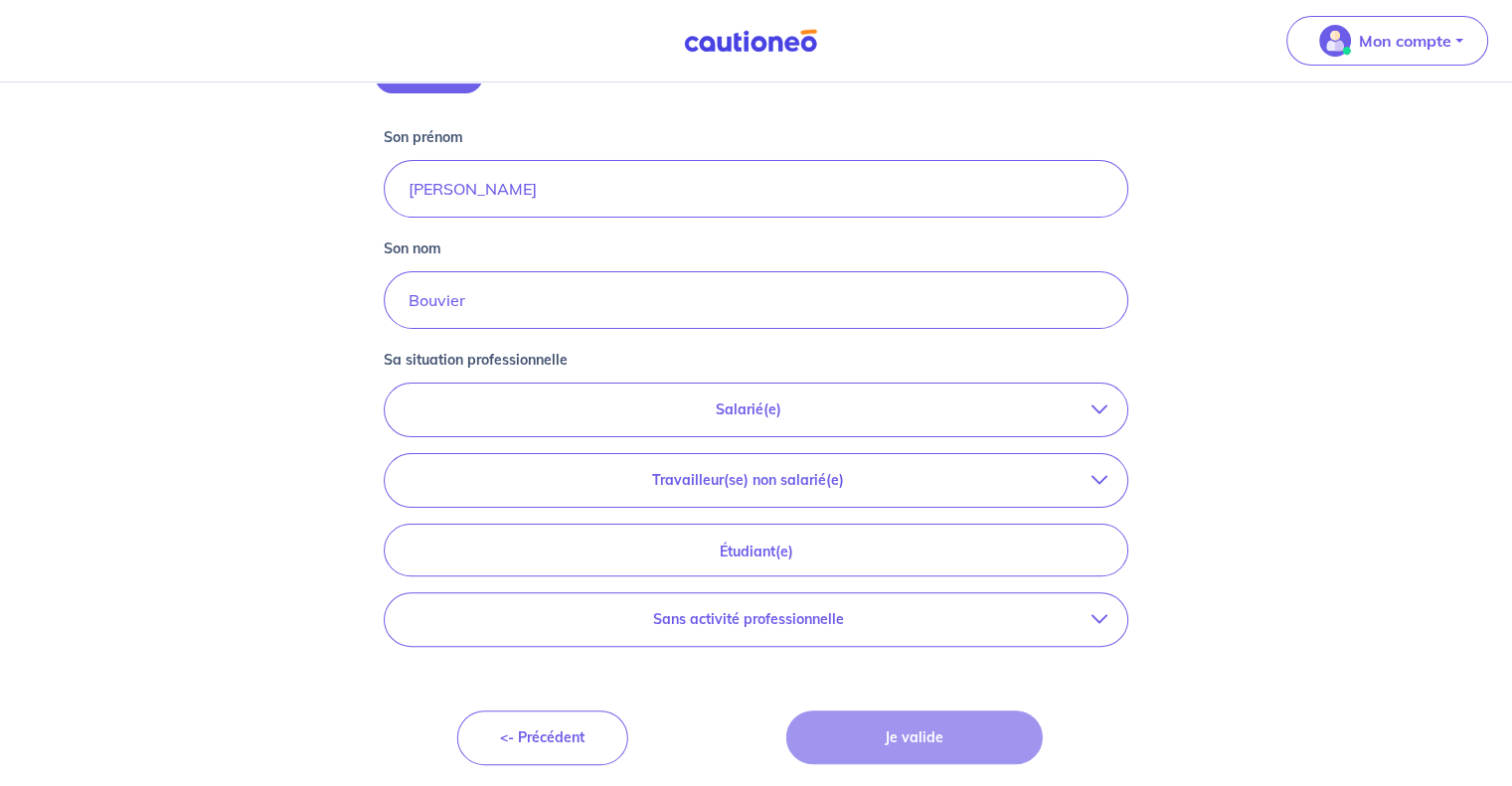 click at bounding box center [1099, 409] 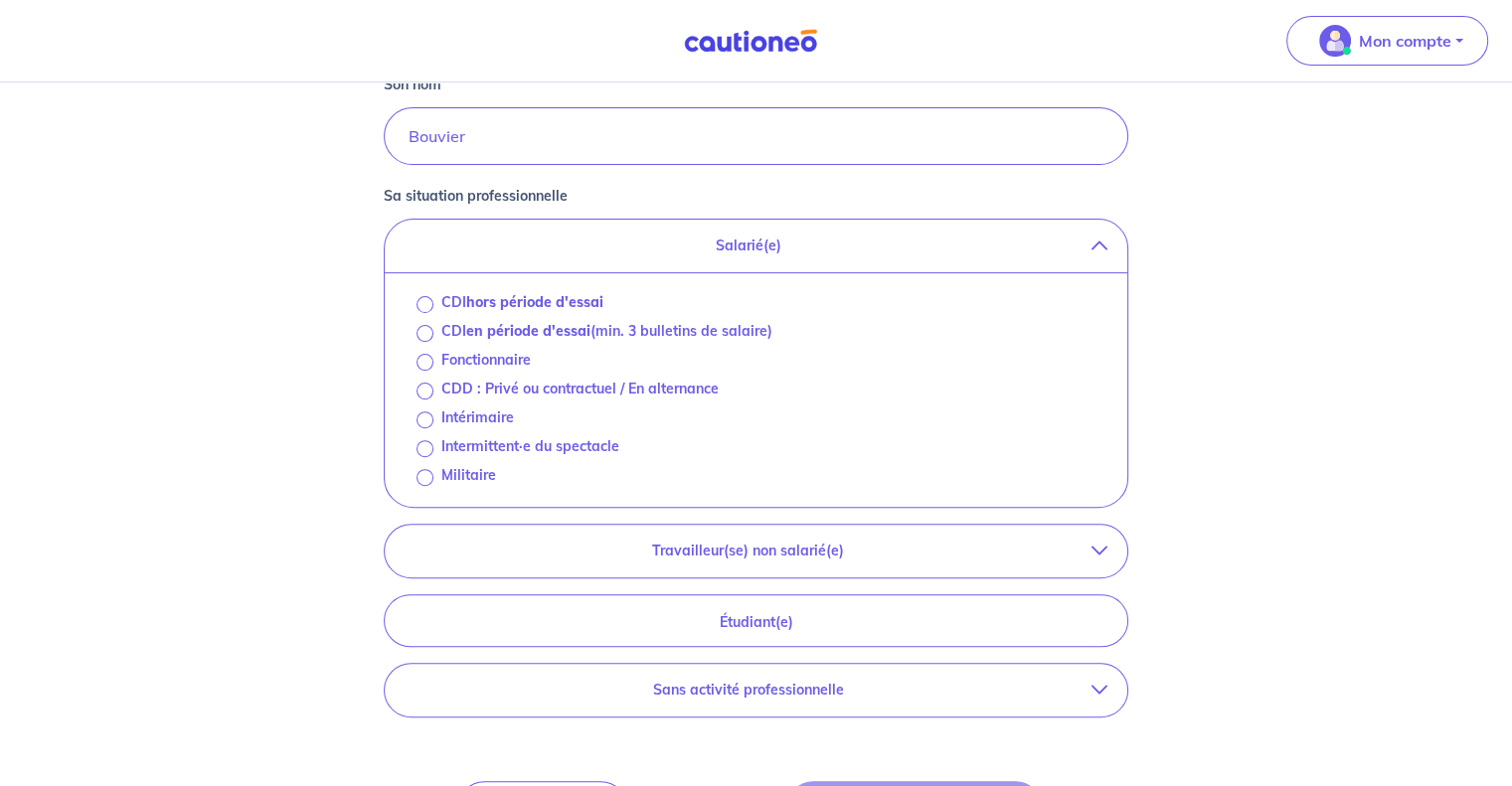 scroll, scrollTop: 521, scrollLeft: 0, axis: vertical 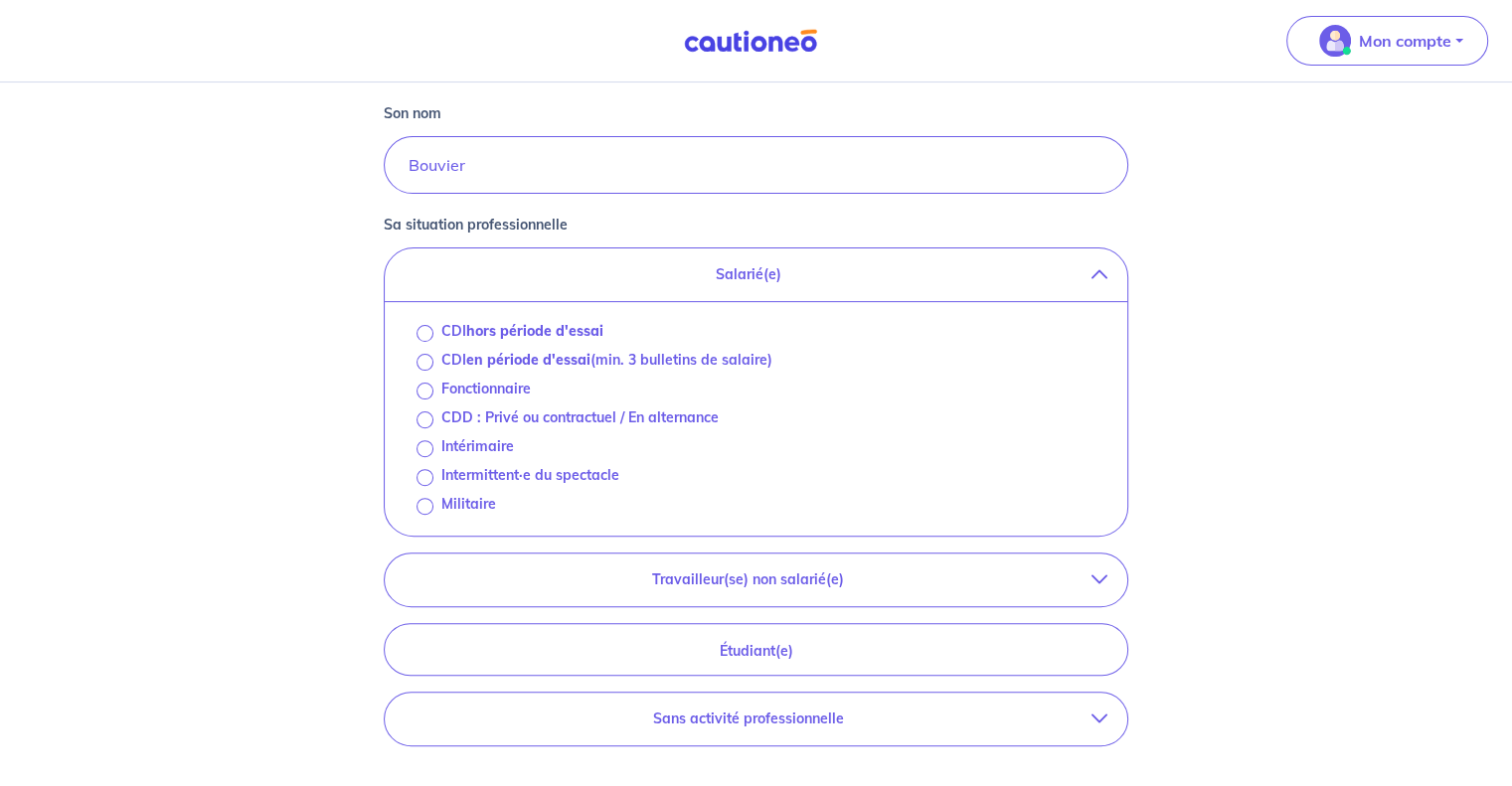 click on "Concernant vos locataires 💡 Pour info : nous acceptons les personnes seules, les couples (mariés, pacsés, en concubinage) et la colocation.
Commençons par le locataire 1 : Locataire 1 Son prénom Laurent Jean-Georges Son nom Bouvier Sa situation professionnelle Salarié(e) CDI  hors période d'essai CDI  en période d'essai  (min. 3 bulletins de salaire) Fonctionnaire CDD : Privé ou contractuel / En alternance Intérimaire Intermittent·e du spectacle Militaire Travailleur(se) non salarié(e) Freelance / auto-entrepreneur Artisan / commerçant(e) Chef d'entreprise Profession libérale Étudiant(e) Sans activité professionnelle Retraité(e) Sans activité professionnelle <- Précédent Je valide Besoin d’aide pour compléter votre demande : Contactez-nous X" at bounding box center [756, 226] 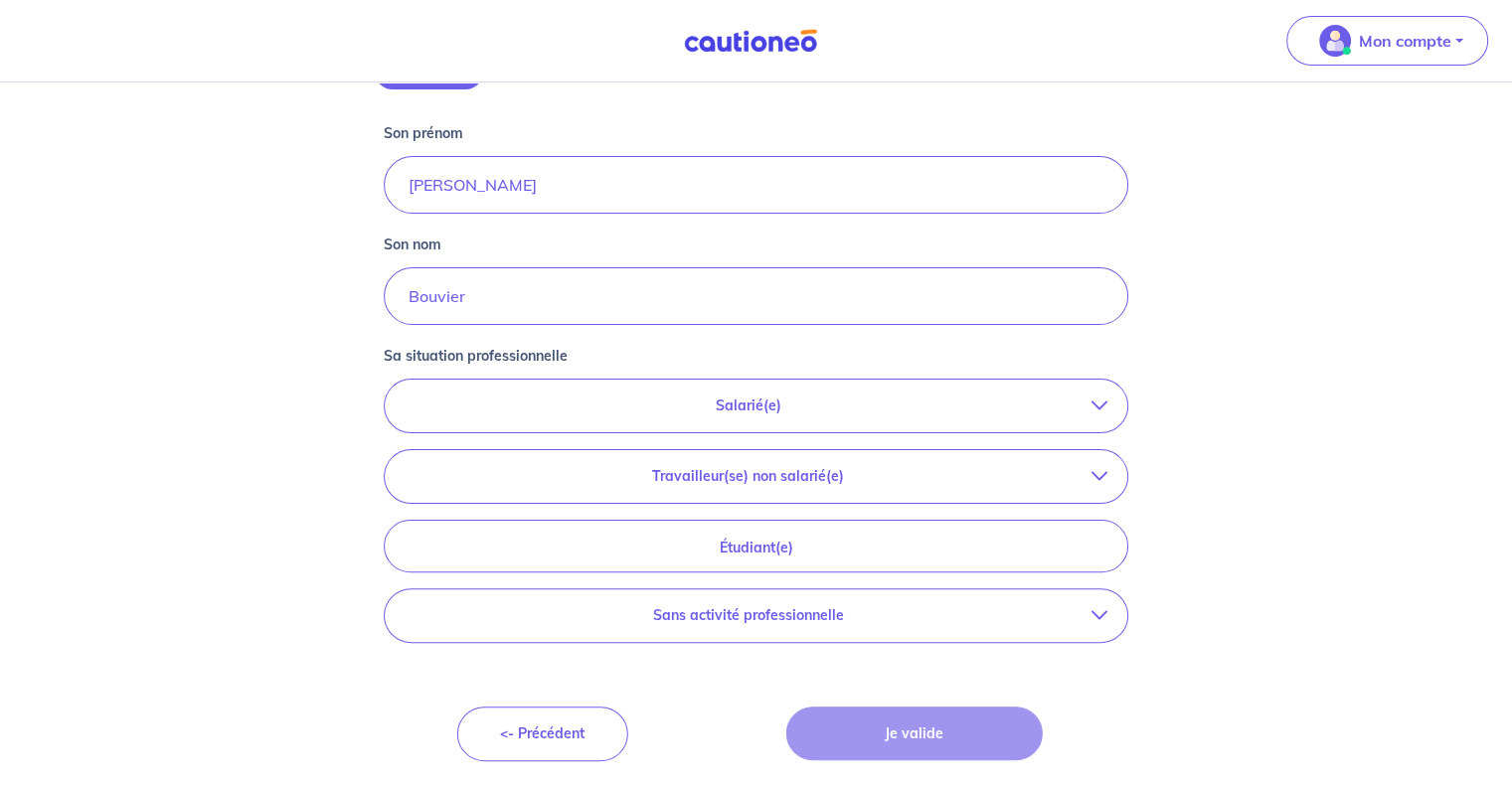 scroll, scrollTop: 386, scrollLeft: 0, axis: vertical 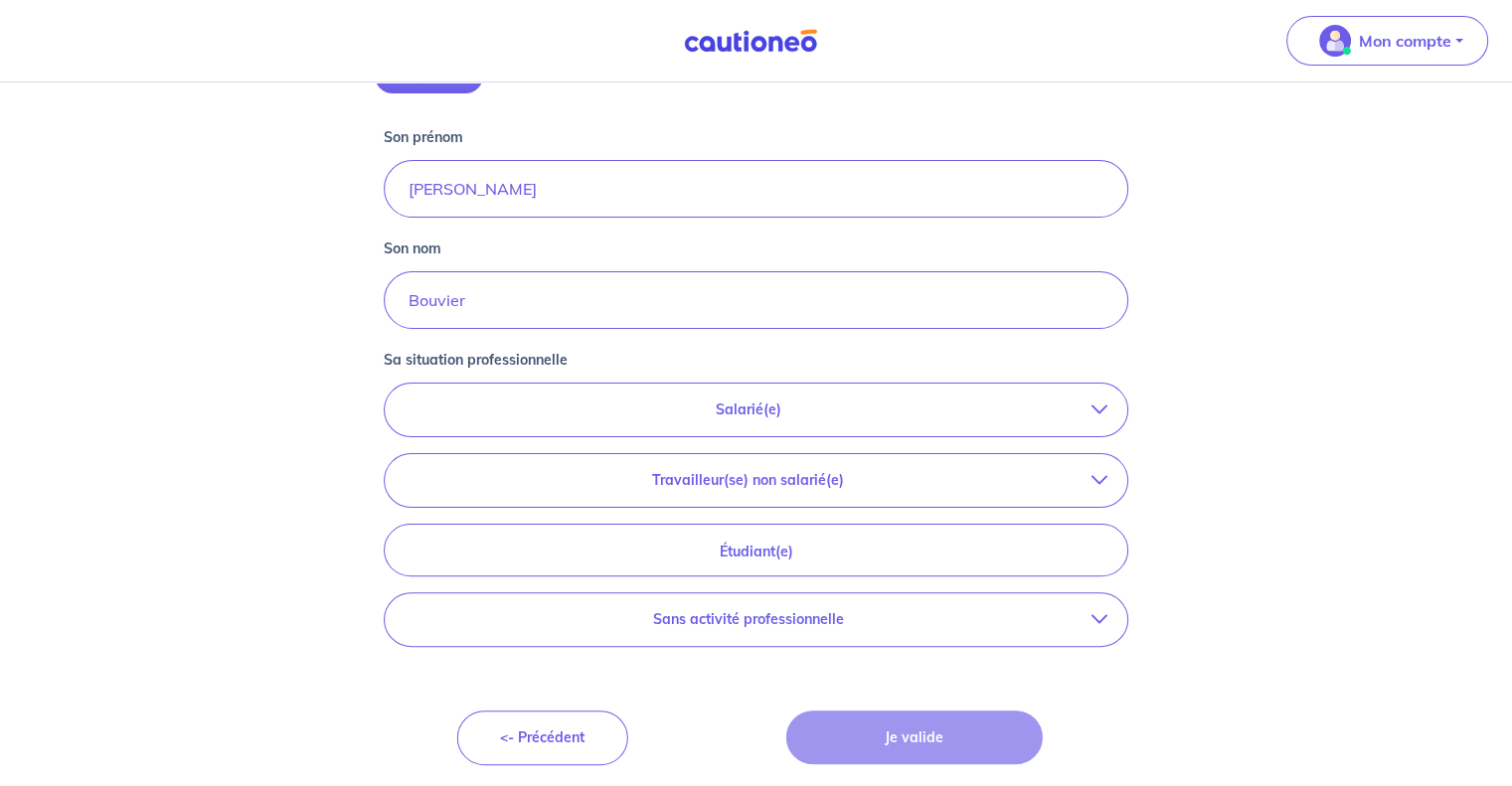 click at bounding box center (1099, 409) 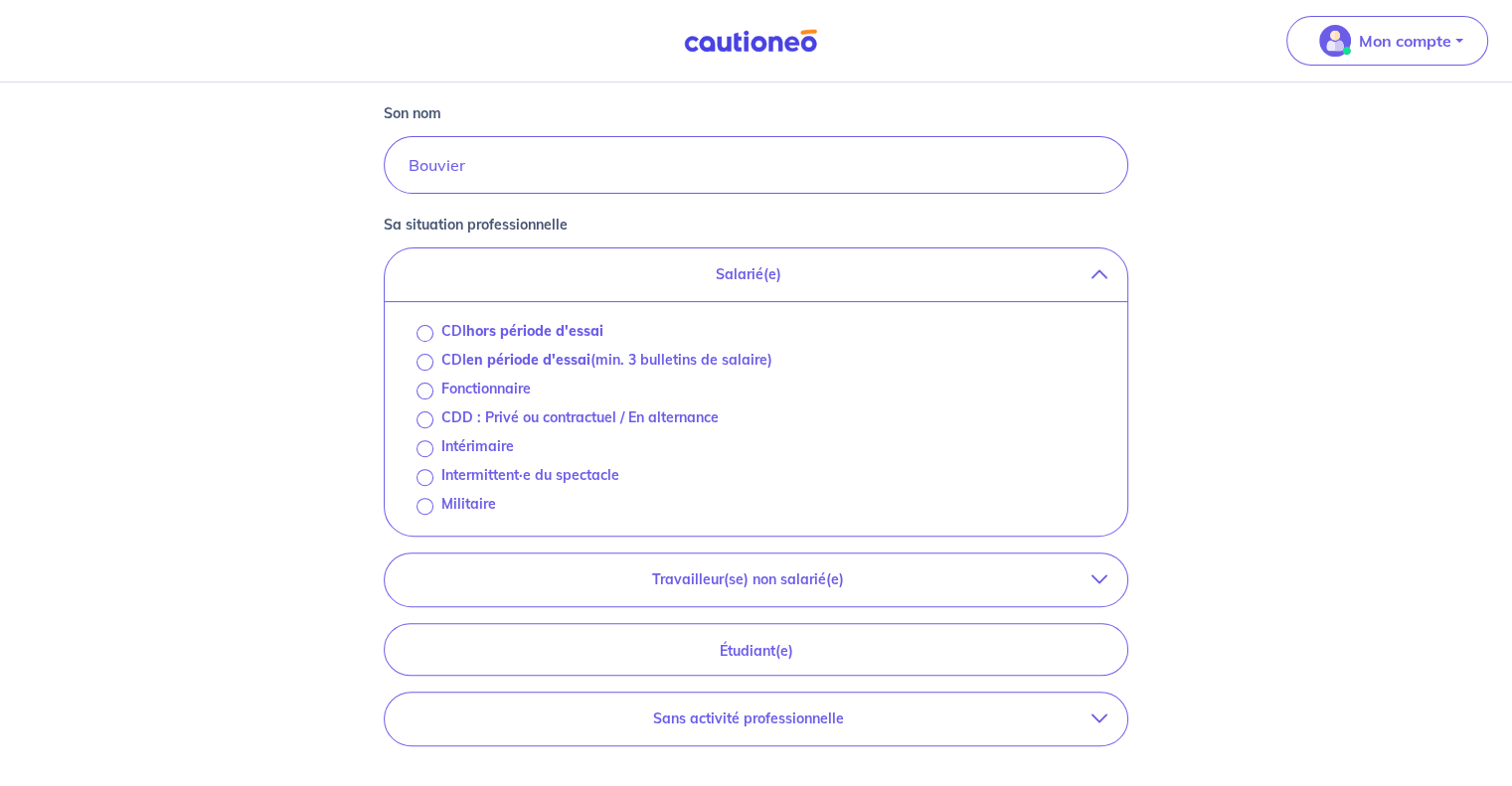 click on "Salarié(e)" at bounding box center [748, 274] 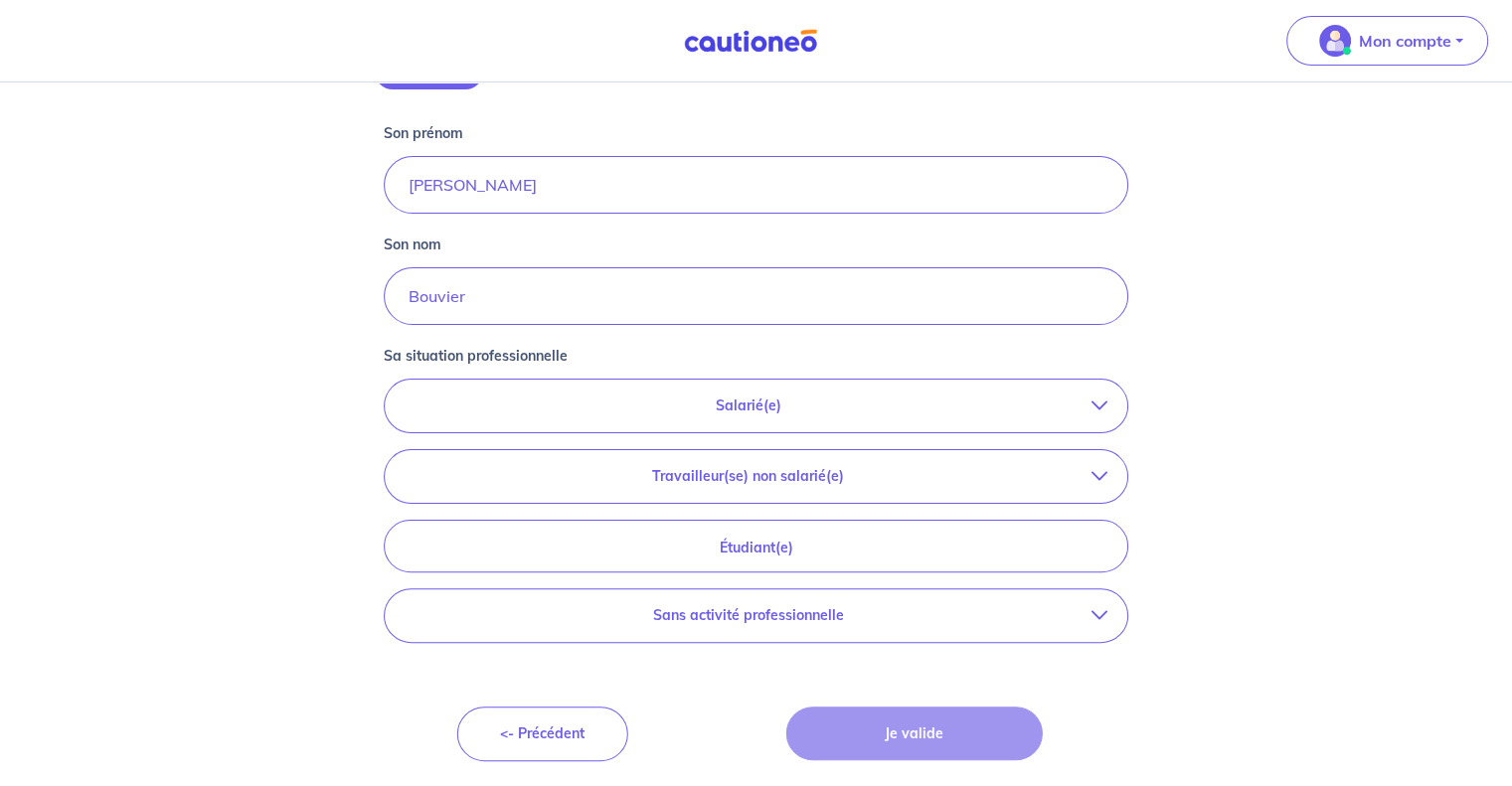 scroll, scrollTop: 386, scrollLeft: 0, axis: vertical 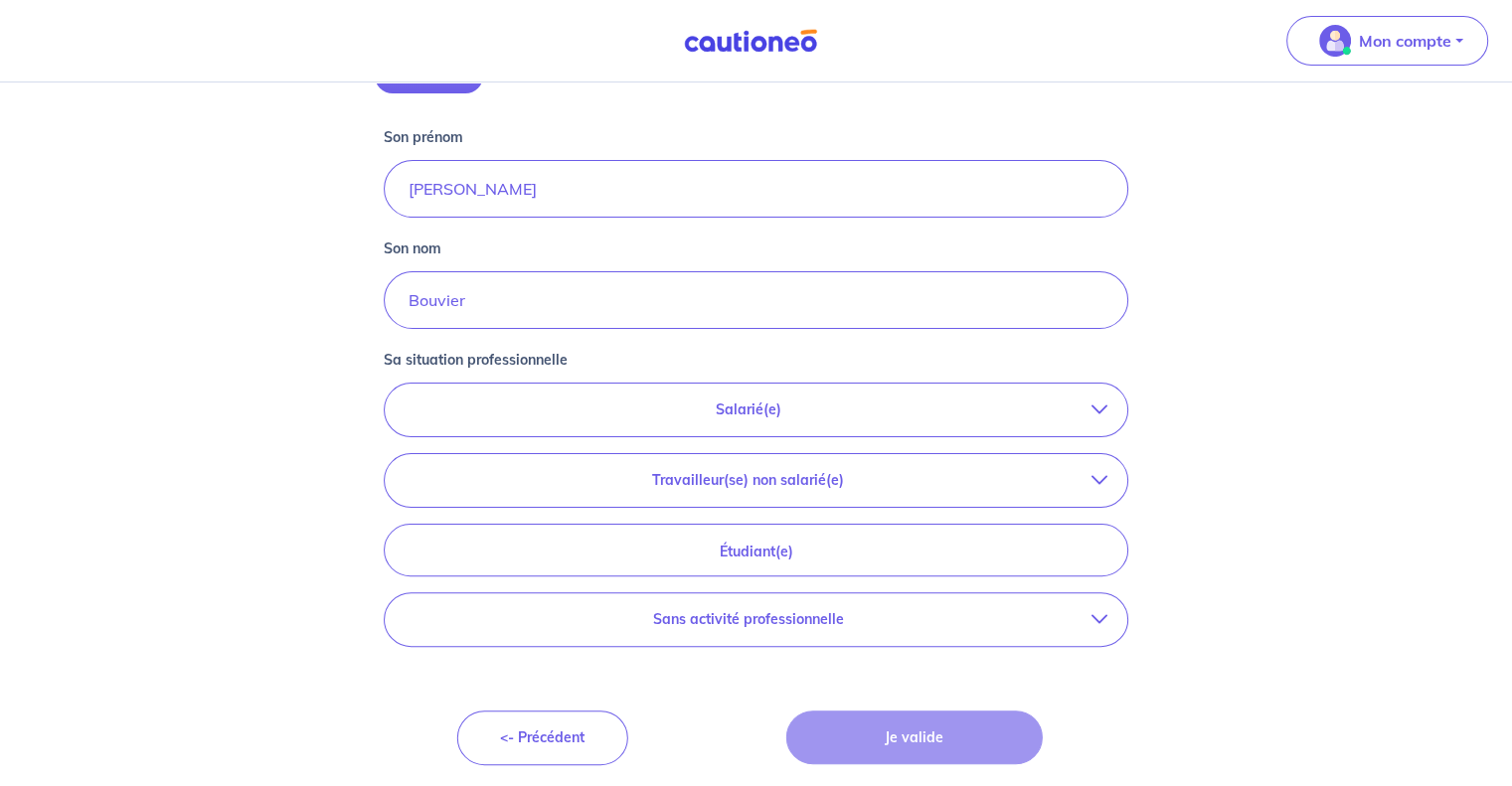 click at bounding box center (1099, 480) 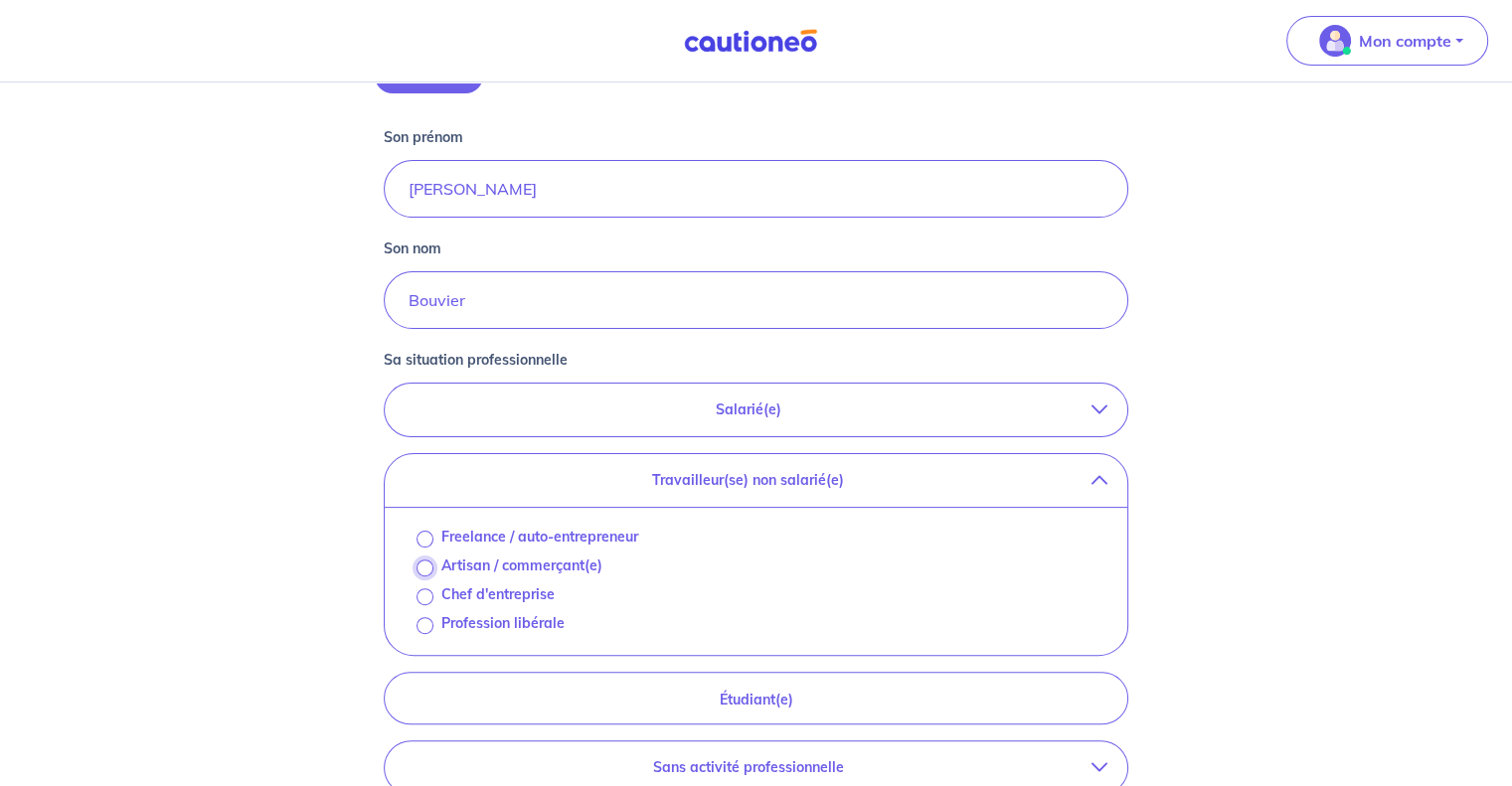 click on "Artisan / commerçant(e)" at bounding box center (424, 567) 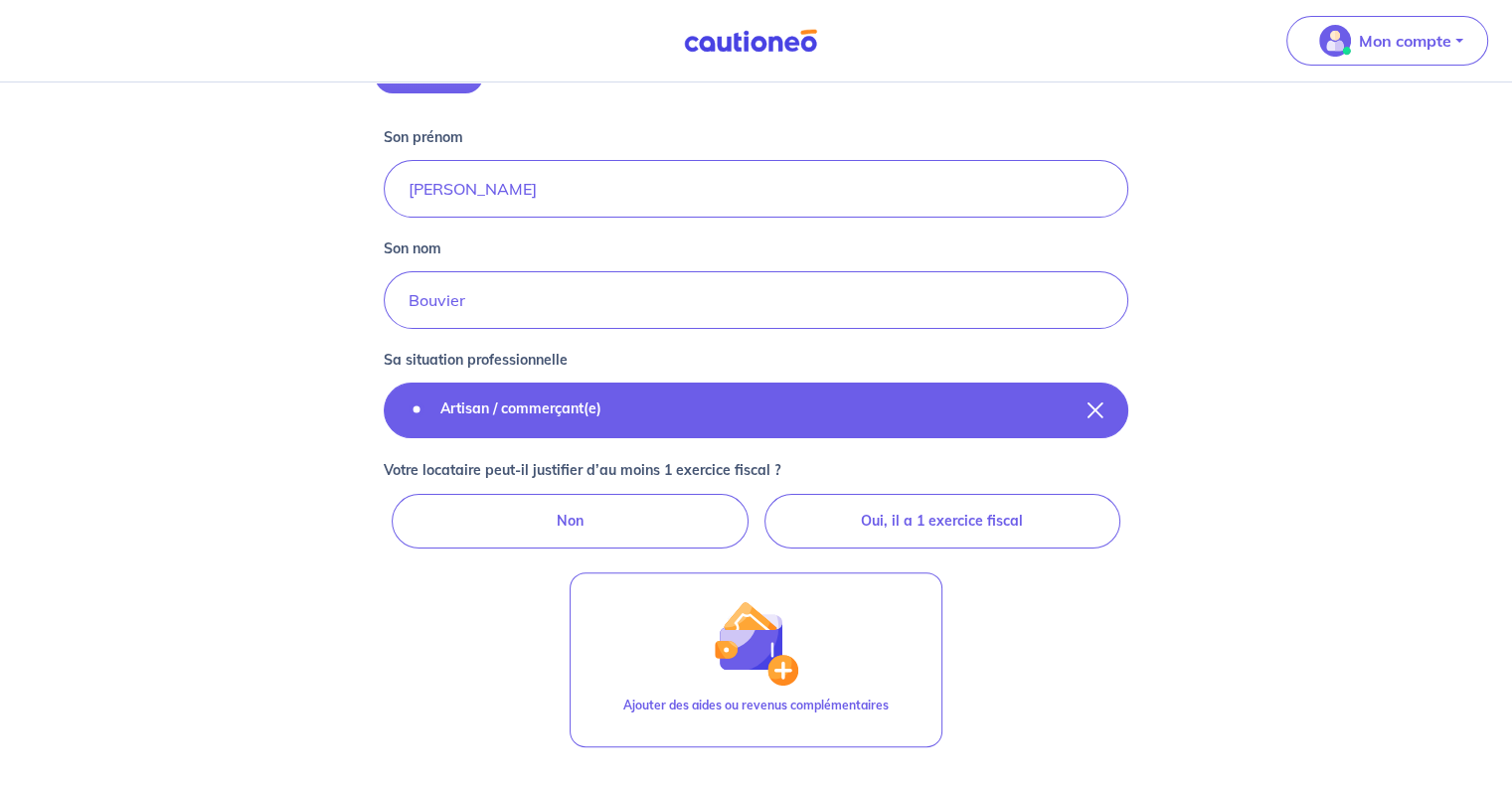 click on "Artisan / commerçant(e)" at bounding box center [756, 410] 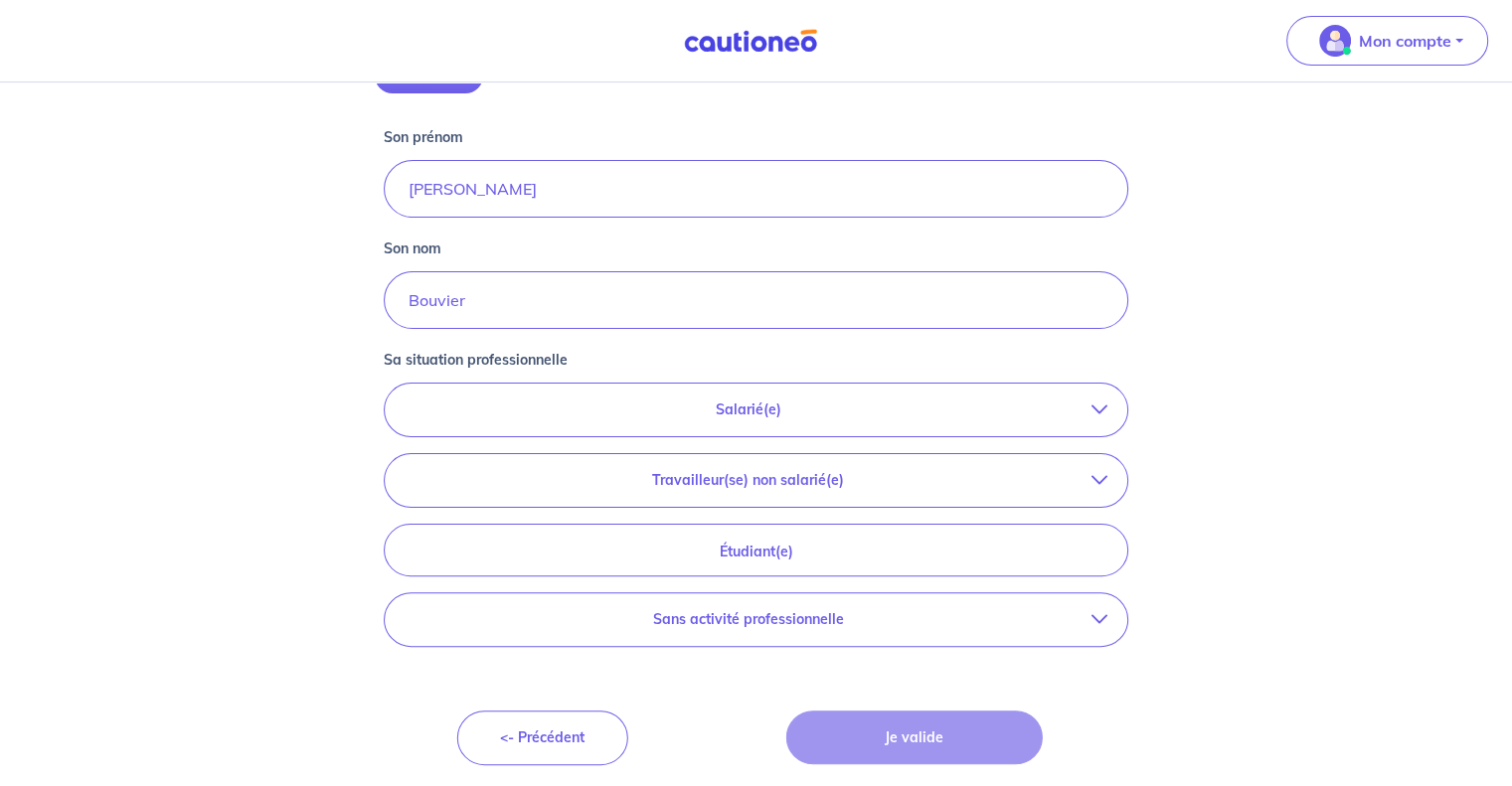 click on "Sans activité professionnelle" at bounding box center [756, 619] 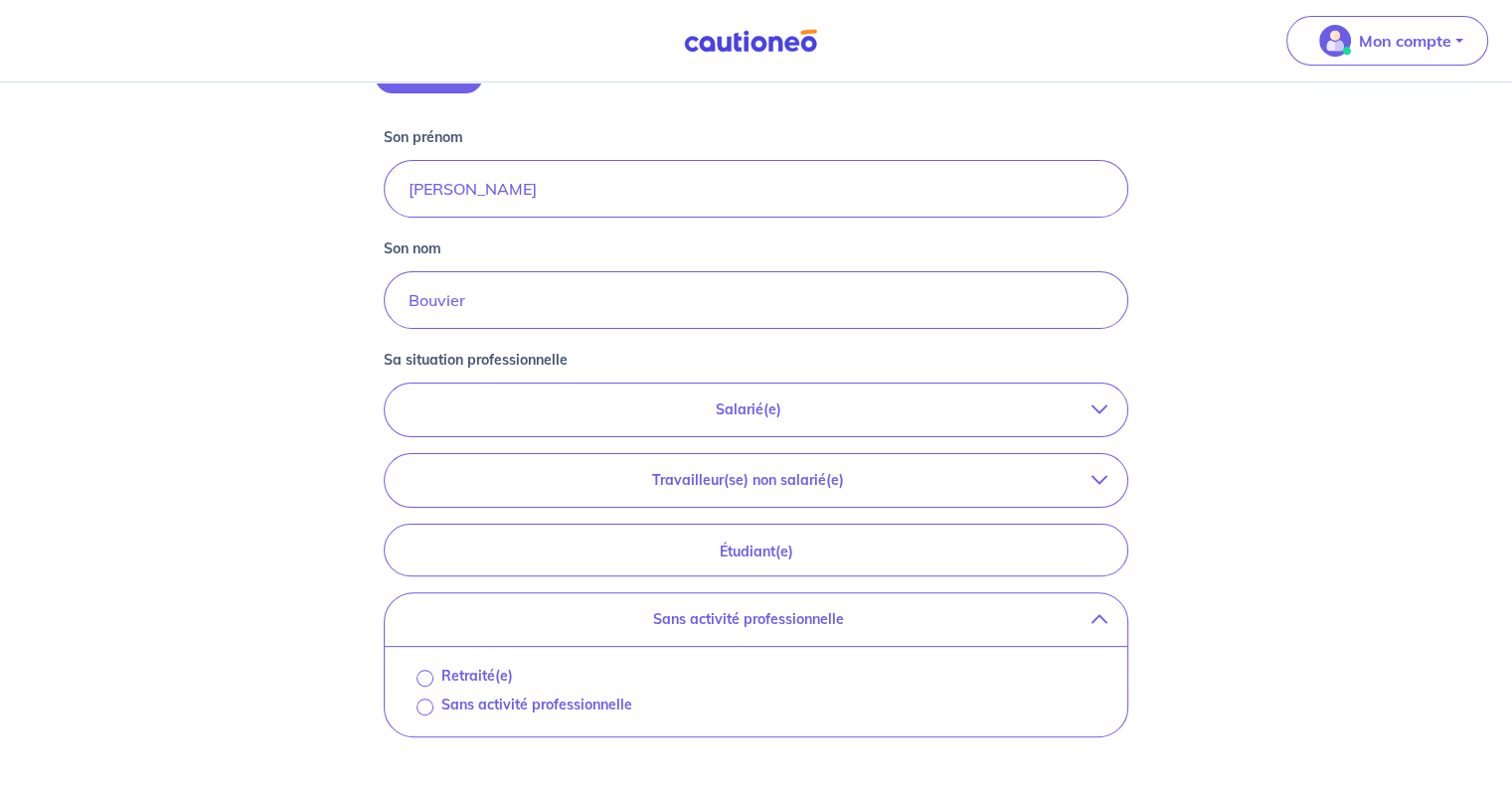 click on "Sans activité professionnelle" at bounding box center [756, 619] 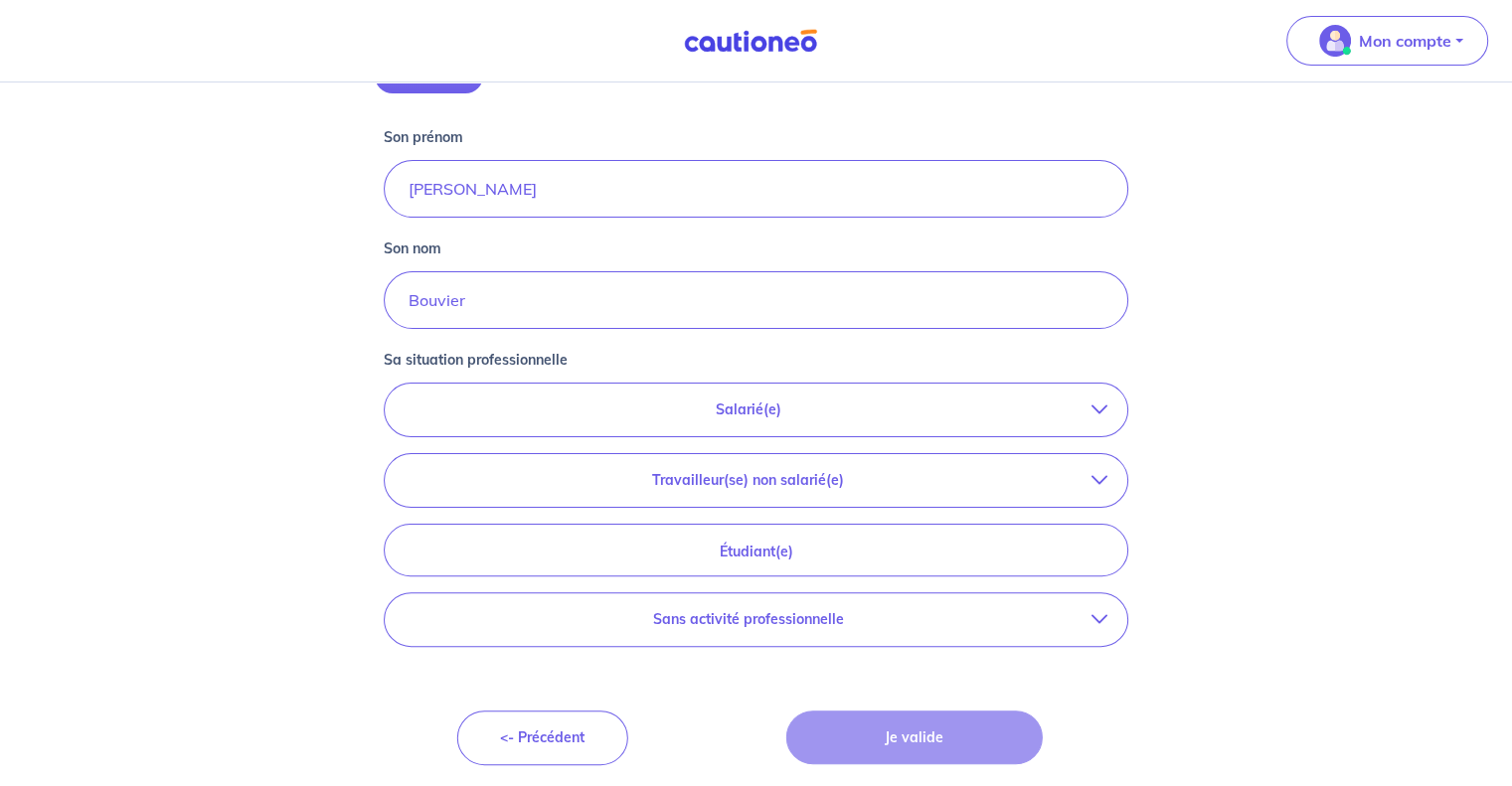 click at bounding box center [1099, 480] 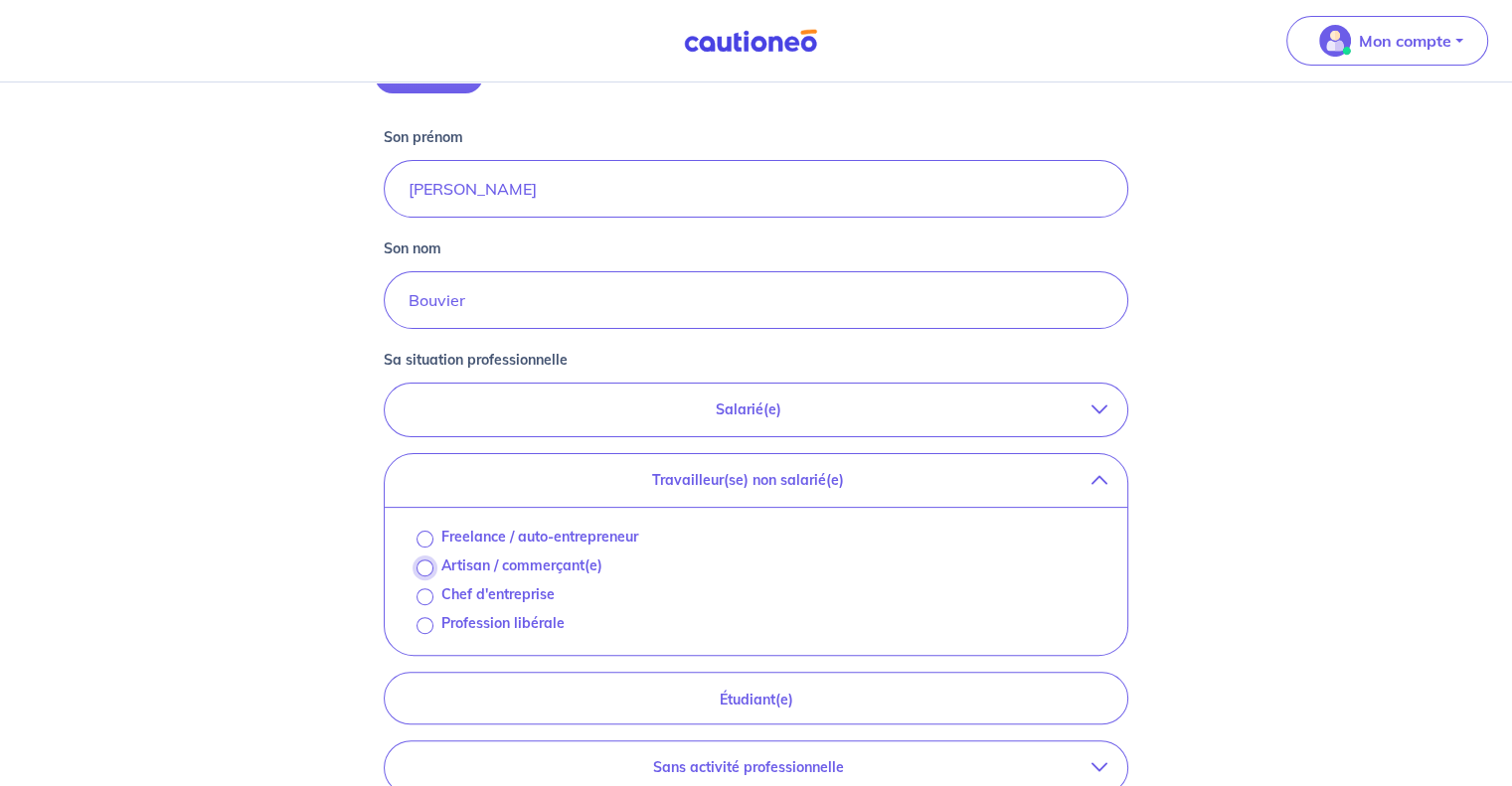 click on "Artisan / commerçant(e)" at bounding box center [424, 567] 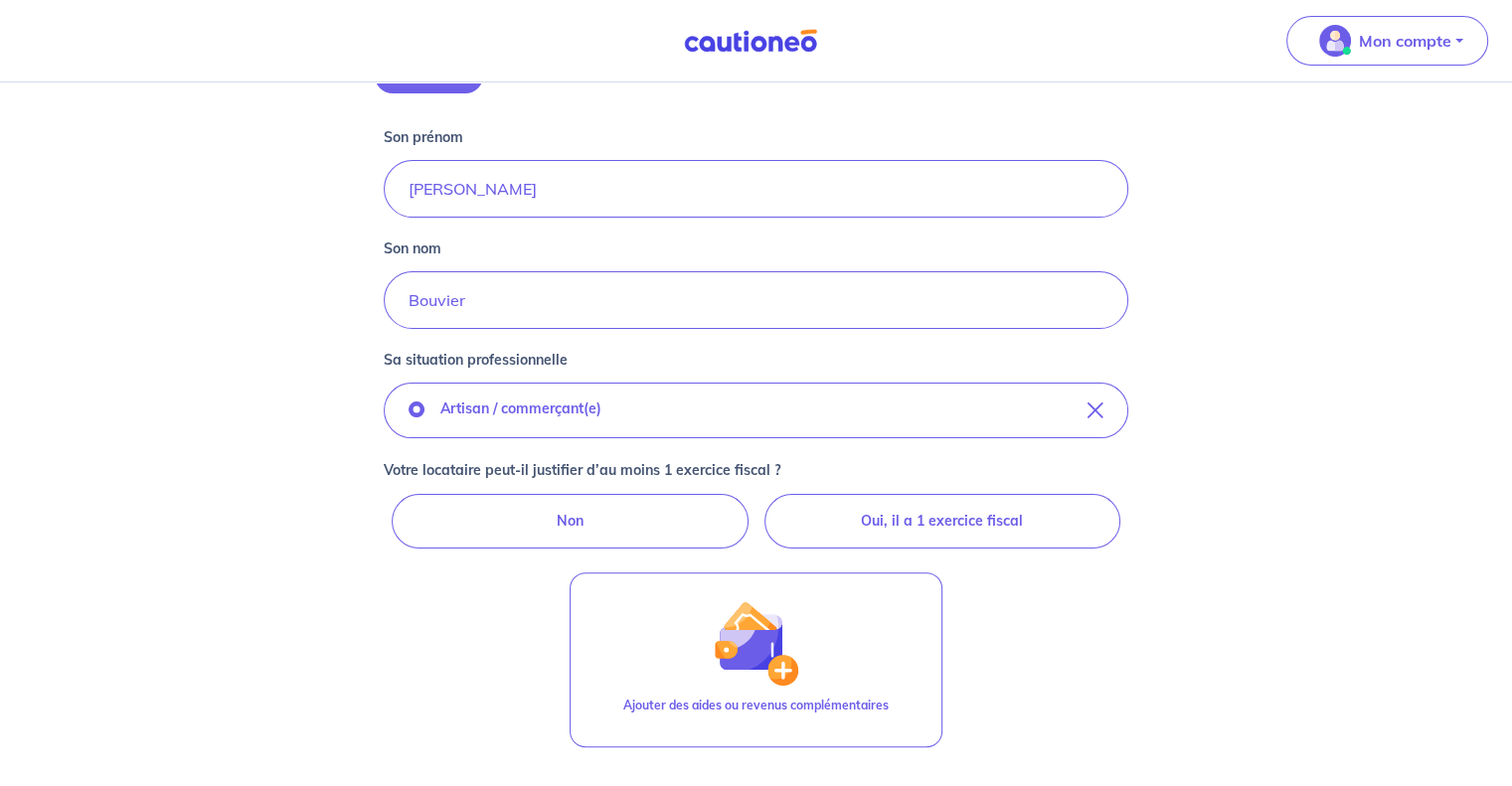 click on "Oui, il a 1 exercice fiscal" at bounding box center (942, 521) 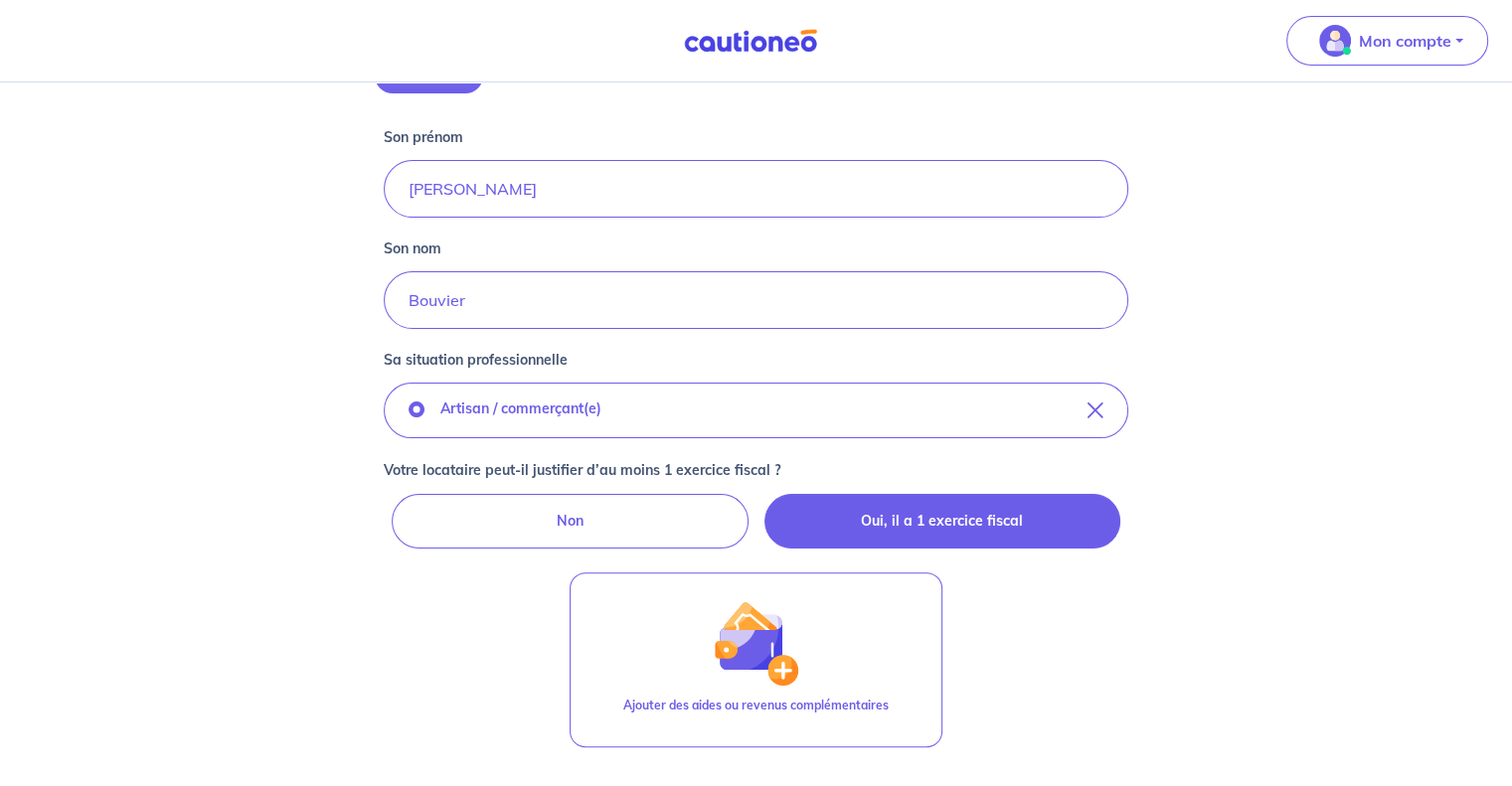 radio on "true" 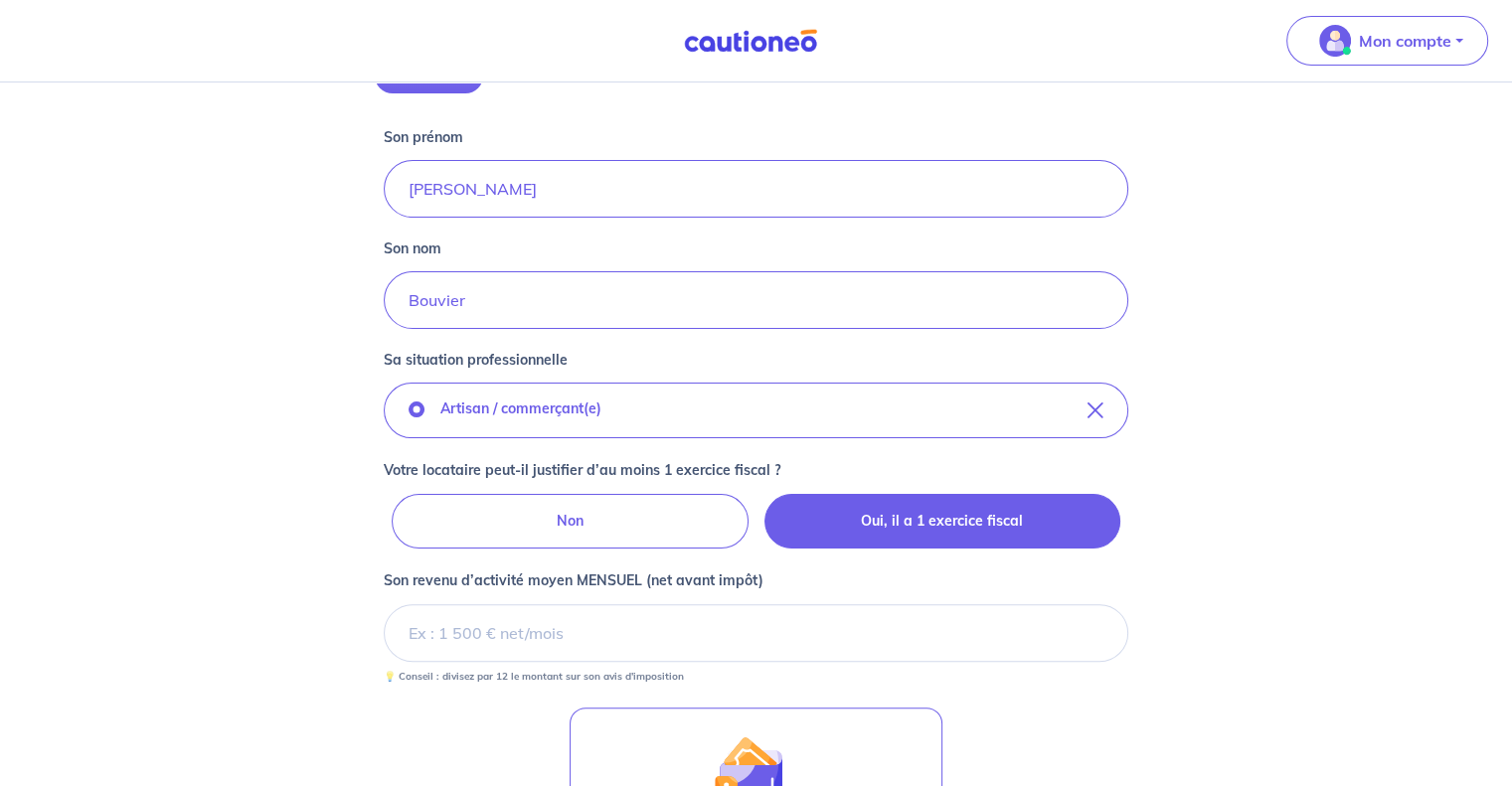 click on "Non" at bounding box center (756, 500) 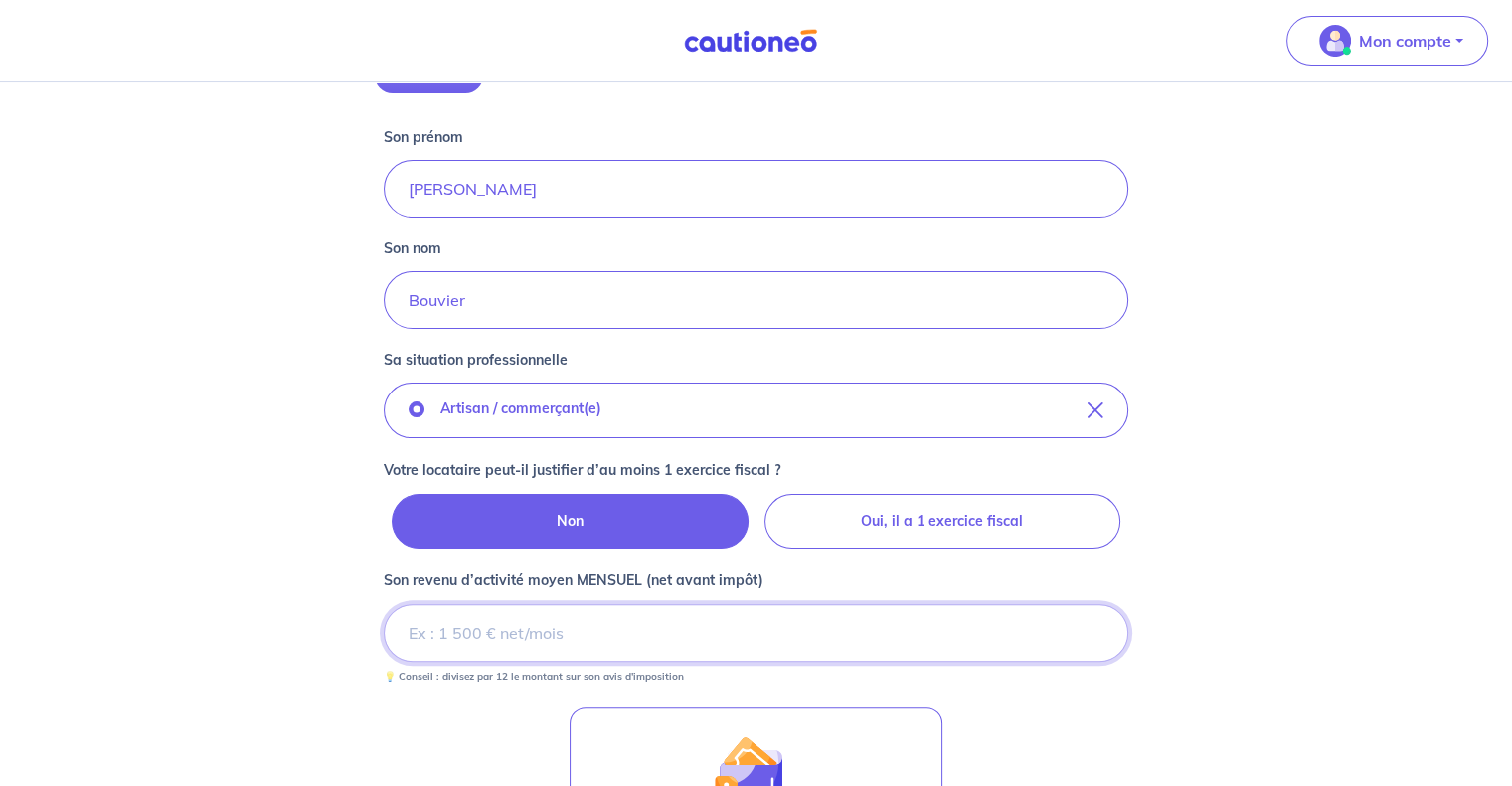 click on "Son revenu d’activité moyen MENSUEL (net avant impôt)" at bounding box center (756, 633) 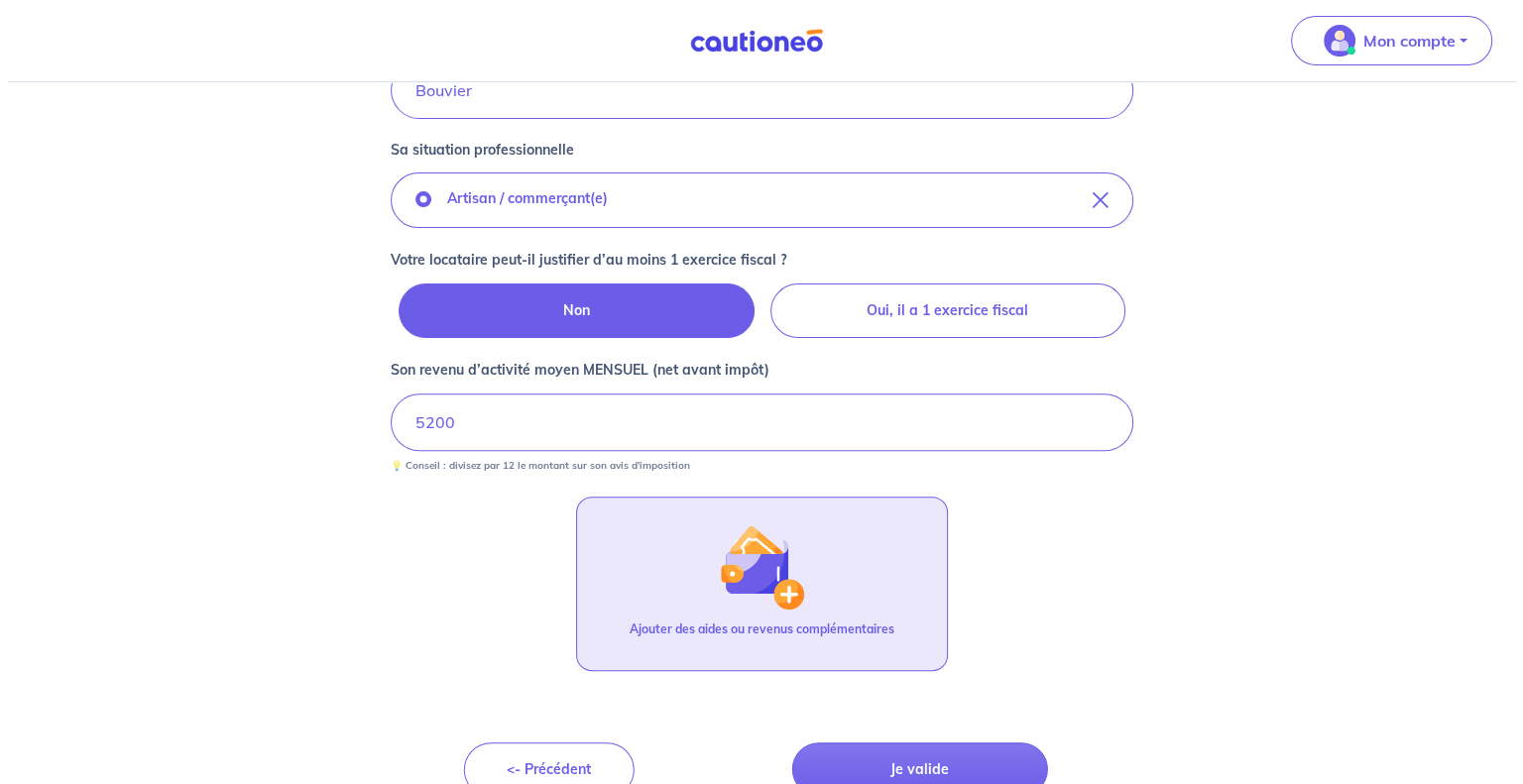 scroll, scrollTop: 627, scrollLeft: 0, axis: vertical 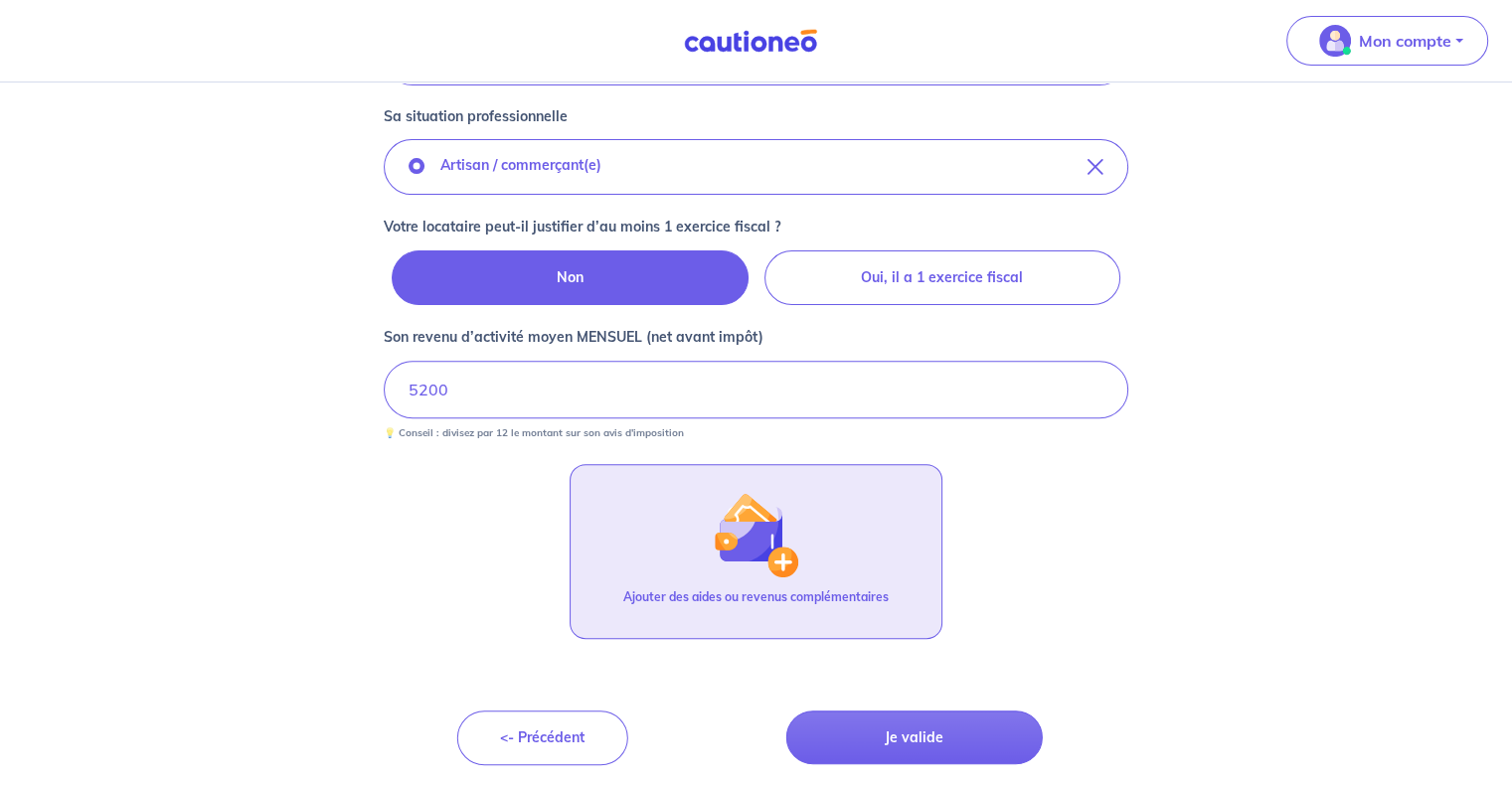 click on "Ajouter des aides ou revenus complémentaires" at bounding box center (756, 605) 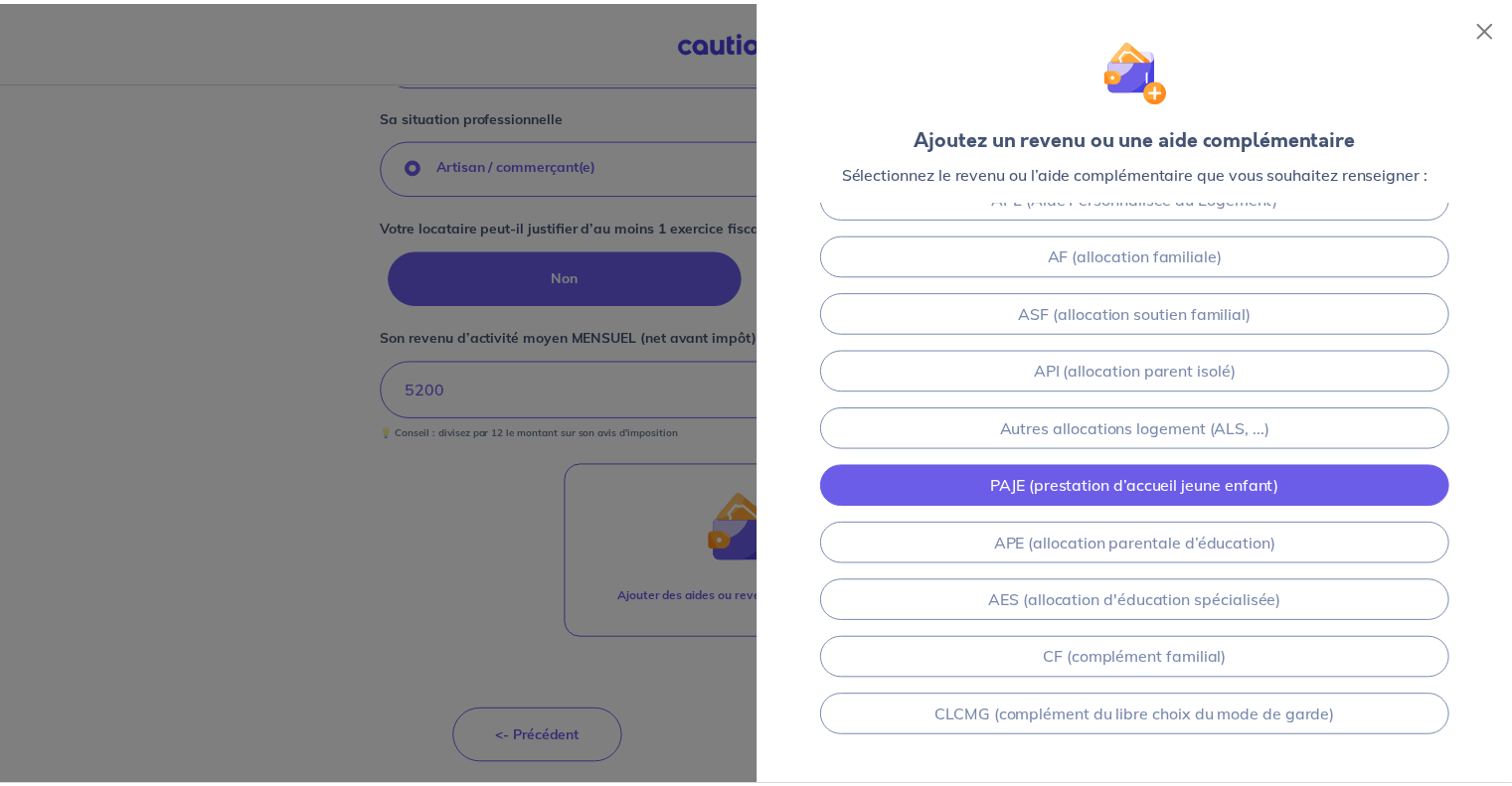 scroll, scrollTop: 314, scrollLeft: 0, axis: vertical 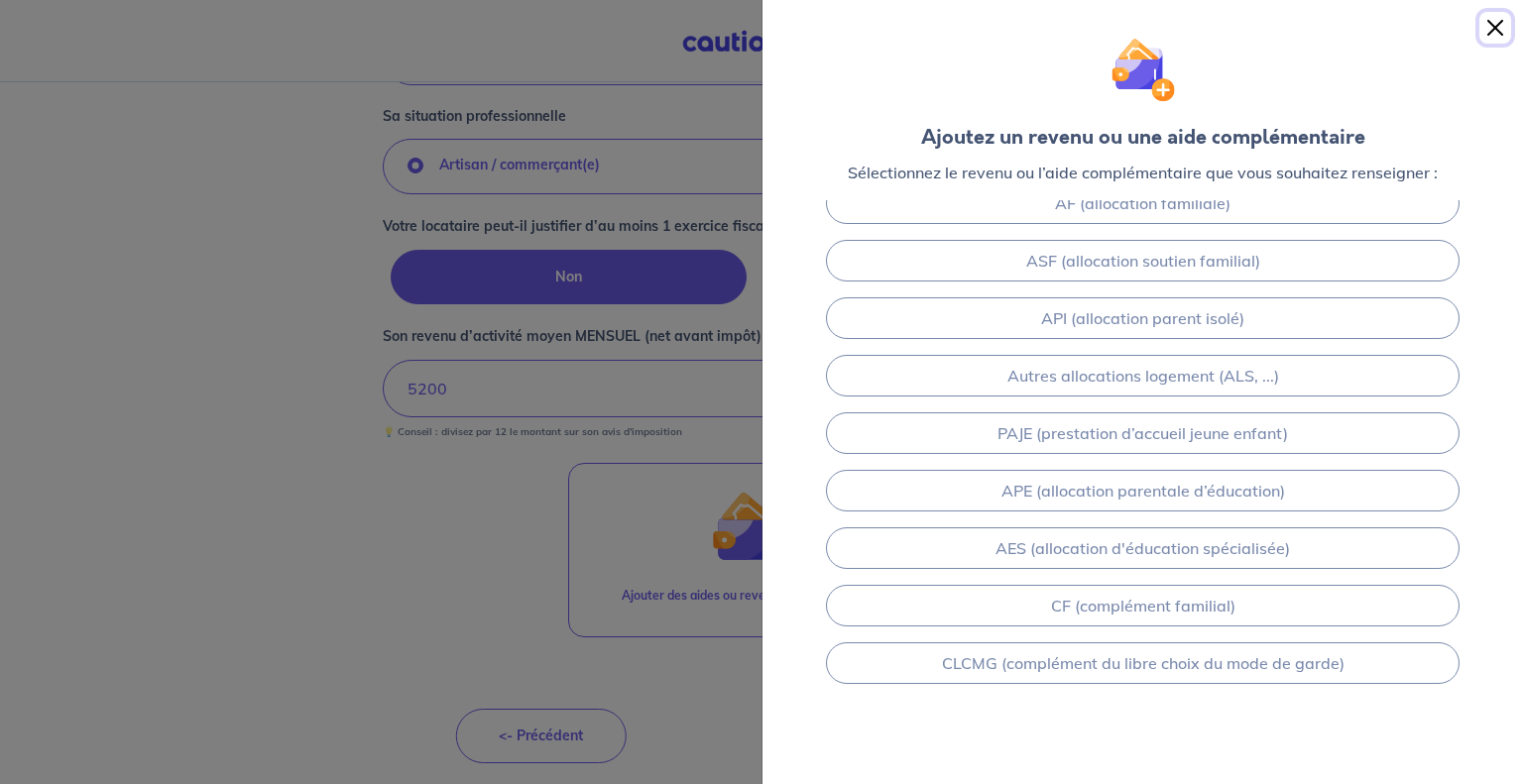 click at bounding box center [1495, 28] 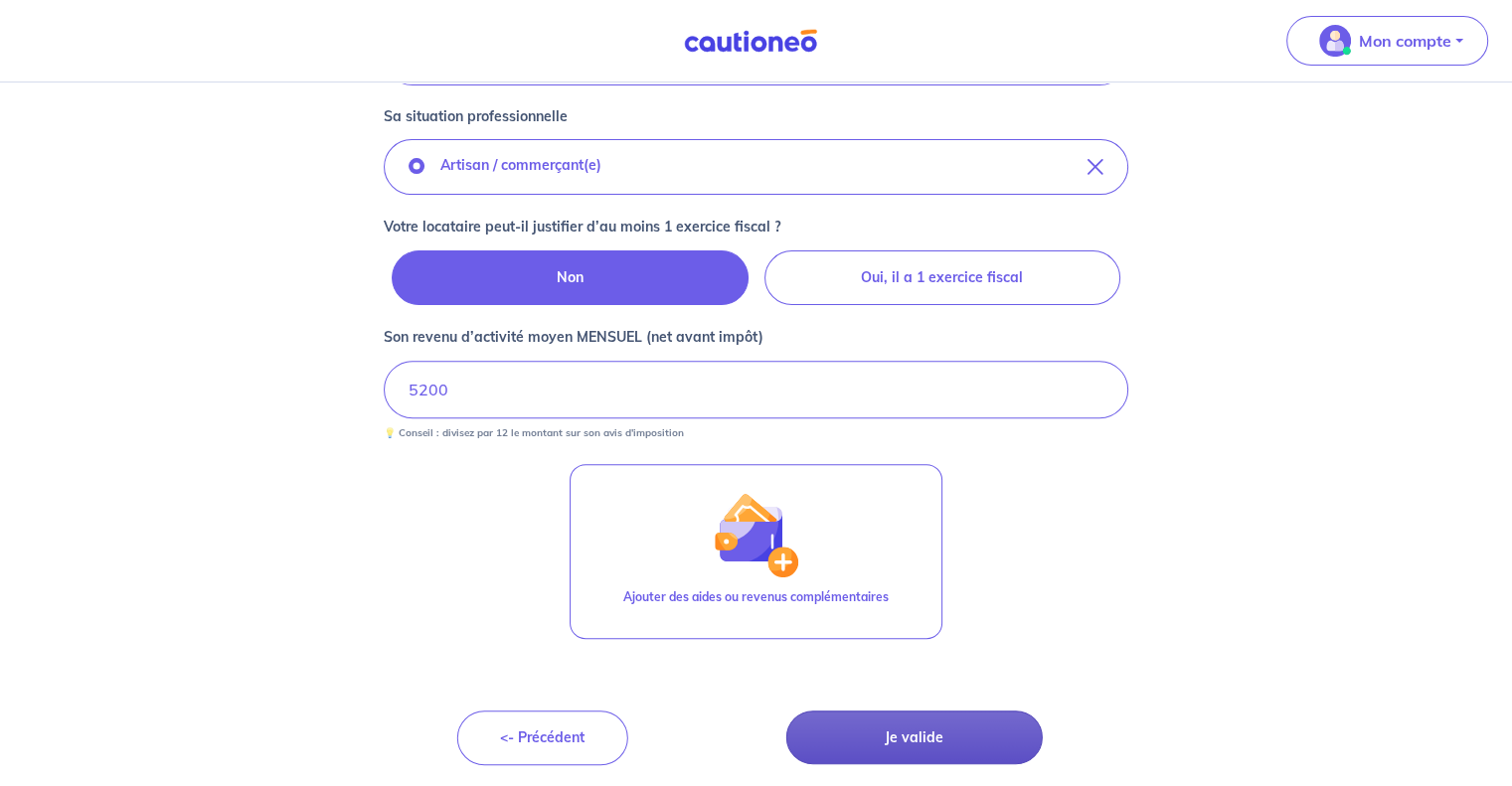 click on "Je valide" at bounding box center [915, 737] 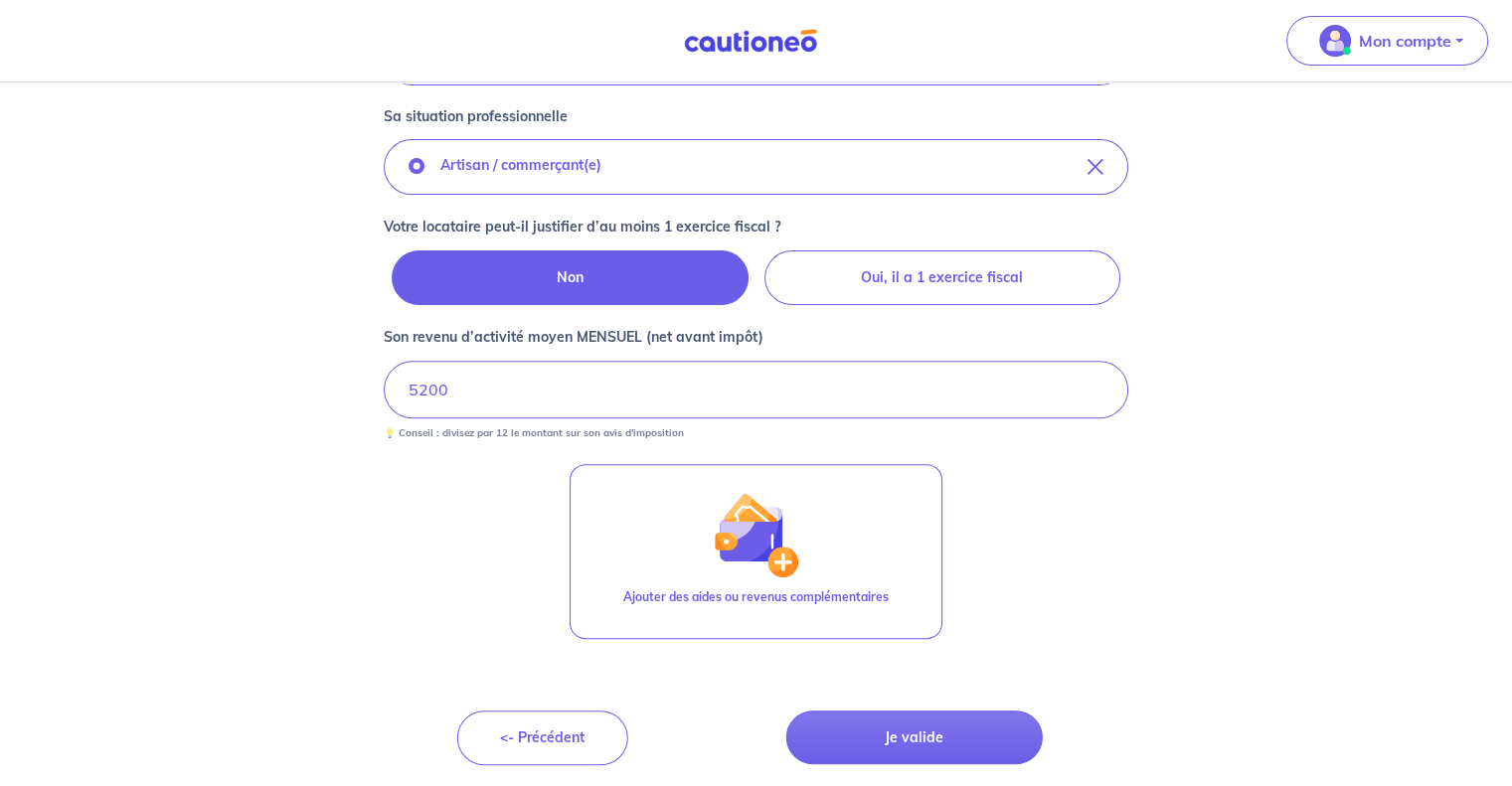 scroll, scrollTop: 0, scrollLeft: 0, axis: both 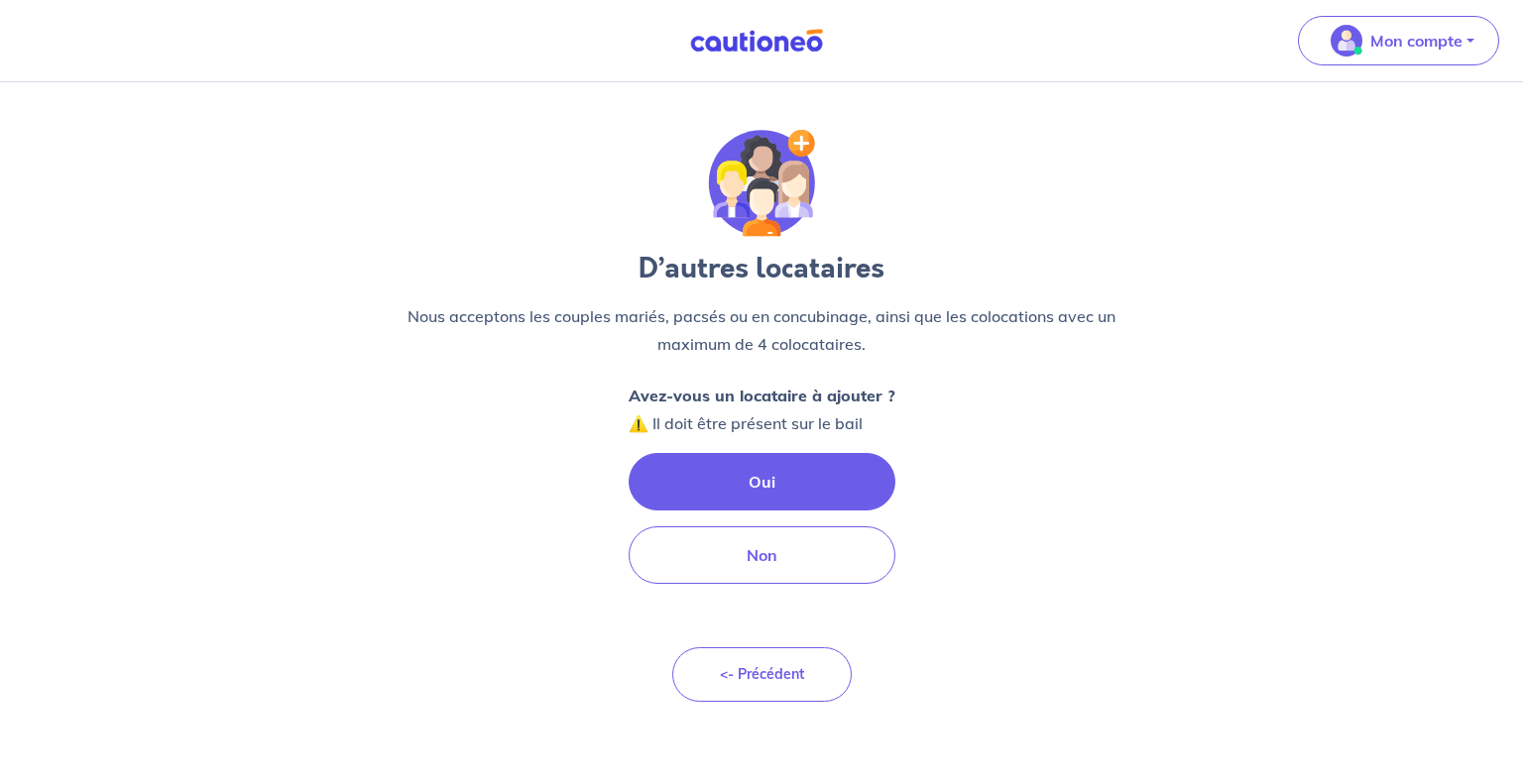 click on "Oui" at bounding box center (762, 482) 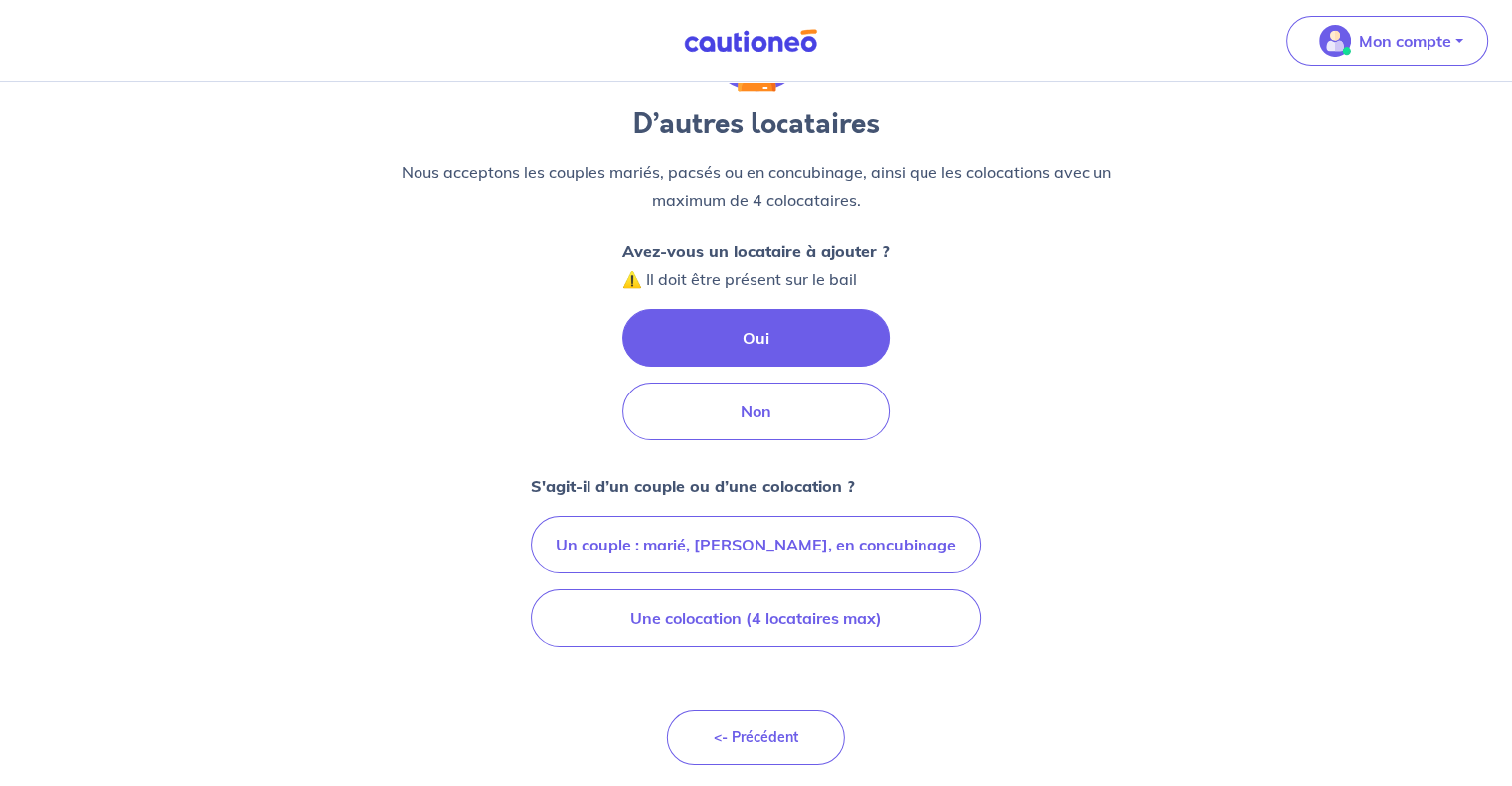 scroll, scrollTop: 146, scrollLeft: 0, axis: vertical 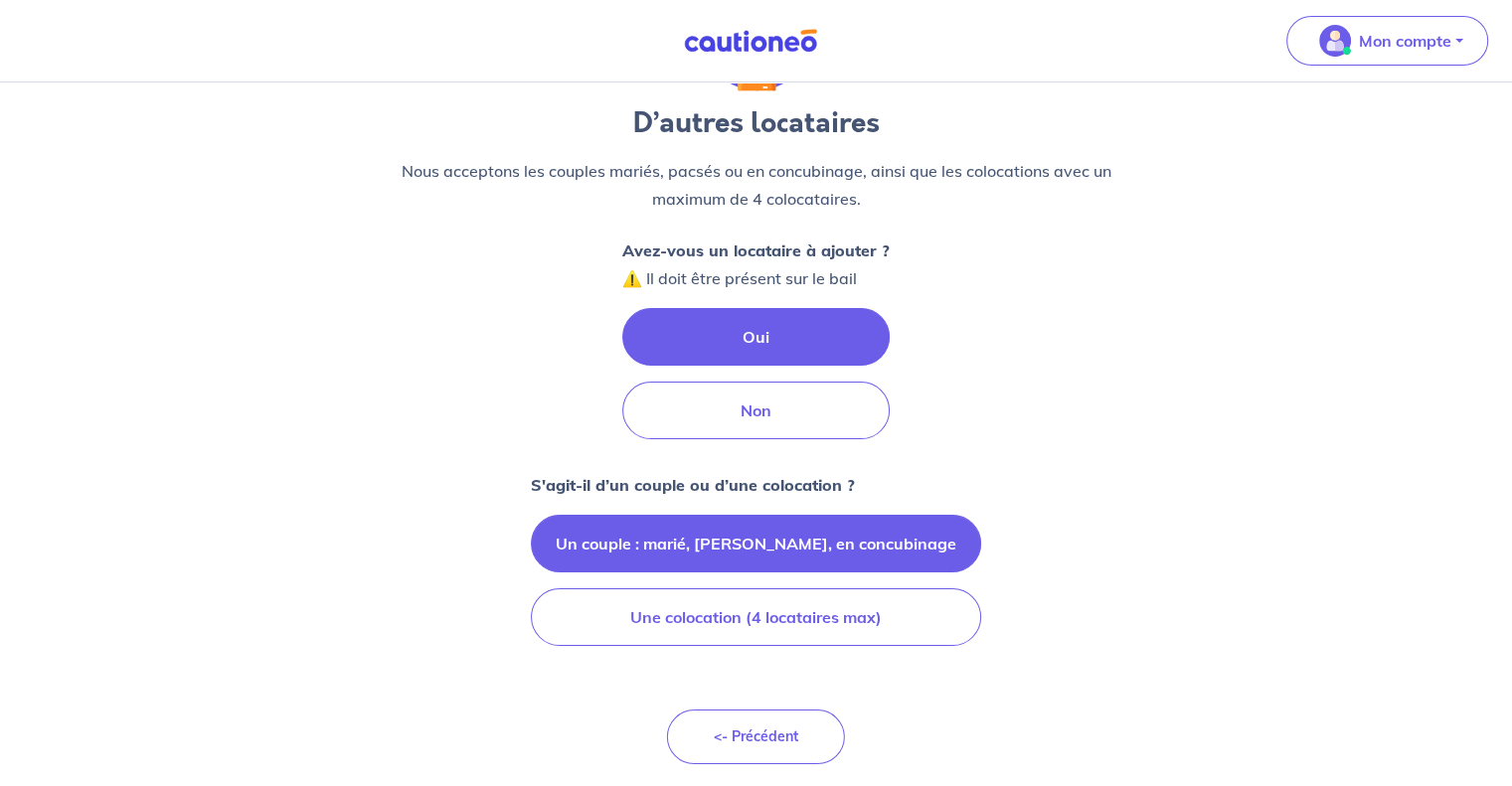 click on "Un couple : marié, pacsé, en concubinage" at bounding box center [756, 544] 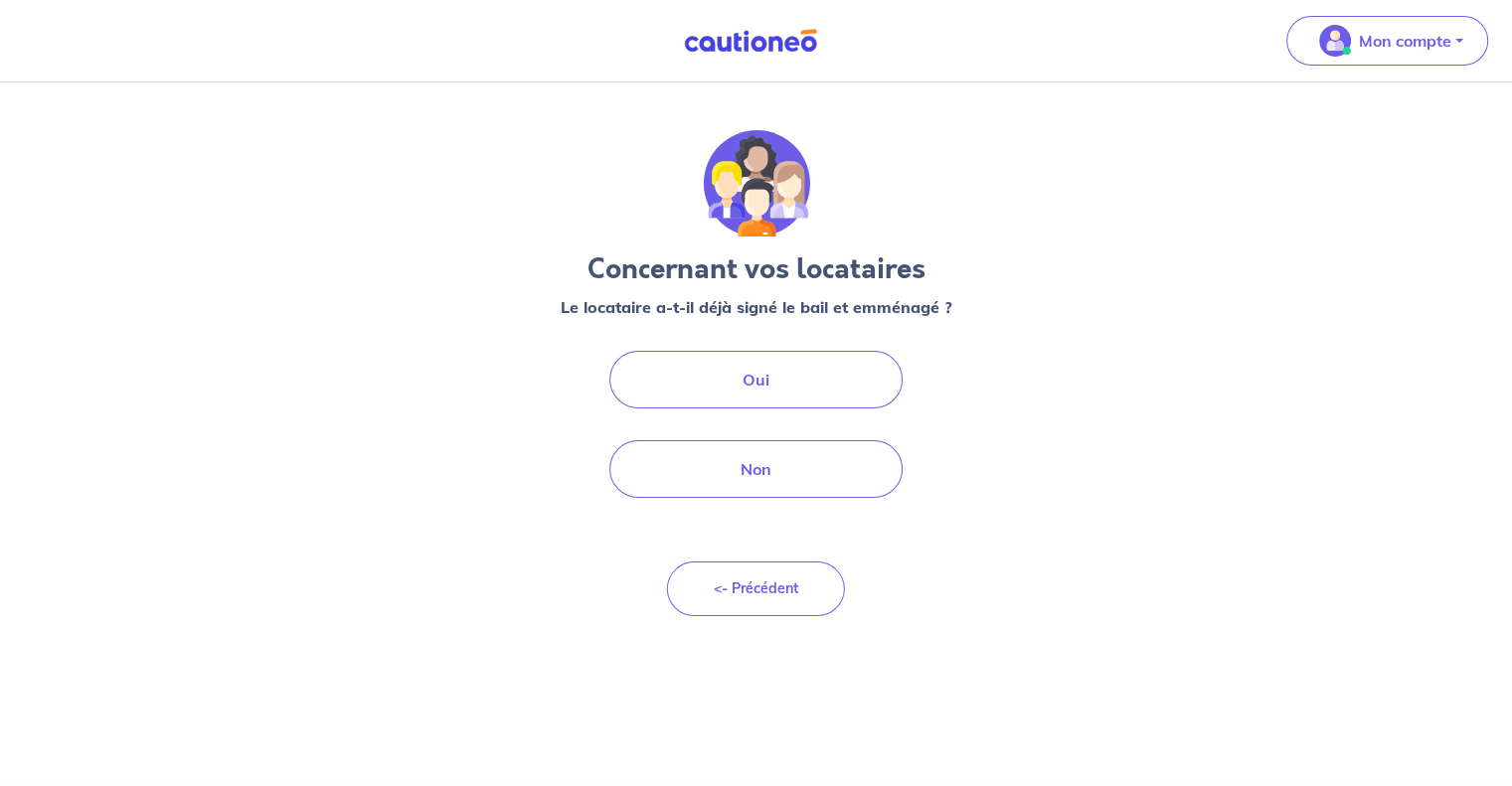 scroll, scrollTop: 0, scrollLeft: 0, axis: both 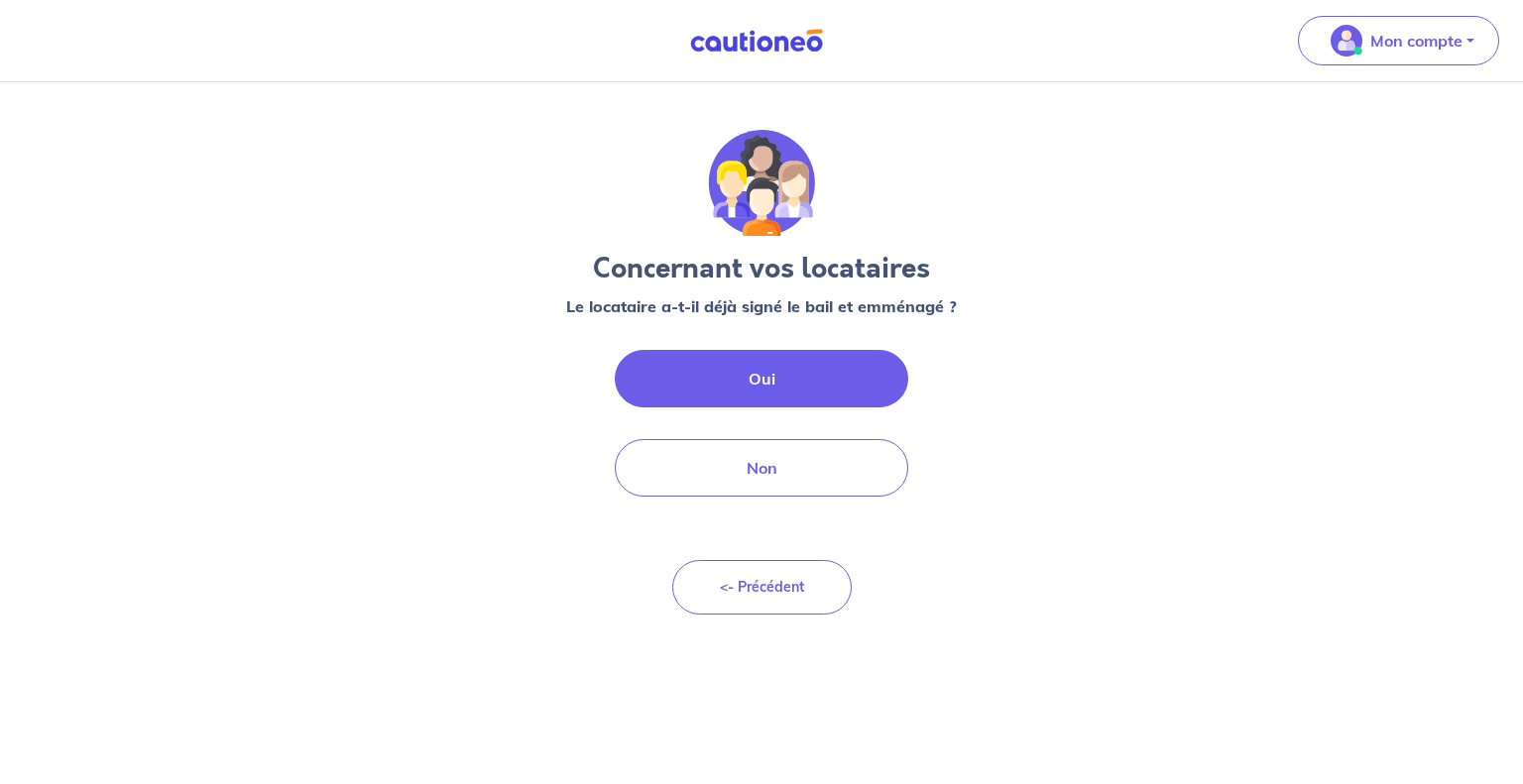 click on "Oui" at bounding box center [762, 379] 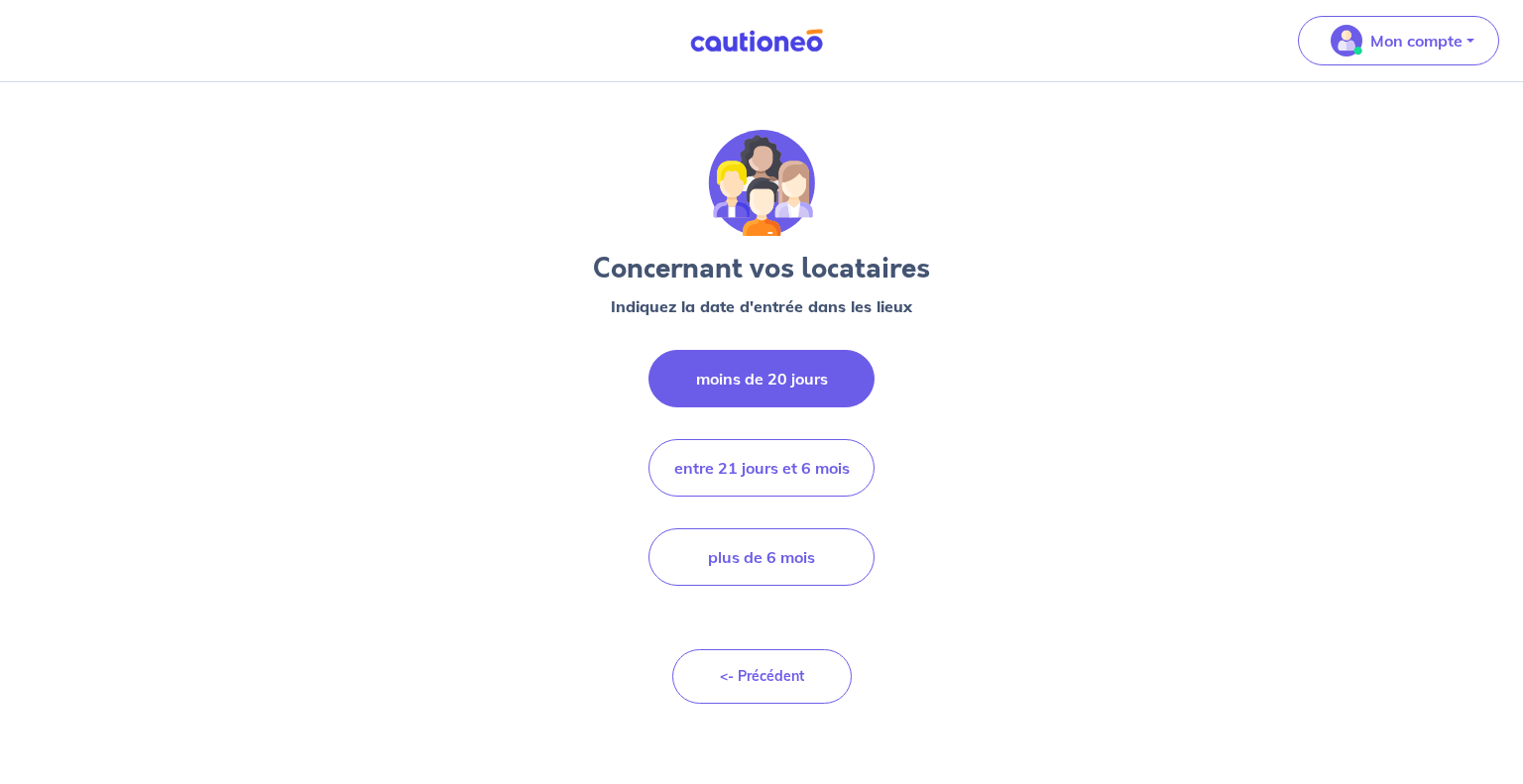 click on "moins de 20 jours" at bounding box center [762, 379] 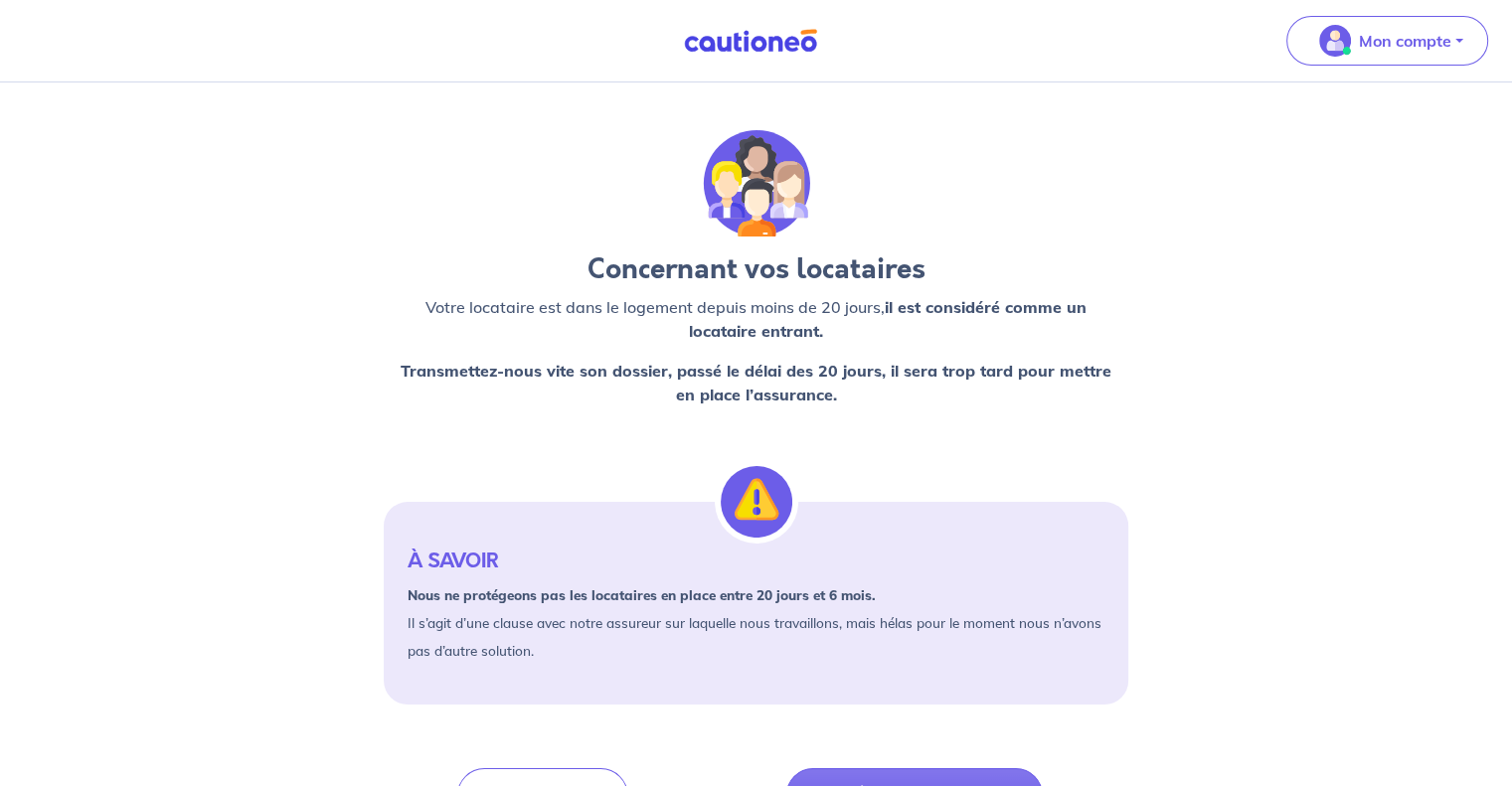 scroll, scrollTop: 60, scrollLeft: 0, axis: vertical 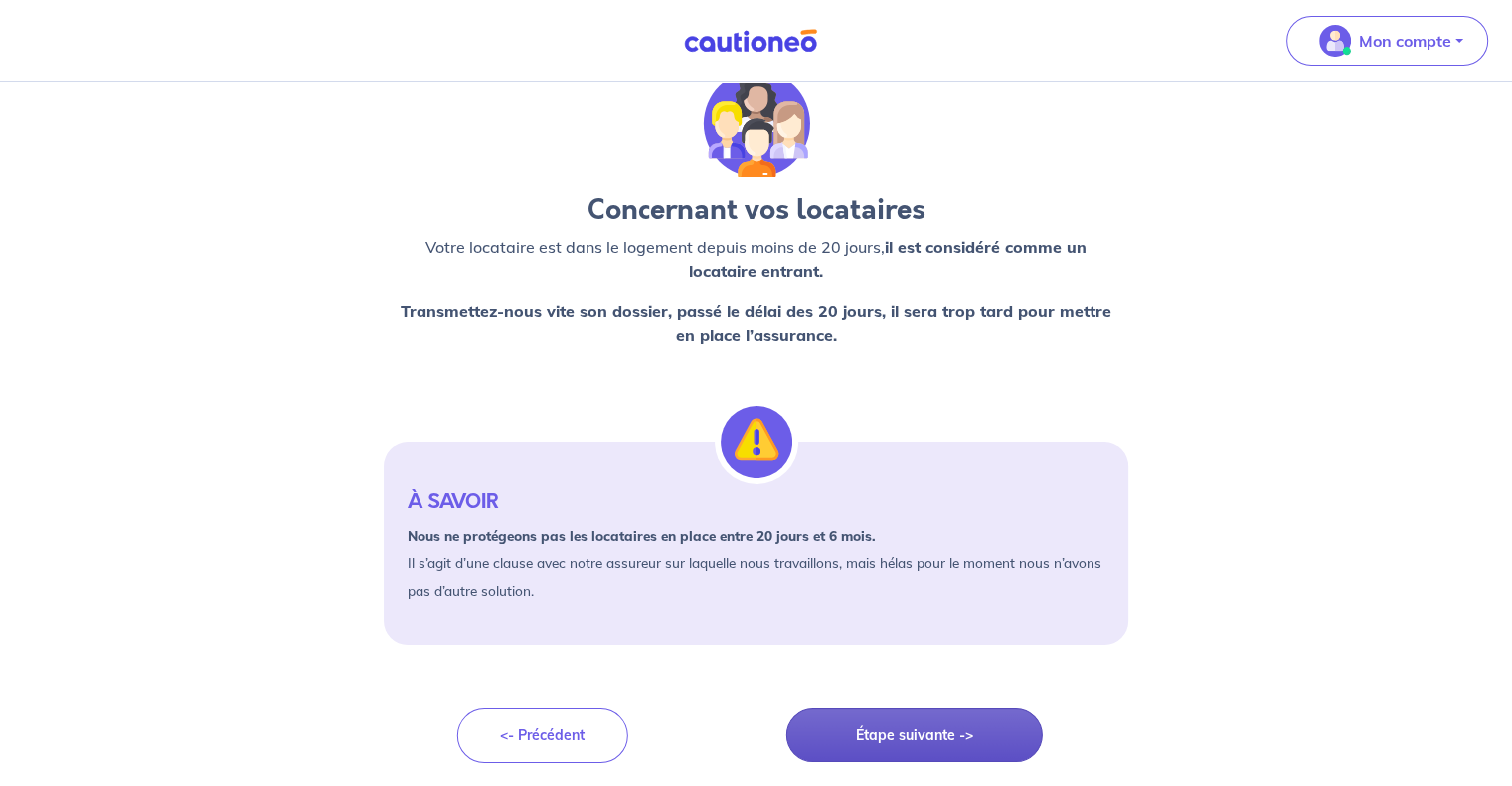 click on "Étape suivante ->" at bounding box center (915, 735) 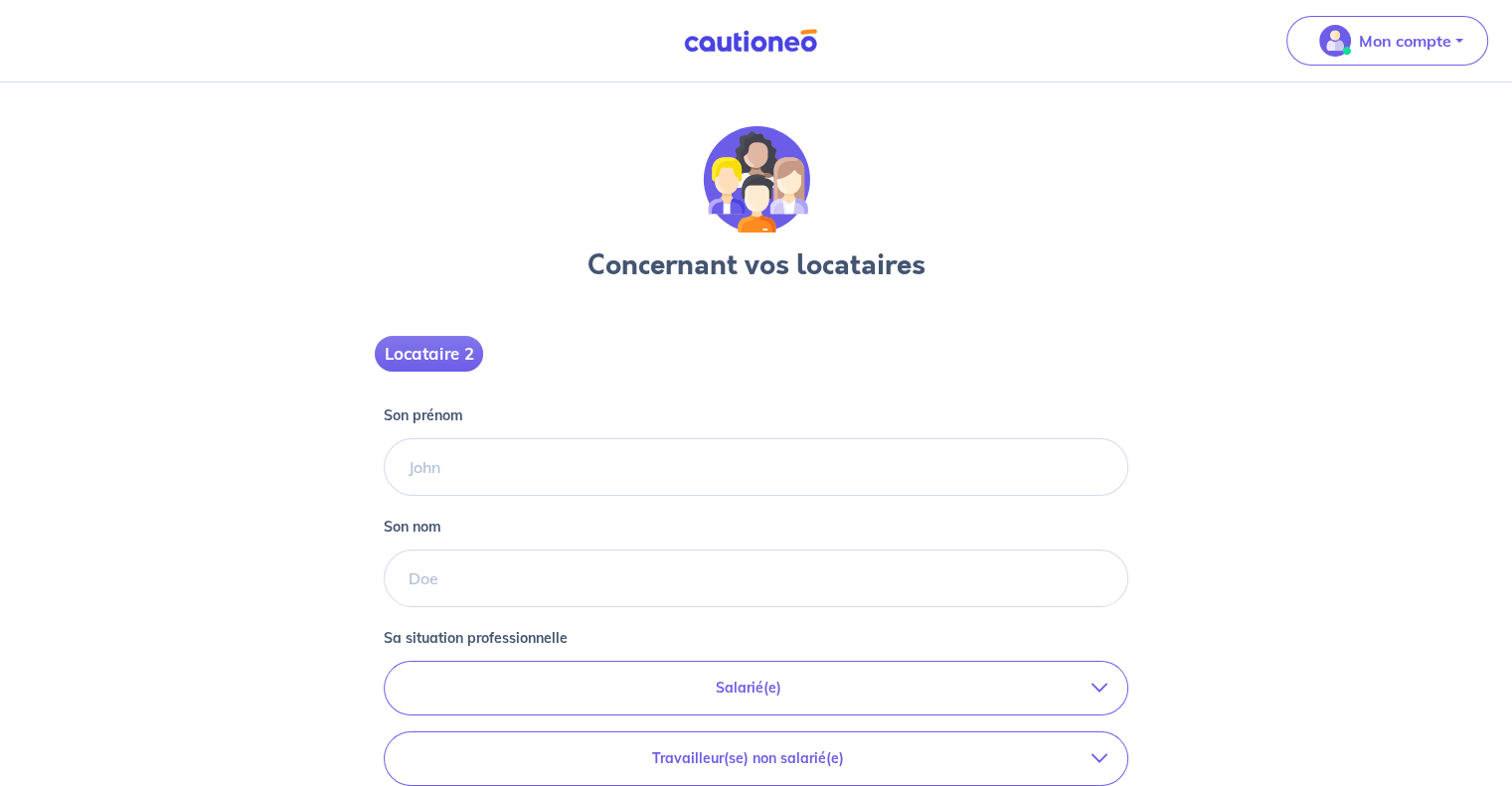 scroll, scrollTop: 0, scrollLeft: 0, axis: both 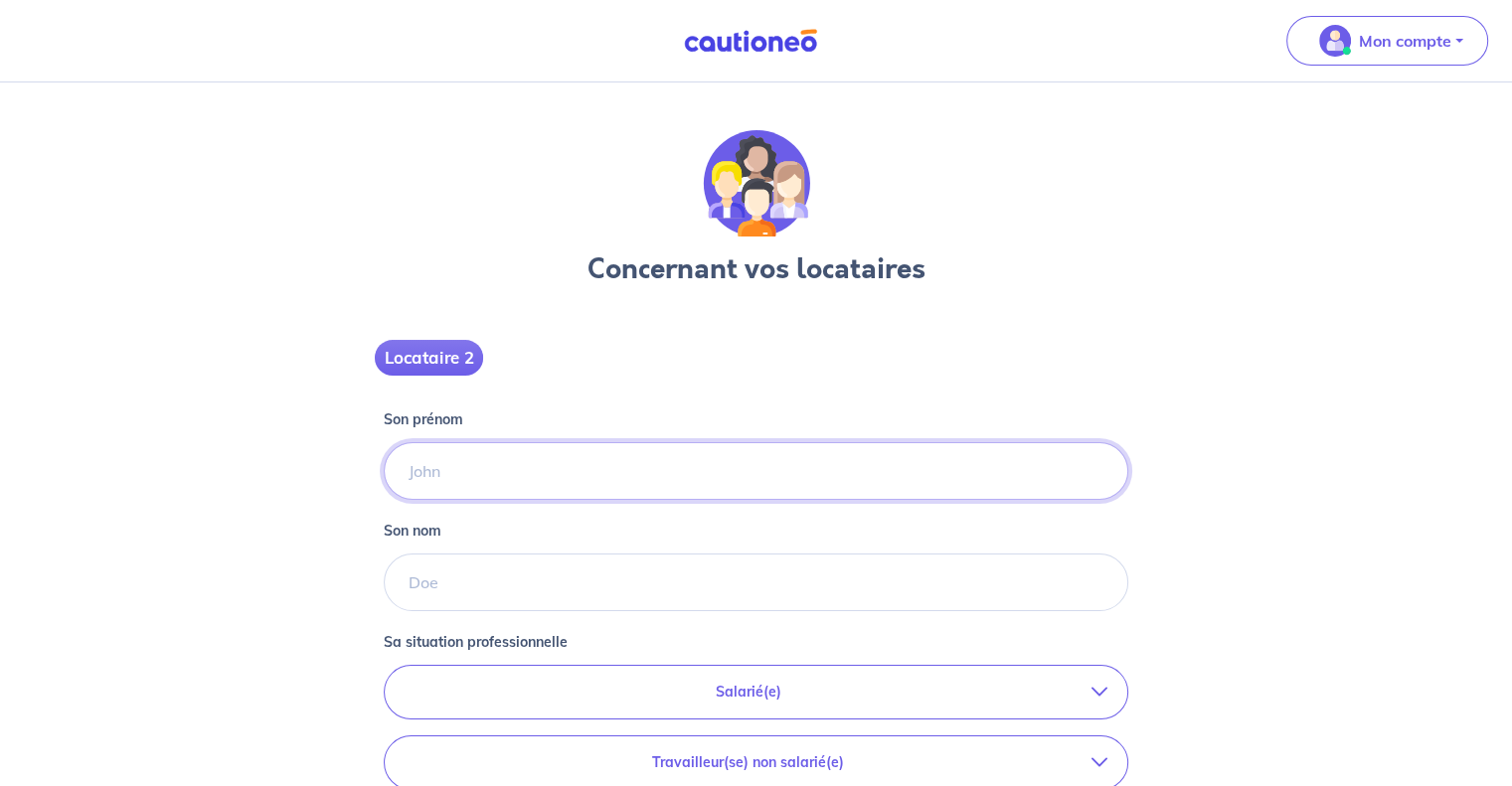click on "Son prénom" at bounding box center (756, 471) 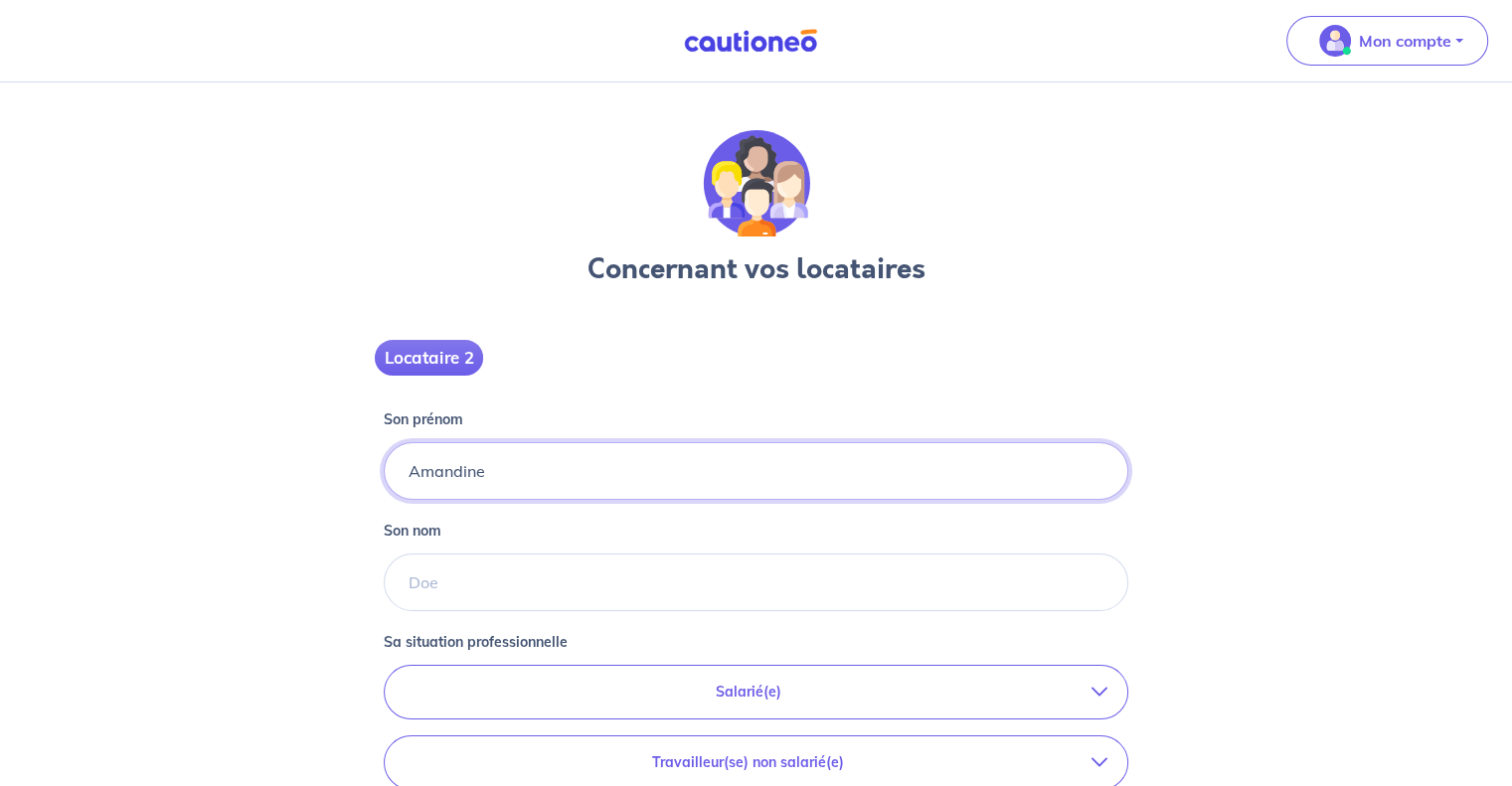 type on "Amandine" 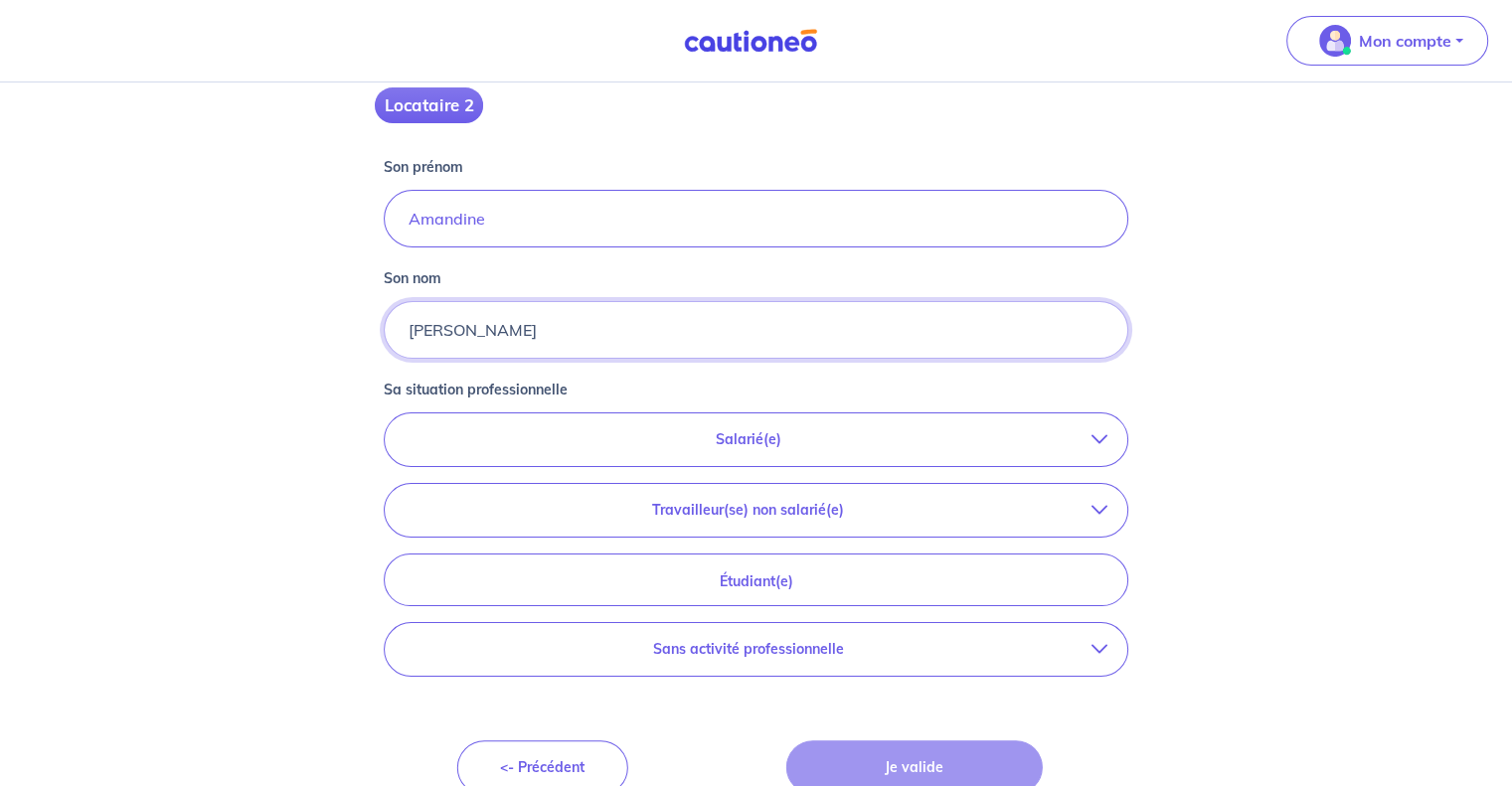 scroll, scrollTop: 282, scrollLeft: 0, axis: vertical 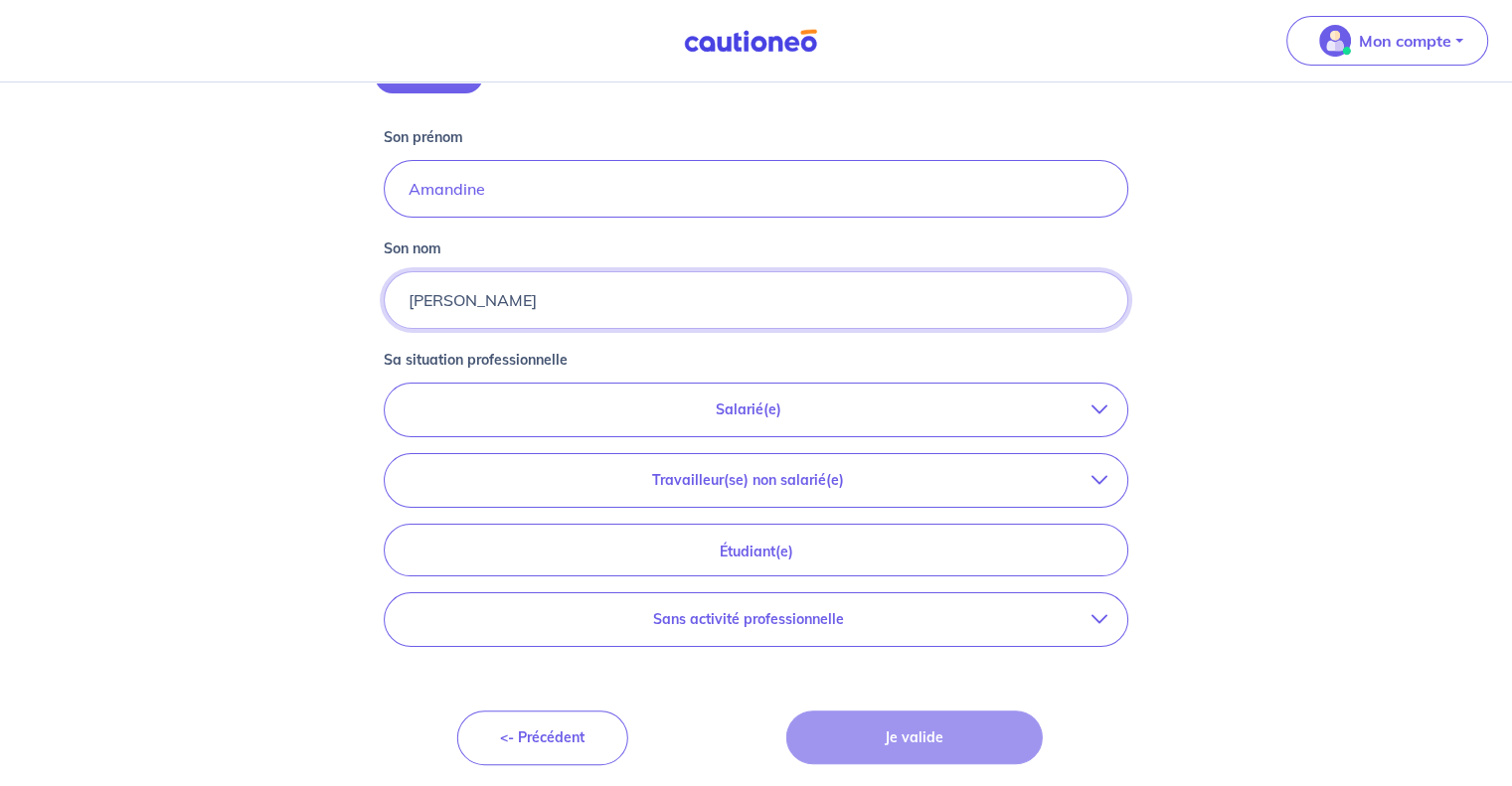 type on "Jeannon" 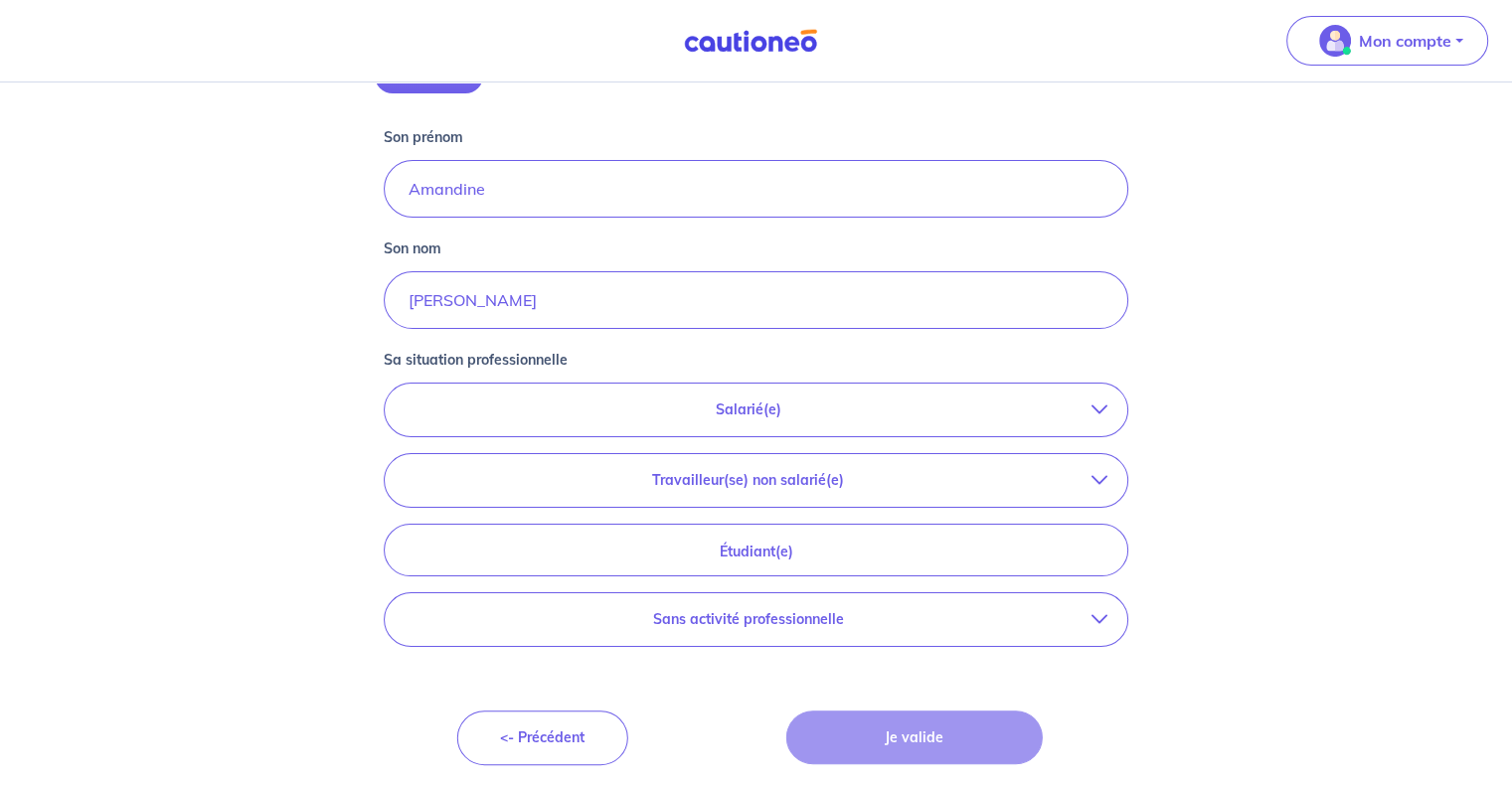 click at bounding box center [1099, 409] 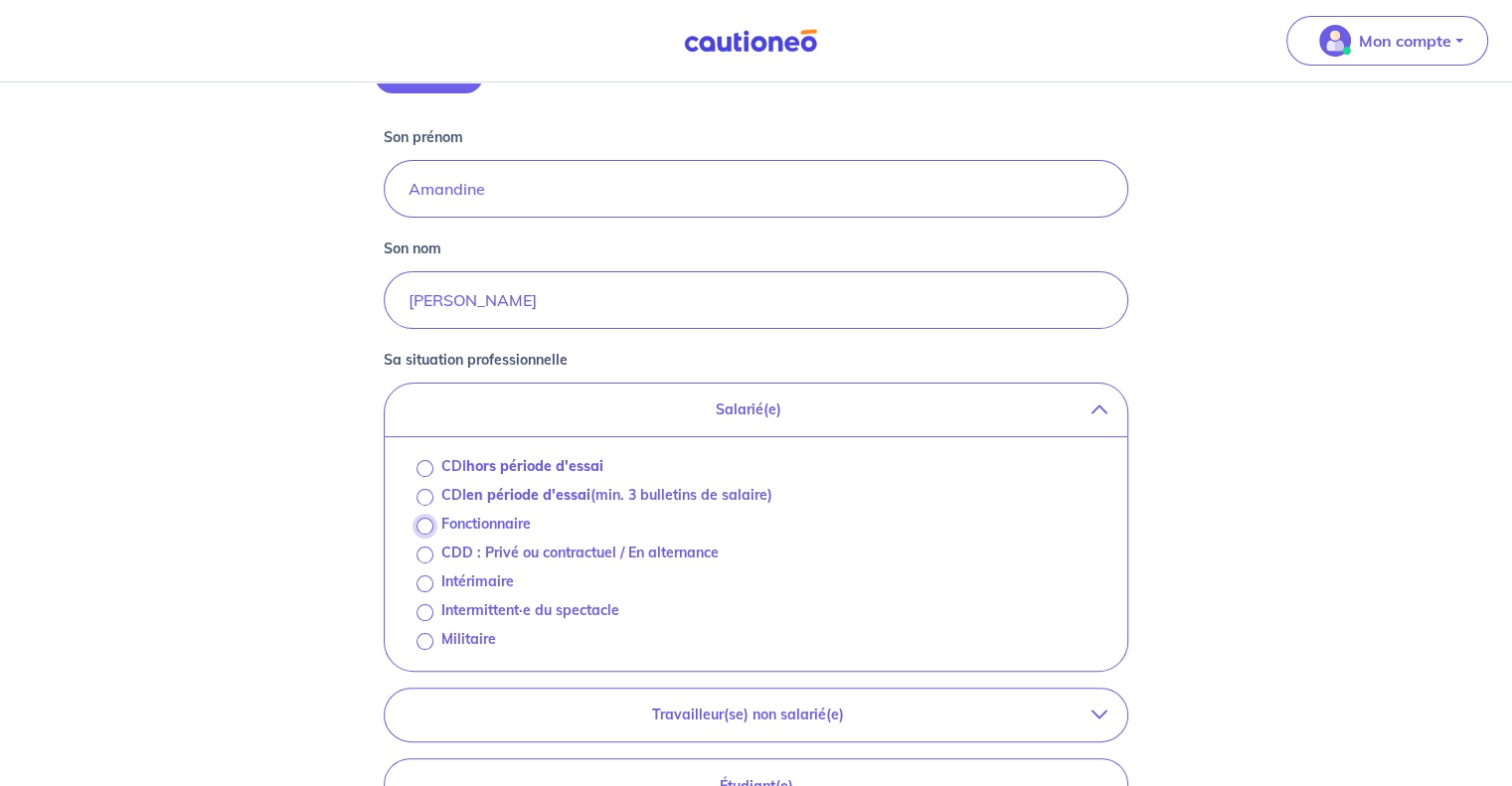 click on "Fonctionnaire" at bounding box center [424, 526] 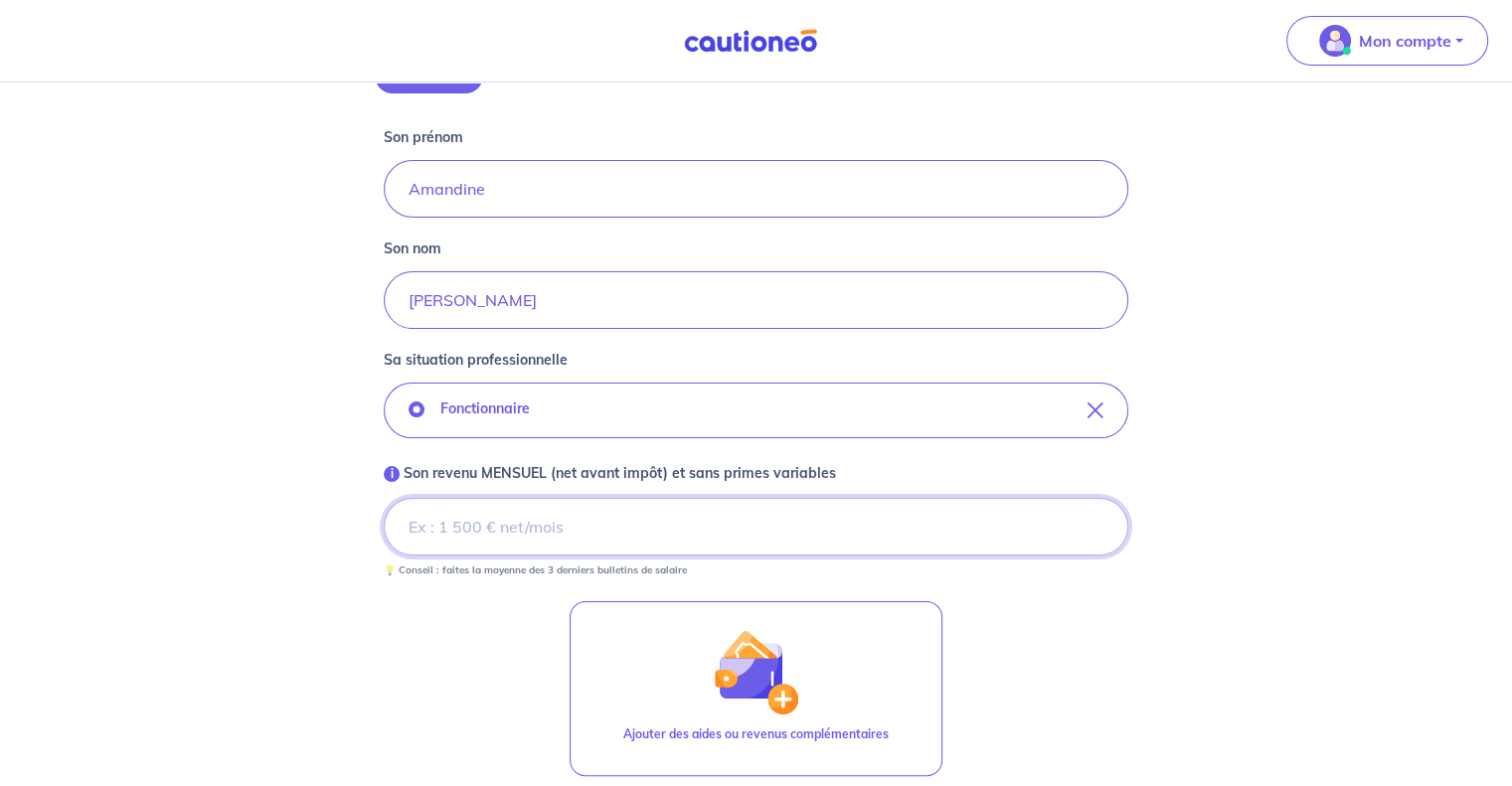 click on "i Son revenu MENSUEL (net avant impôt) et sans primes variables" at bounding box center [756, 527] 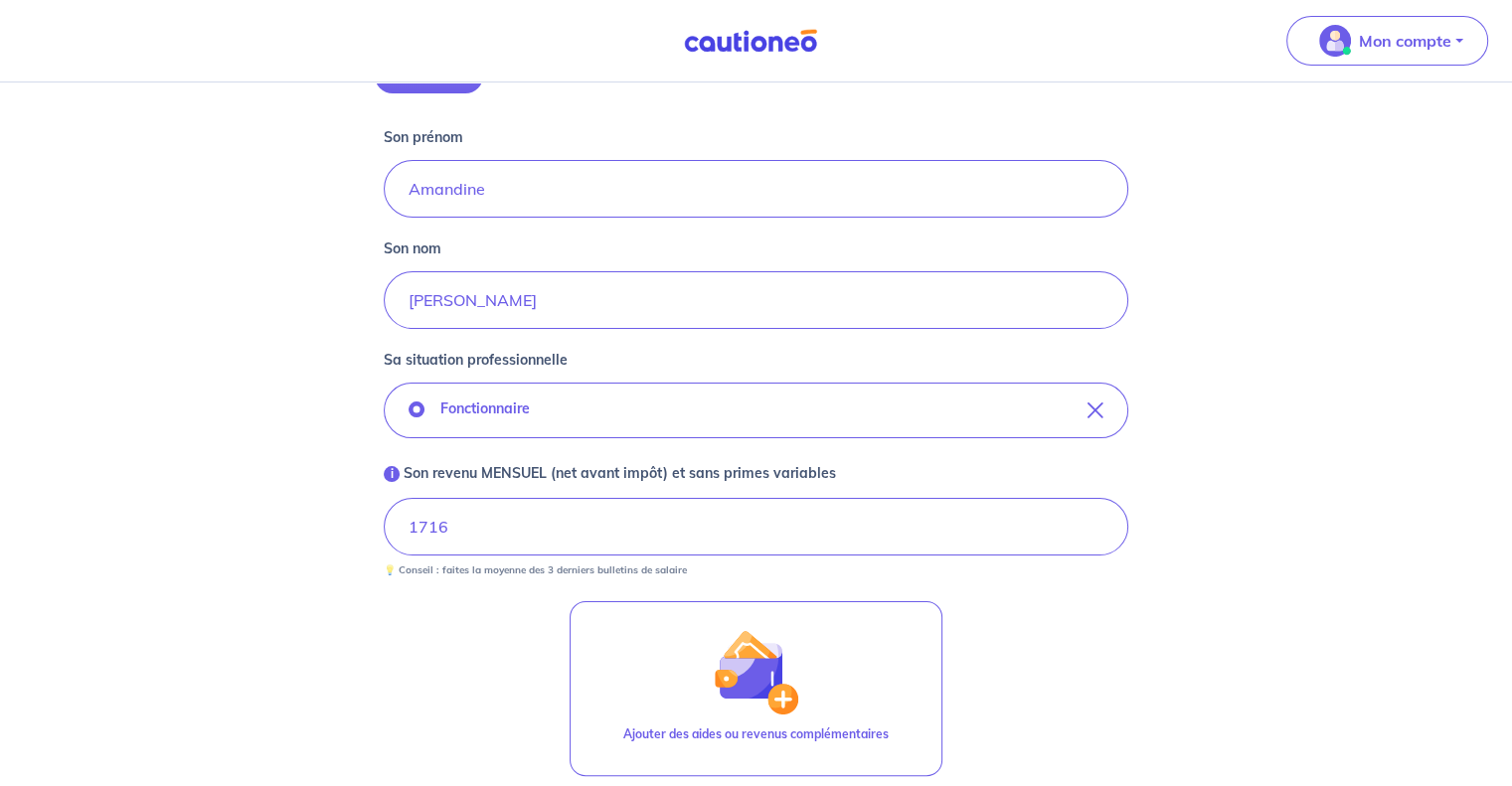 click on "Concernant vos locataires Locataire 2 Son prénom Amandine Son nom Jeannon Sa situation professionnelle Fonctionnaire i Son revenu MENSUEL (net avant impôt) et sans primes variables 1716 💡 Conseil : faites la moyenne des 3 derniers bulletins de salaire Ajouter des aides ou revenus complémentaires <- Précédent Je valide Besoin d’aide pour compléter votre demande : Contactez-nous X" at bounding box center [756, 364] 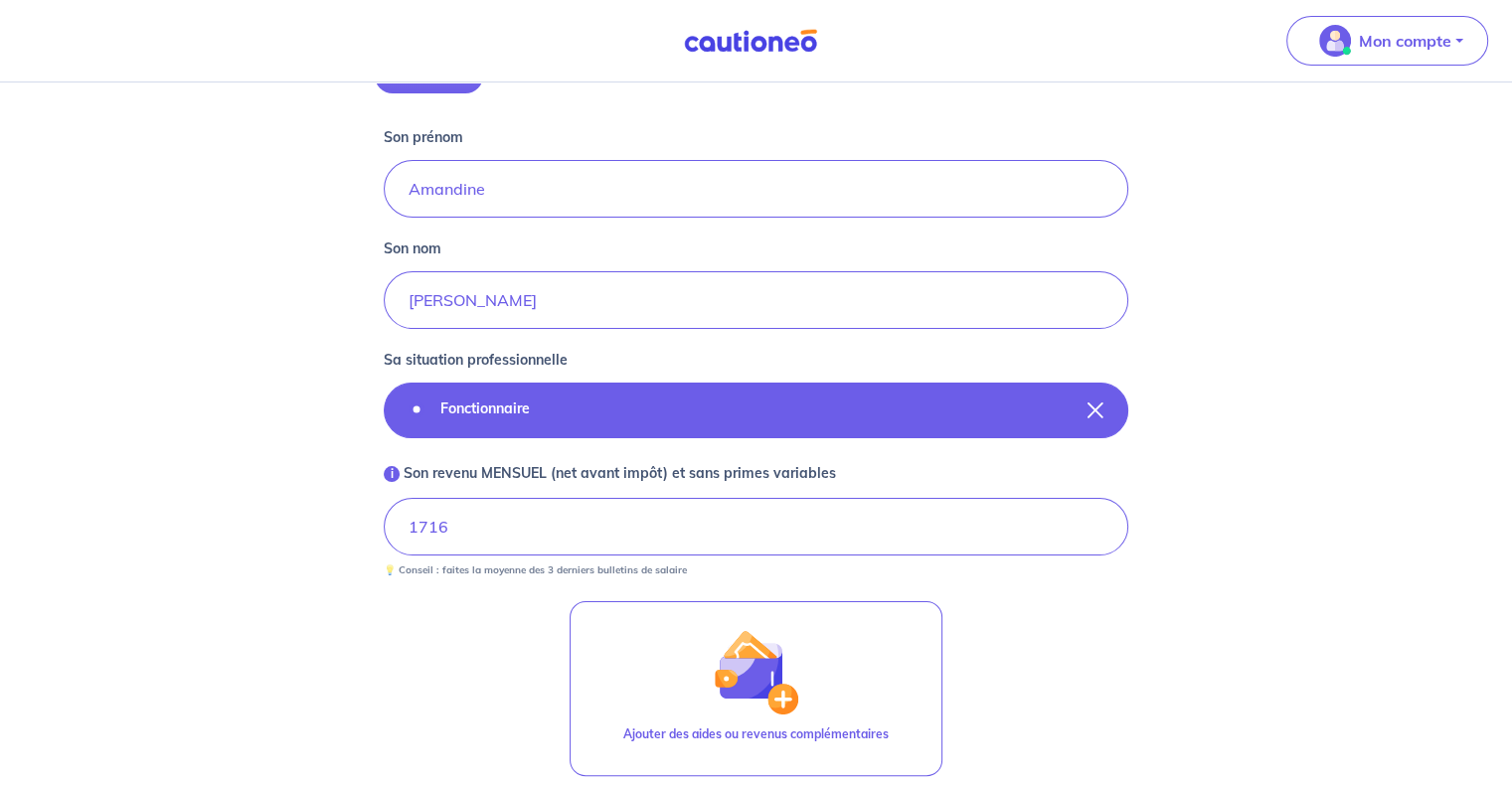 click on "Fonctionnaire" at bounding box center (756, 410) 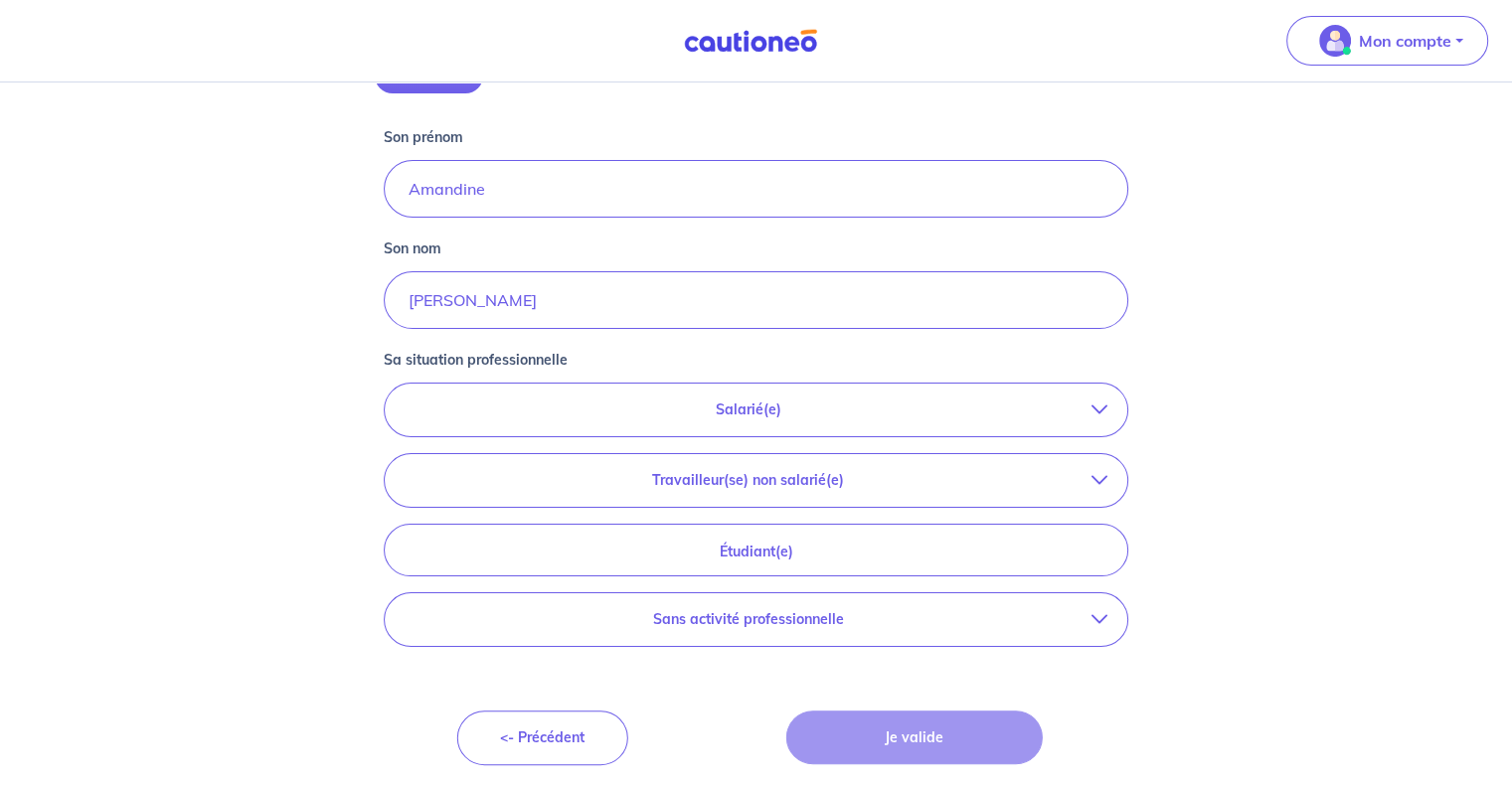 click on "Sans activité professionnelle" at bounding box center [748, 619] 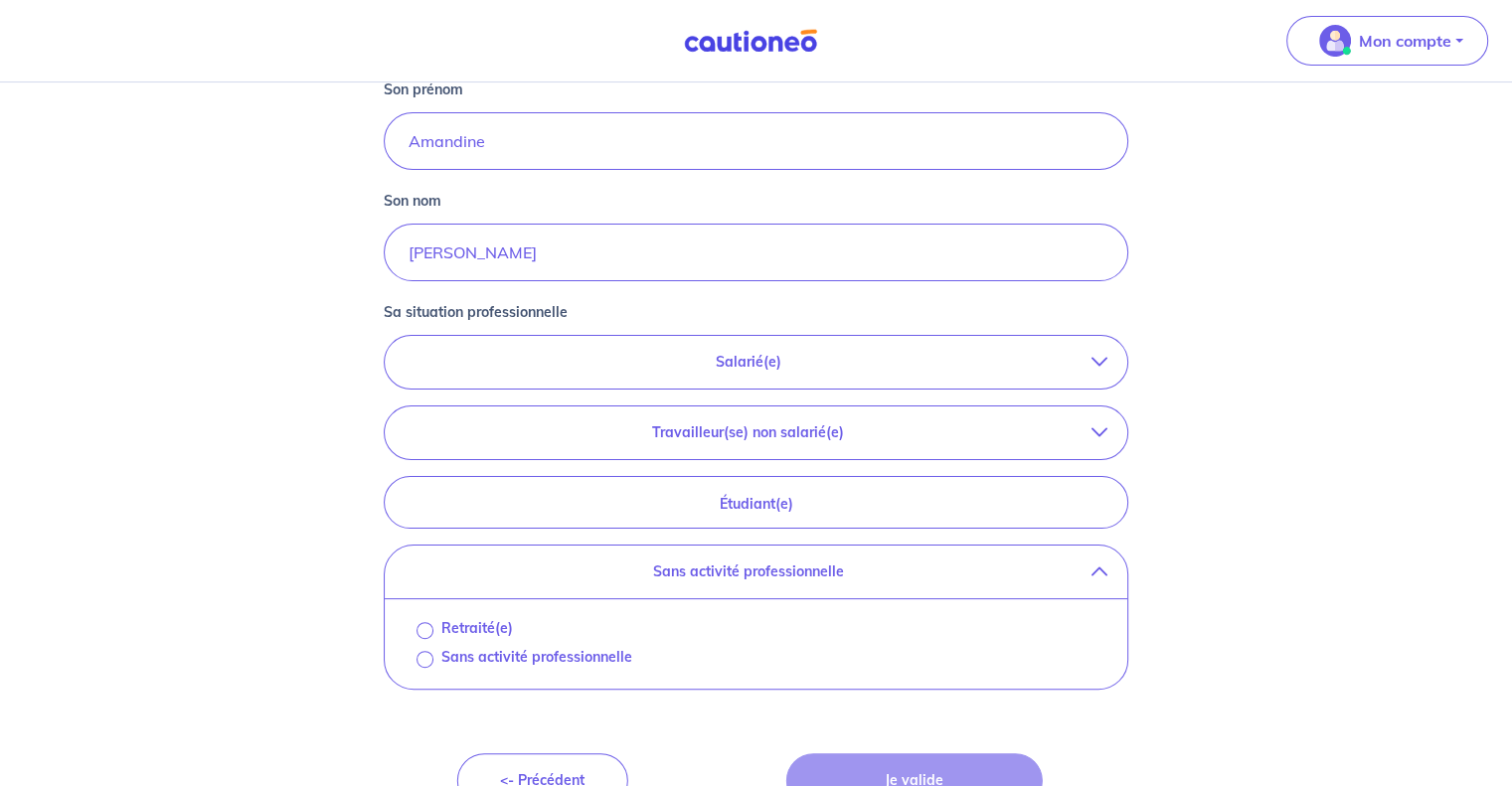 scroll, scrollTop: 374, scrollLeft: 0, axis: vertical 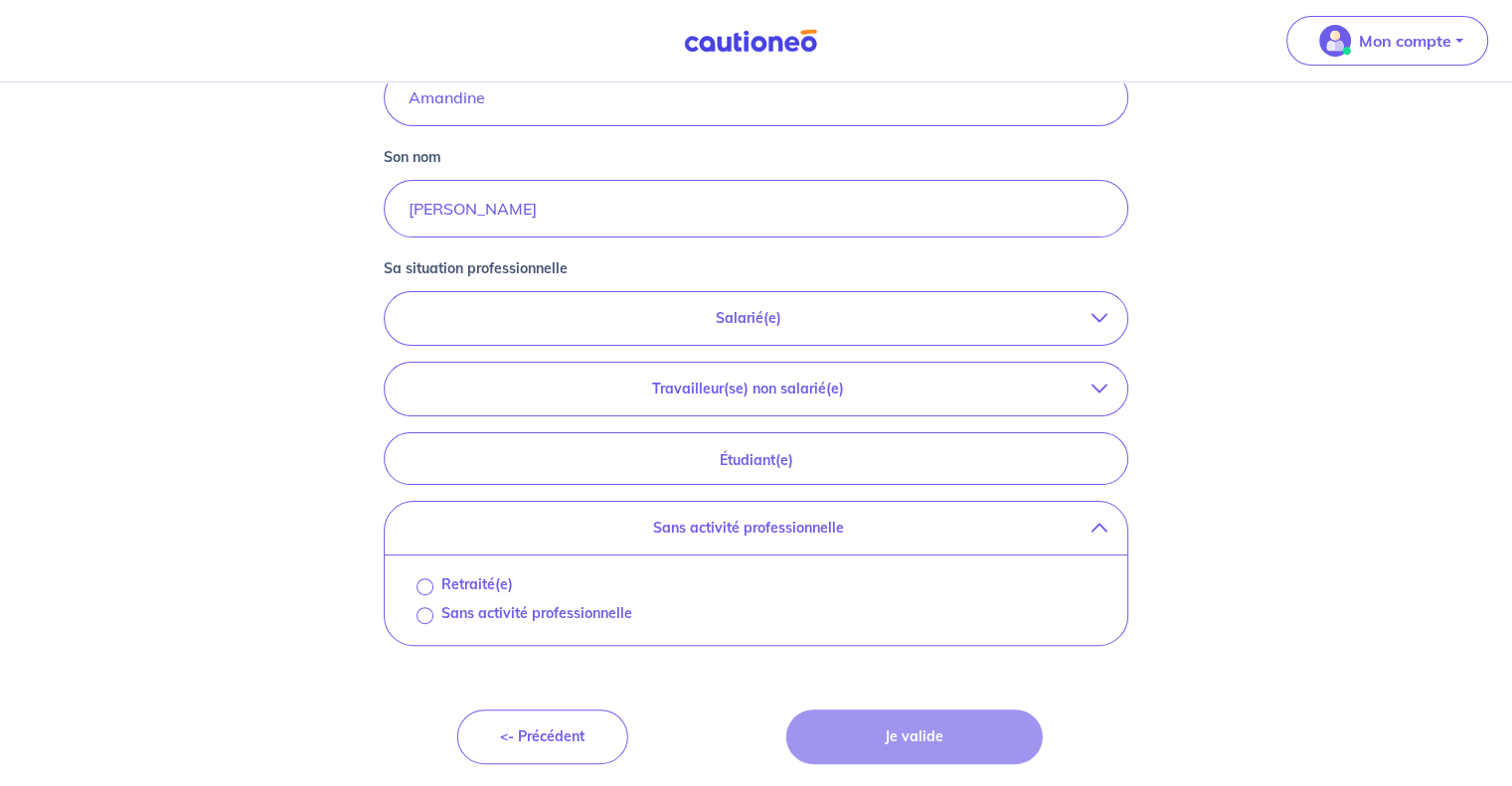 click at bounding box center [1099, 528] 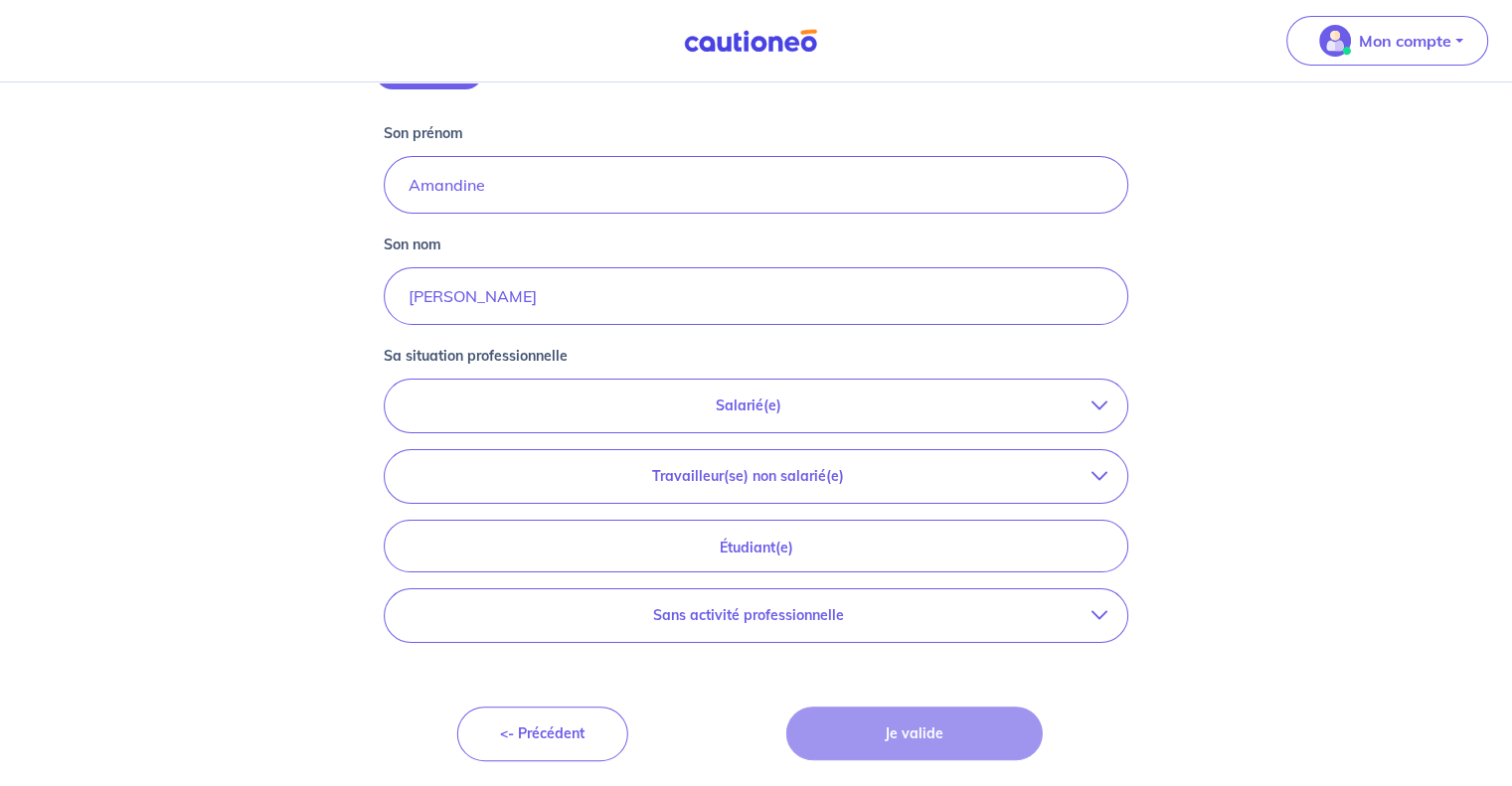 scroll, scrollTop: 282, scrollLeft: 0, axis: vertical 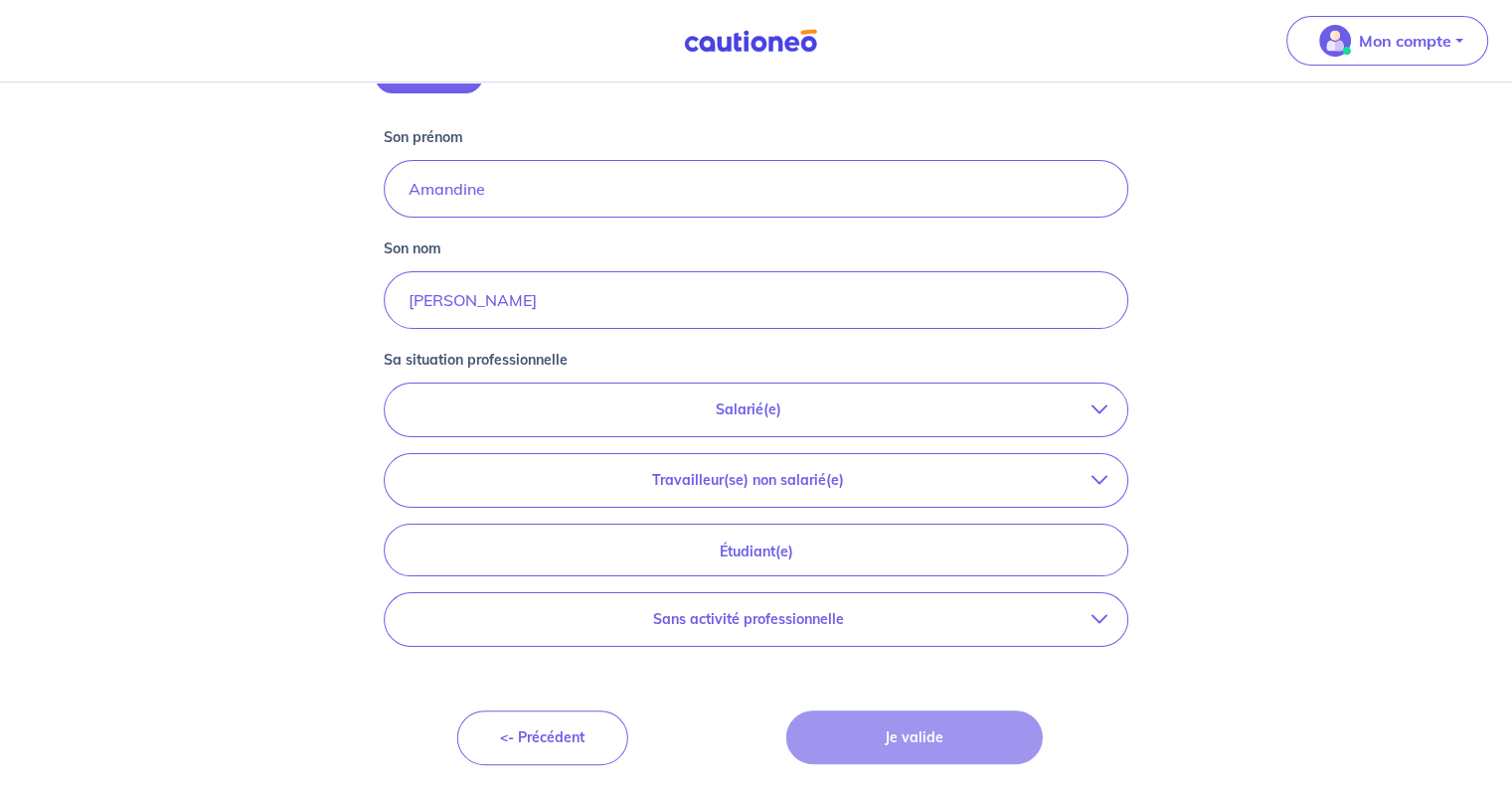 click at bounding box center (1099, 480) 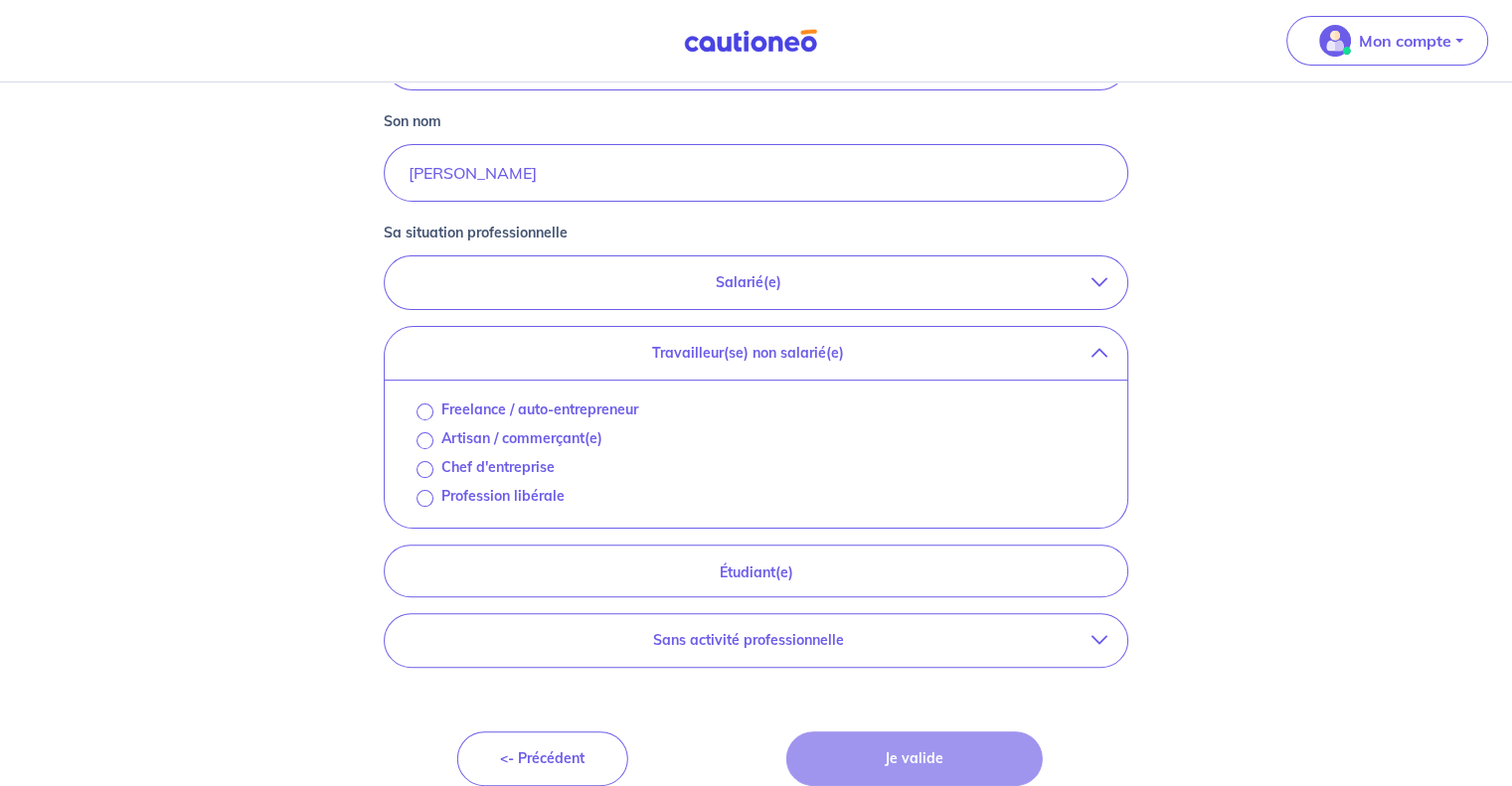 scroll, scrollTop: 430, scrollLeft: 0, axis: vertical 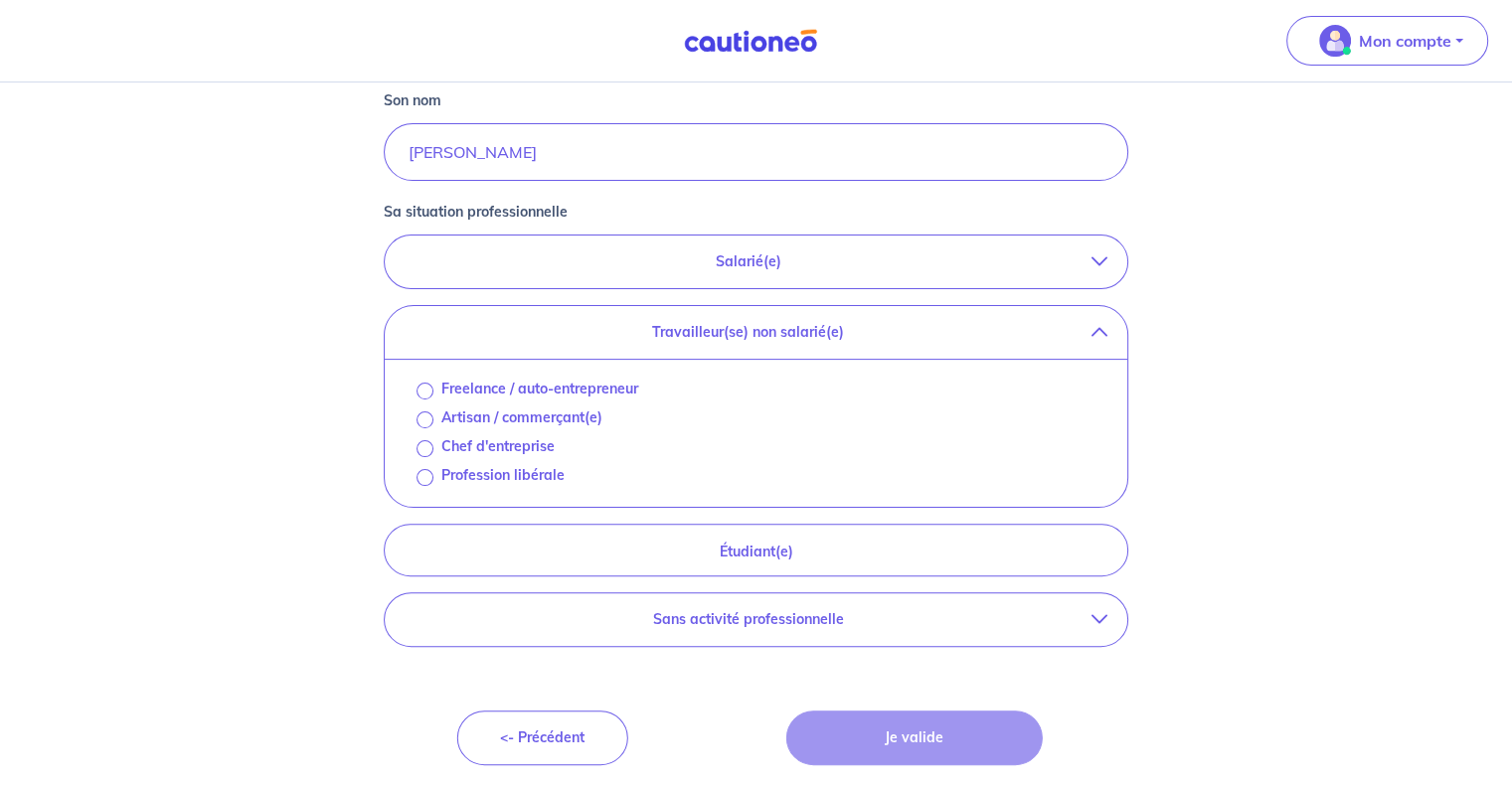 click at bounding box center (1099, 332) 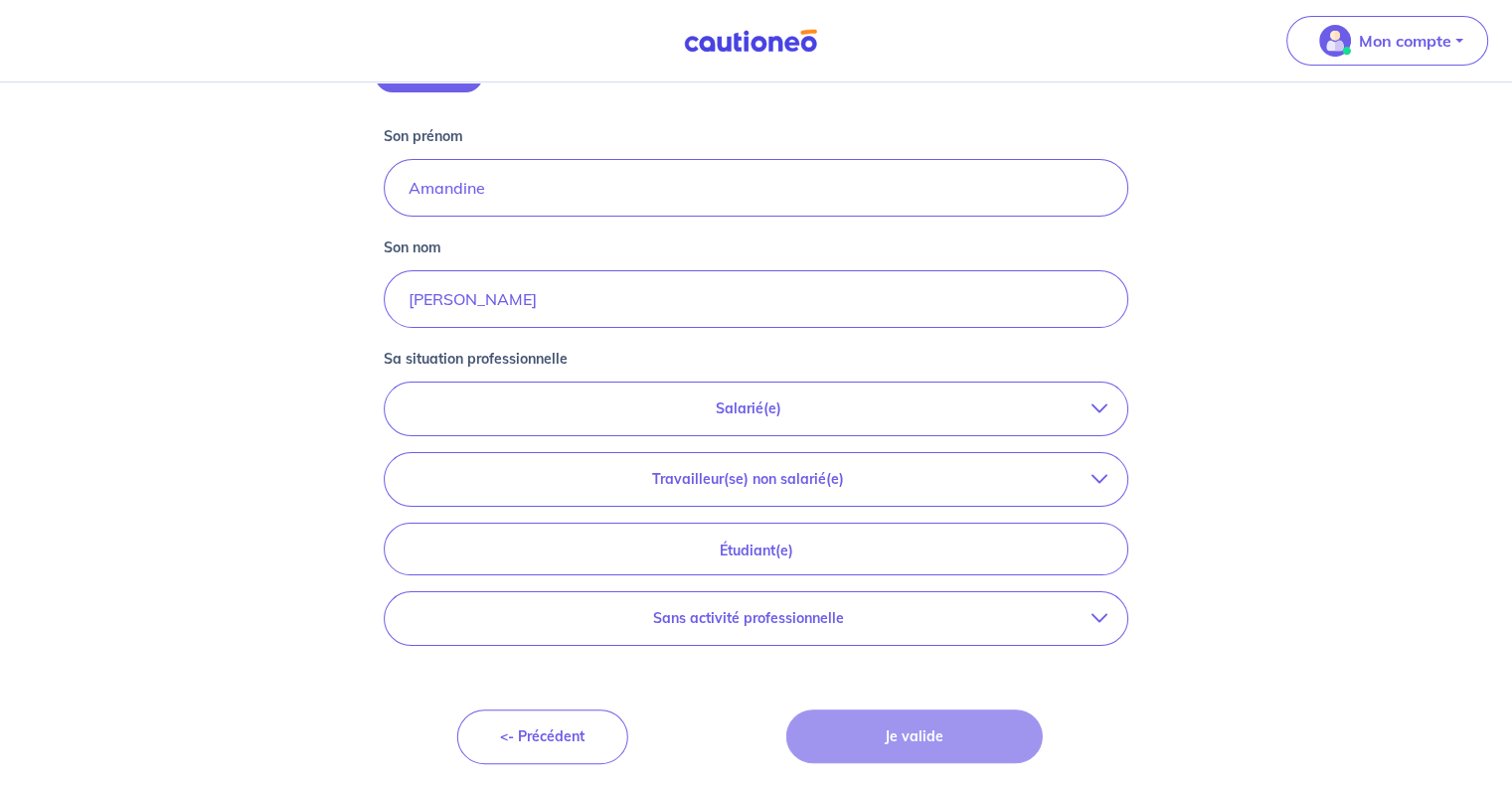 scroll, scrollTop: 282, scrollLeft: 0, axis: vertical 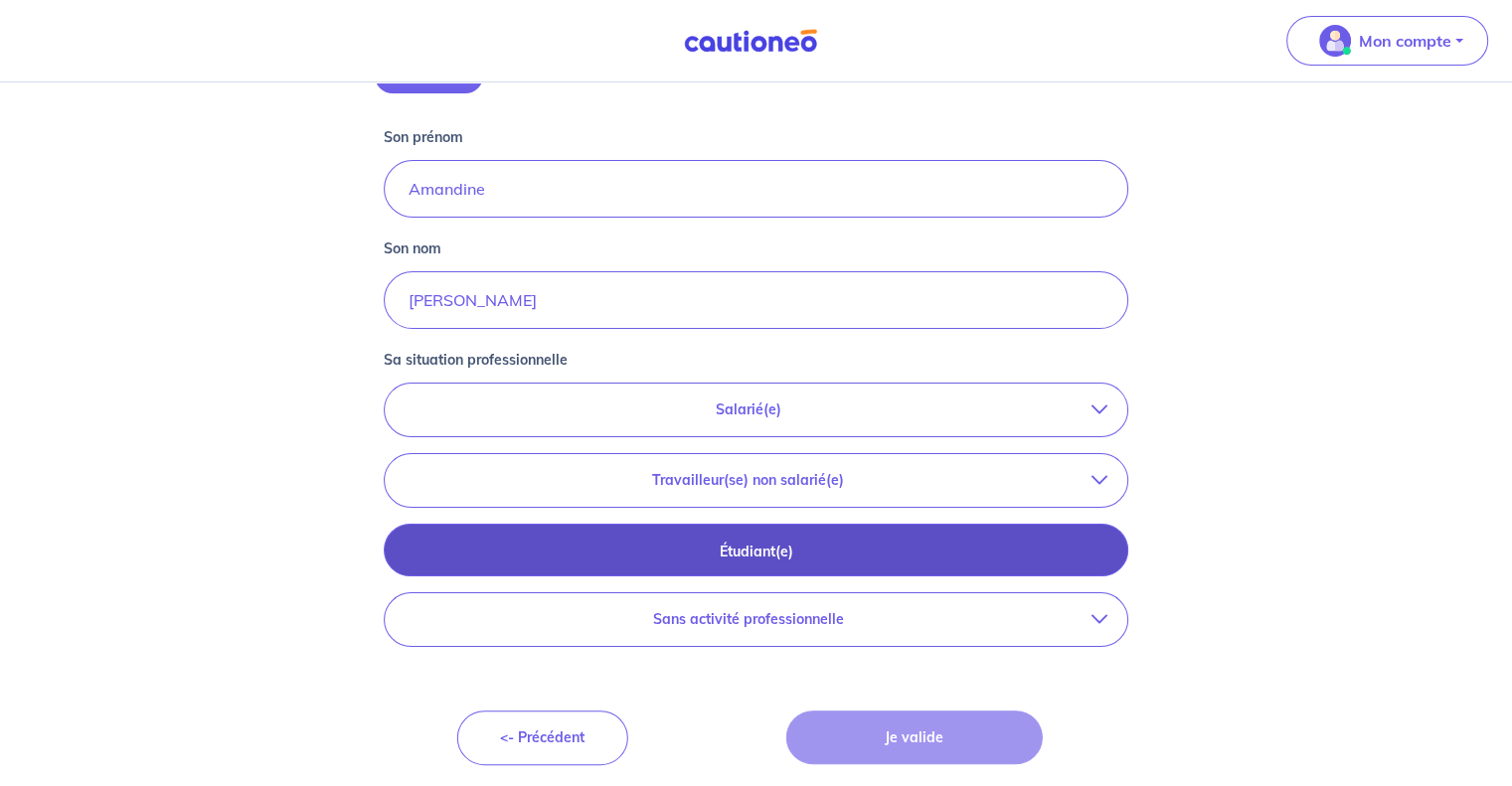 click on "Étudiant(e)" at bounding box center [756, 550] 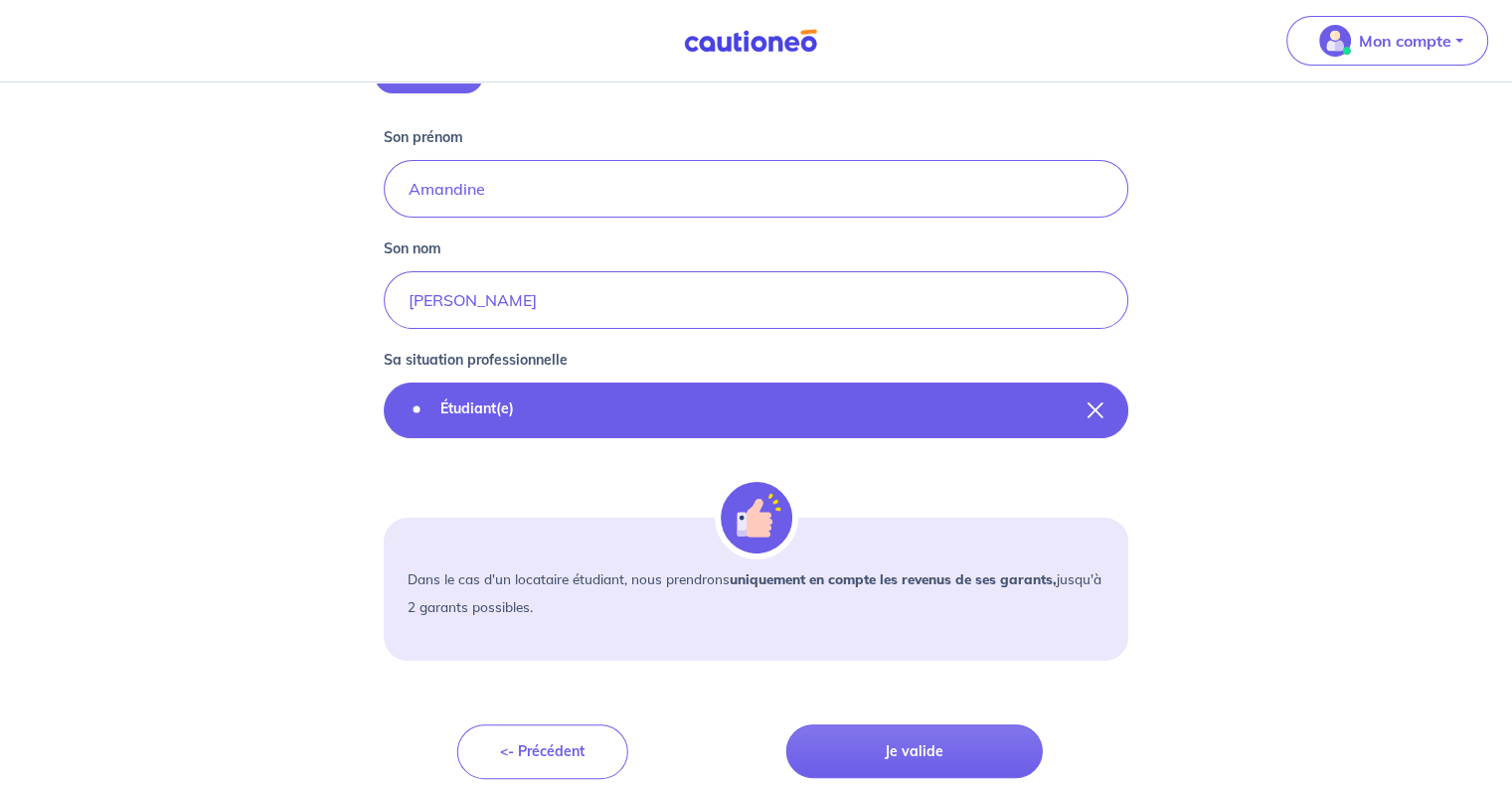 click at bounding box center [1095, 410] 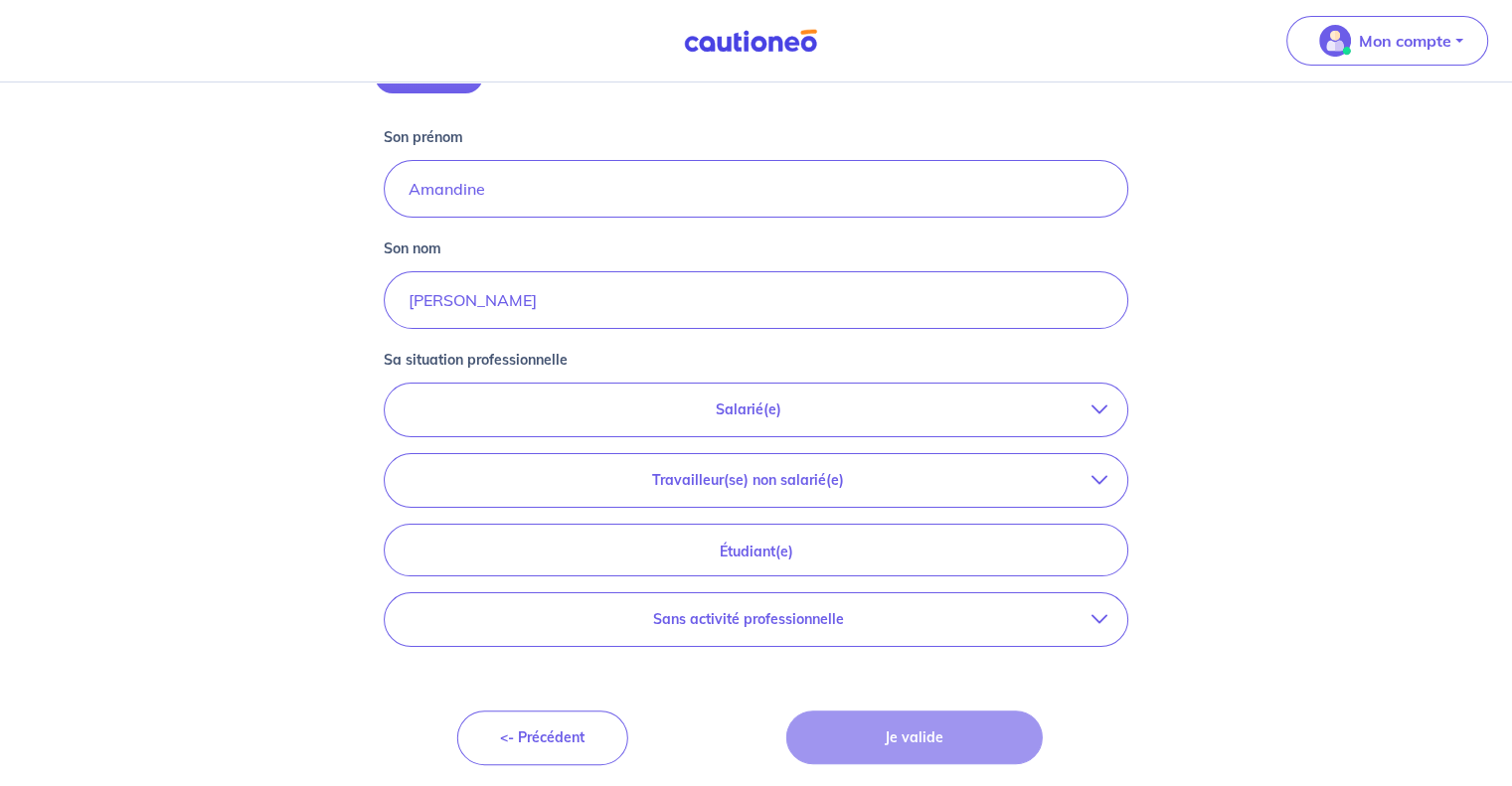 click at bounding box center (1099, 409) 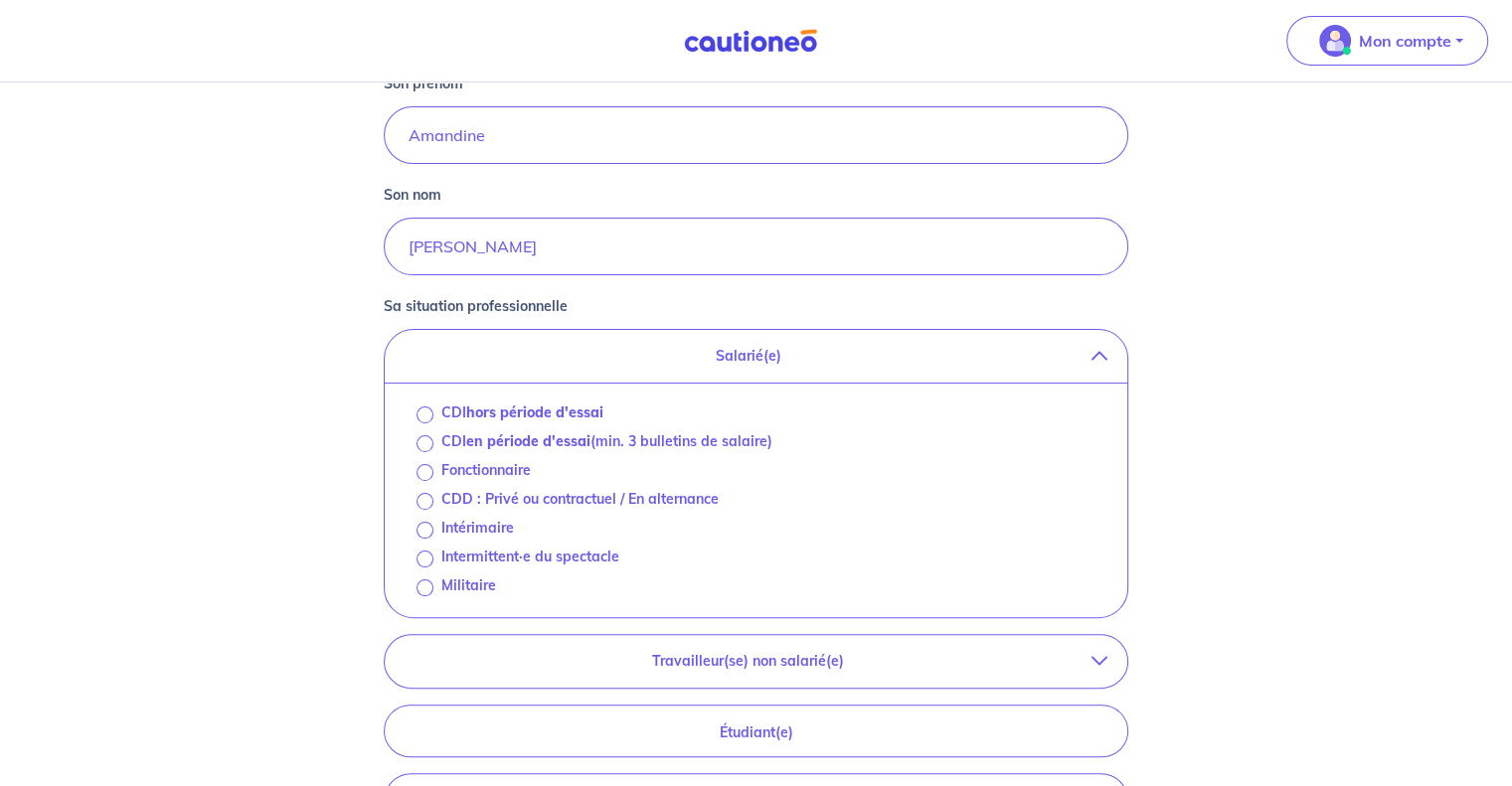 scroll, scrollTop: 382, scrollLeft: 0, axis: vertical 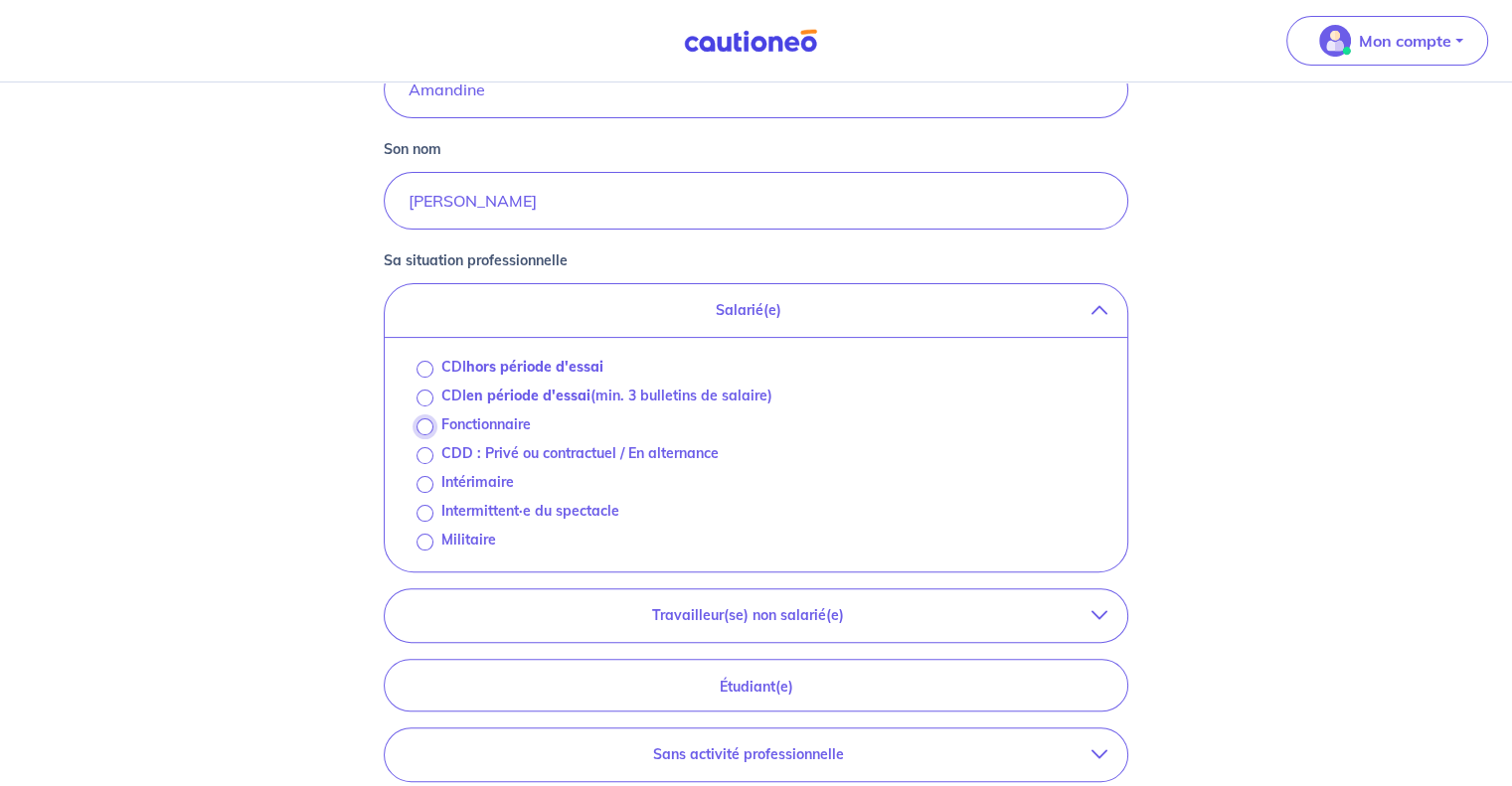 click on "Fonctionnaire" at bounding box center [424, 426] 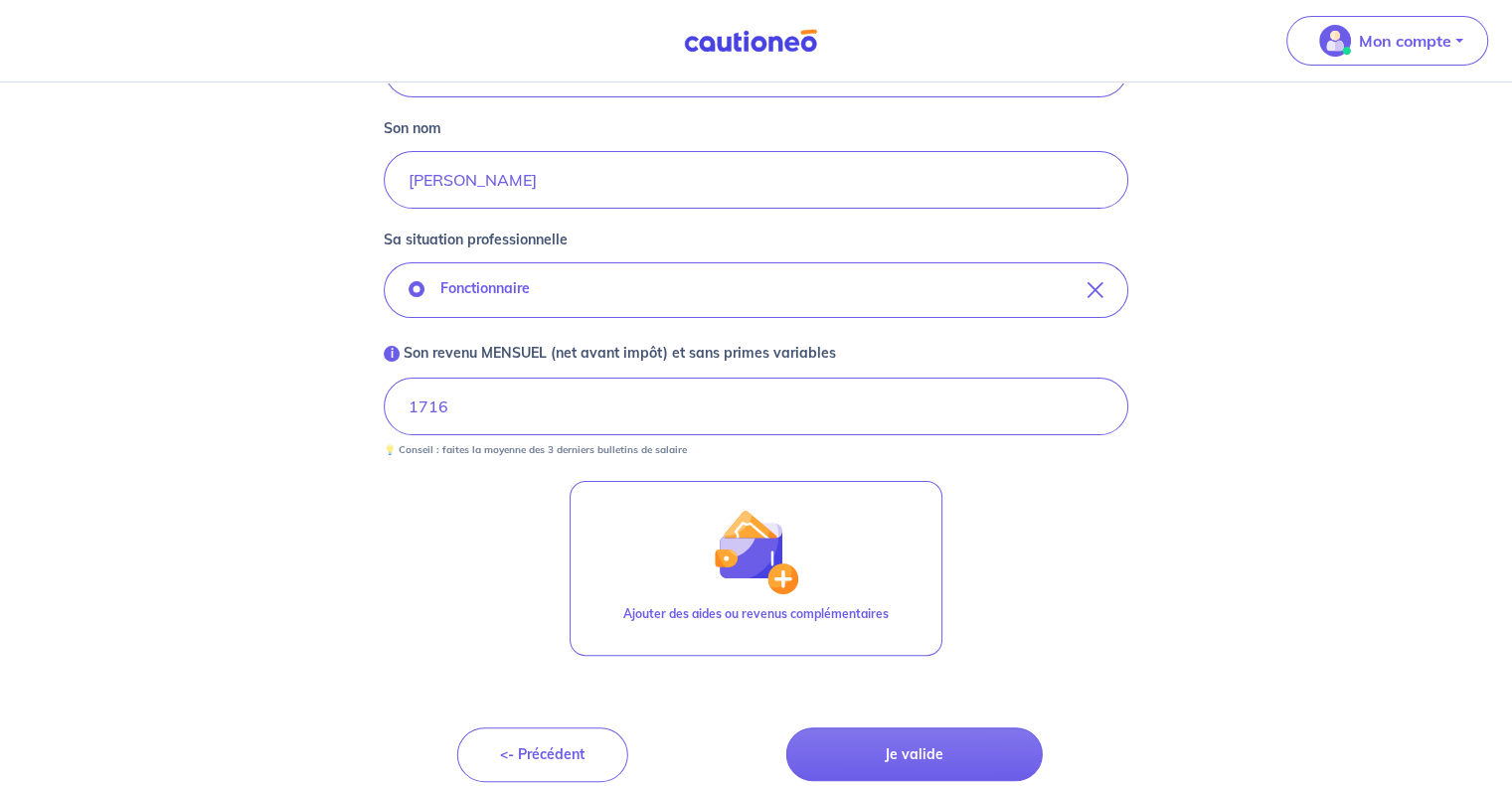 scroll, scrollTop: 420, scrollLeft: 0, axis: vertical 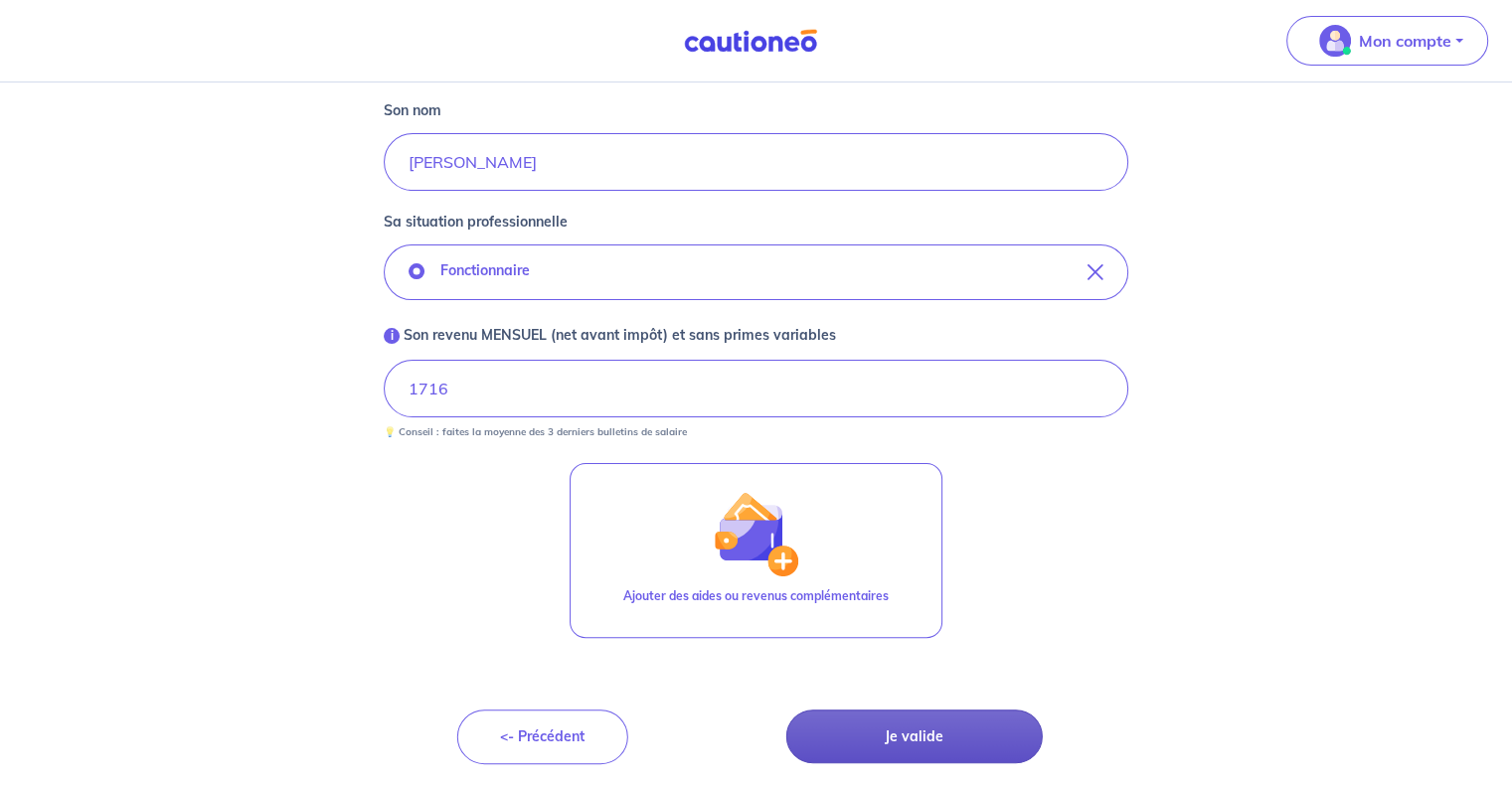 click on "Je valide" at bounding box center (915, 736) 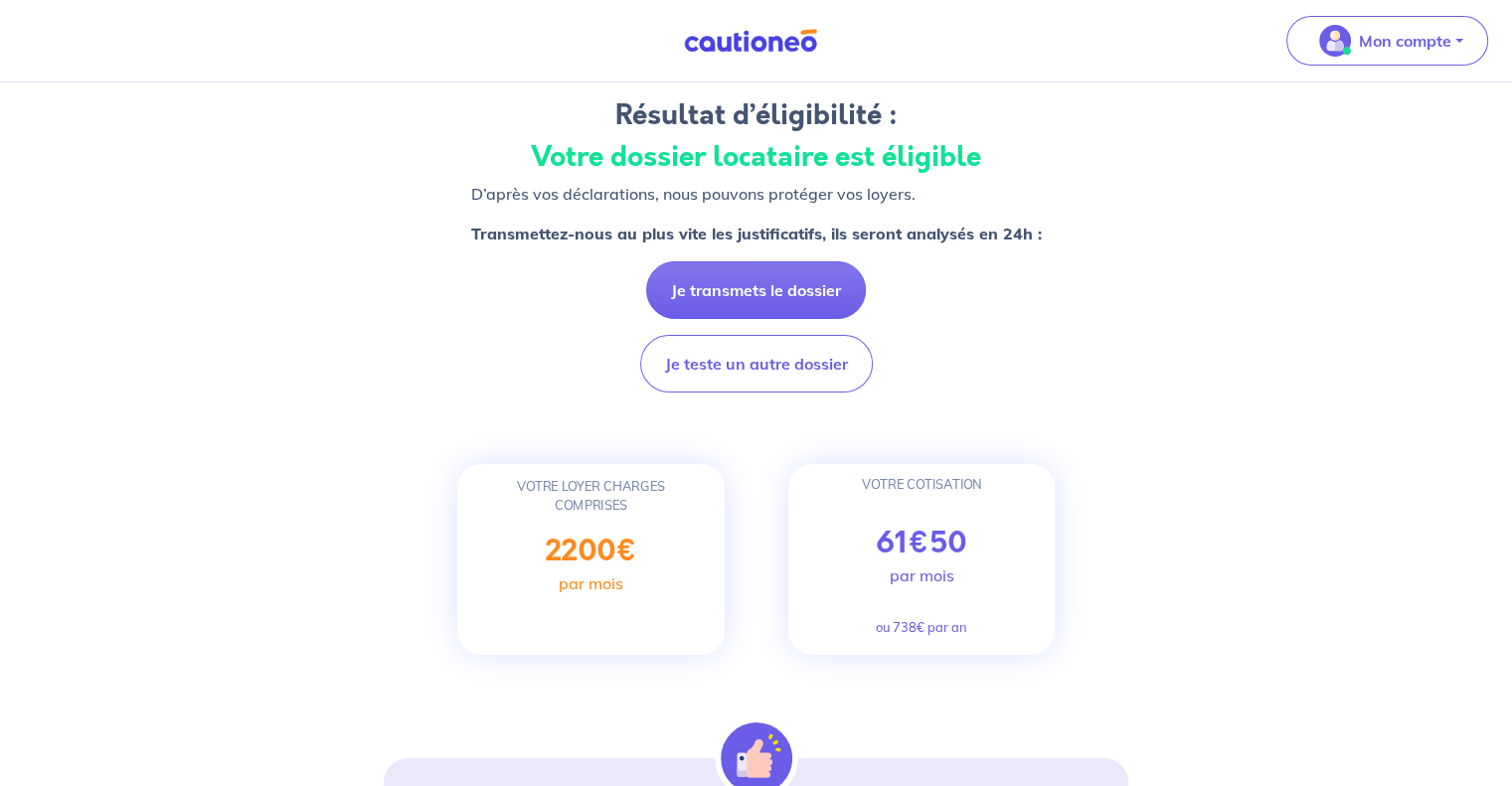 scroll, scrollTop: 0, scrollLeft: 0, axis: both 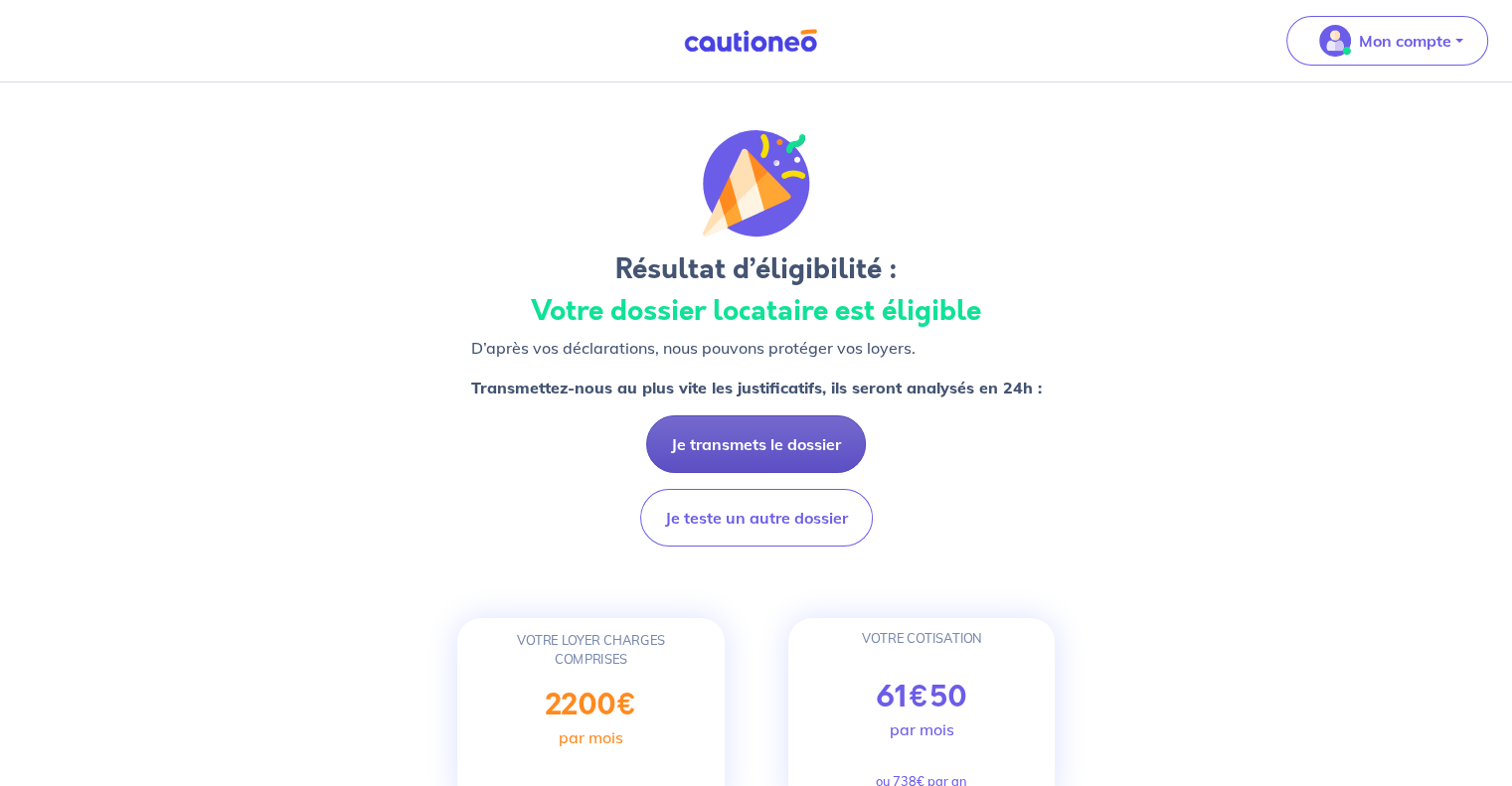 click on "Je transmets le dossier" at bounding box center (756, 444) 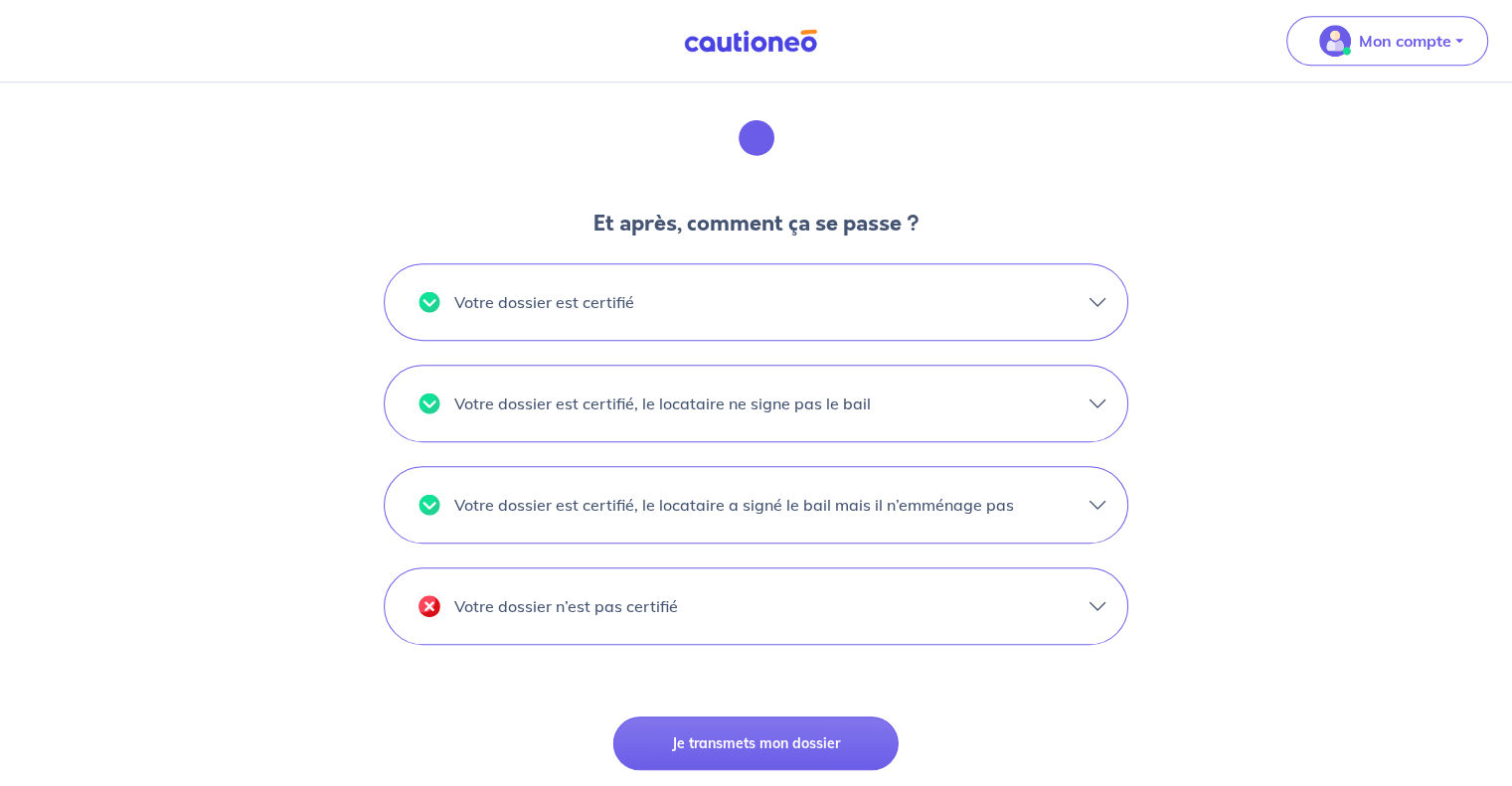 scroll, scrollTop: 1517, scrollLeft: 0, axis: vertical 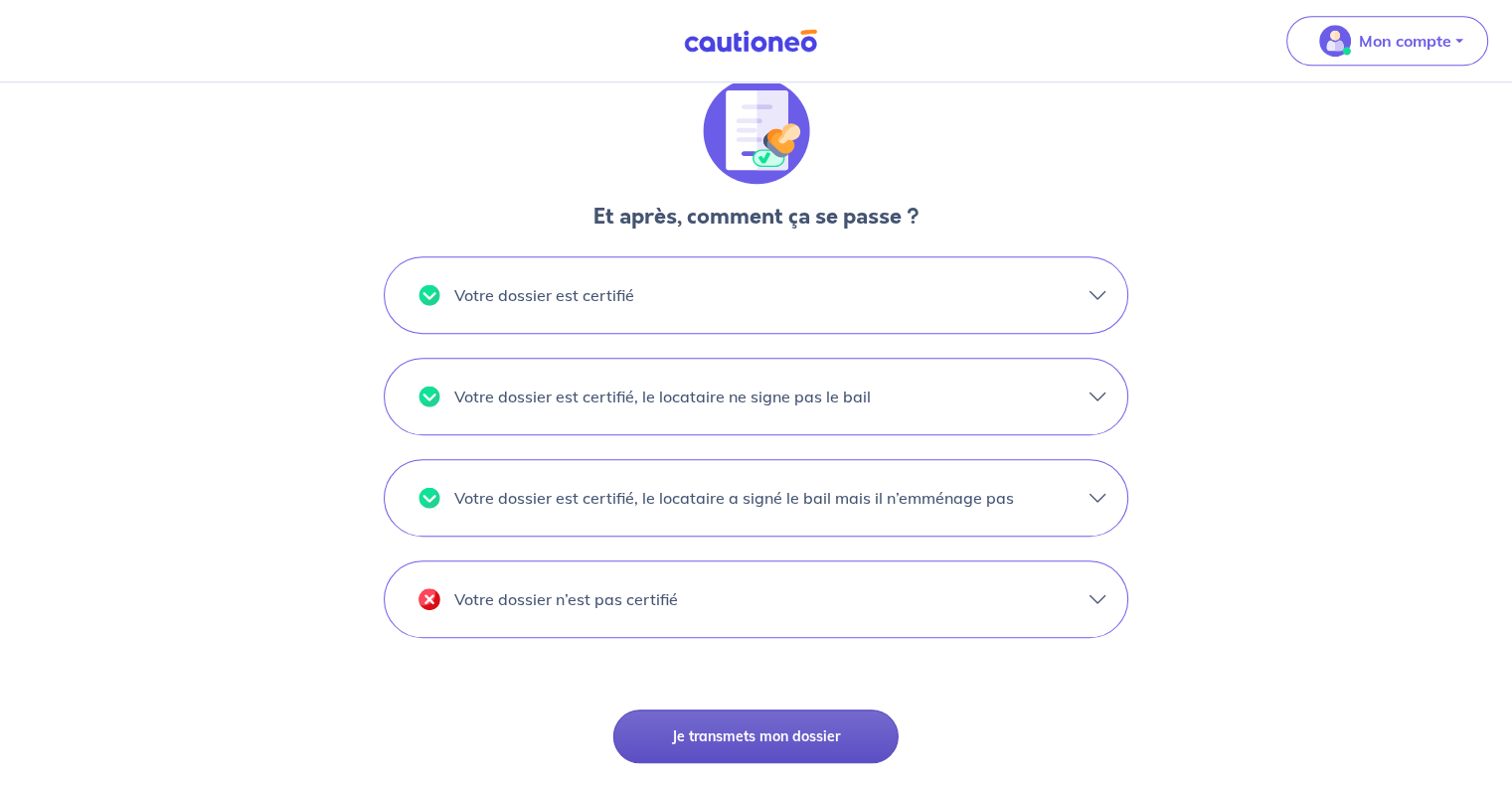 click on "Je transmets mon dossier" at bounding box center [756, 736] 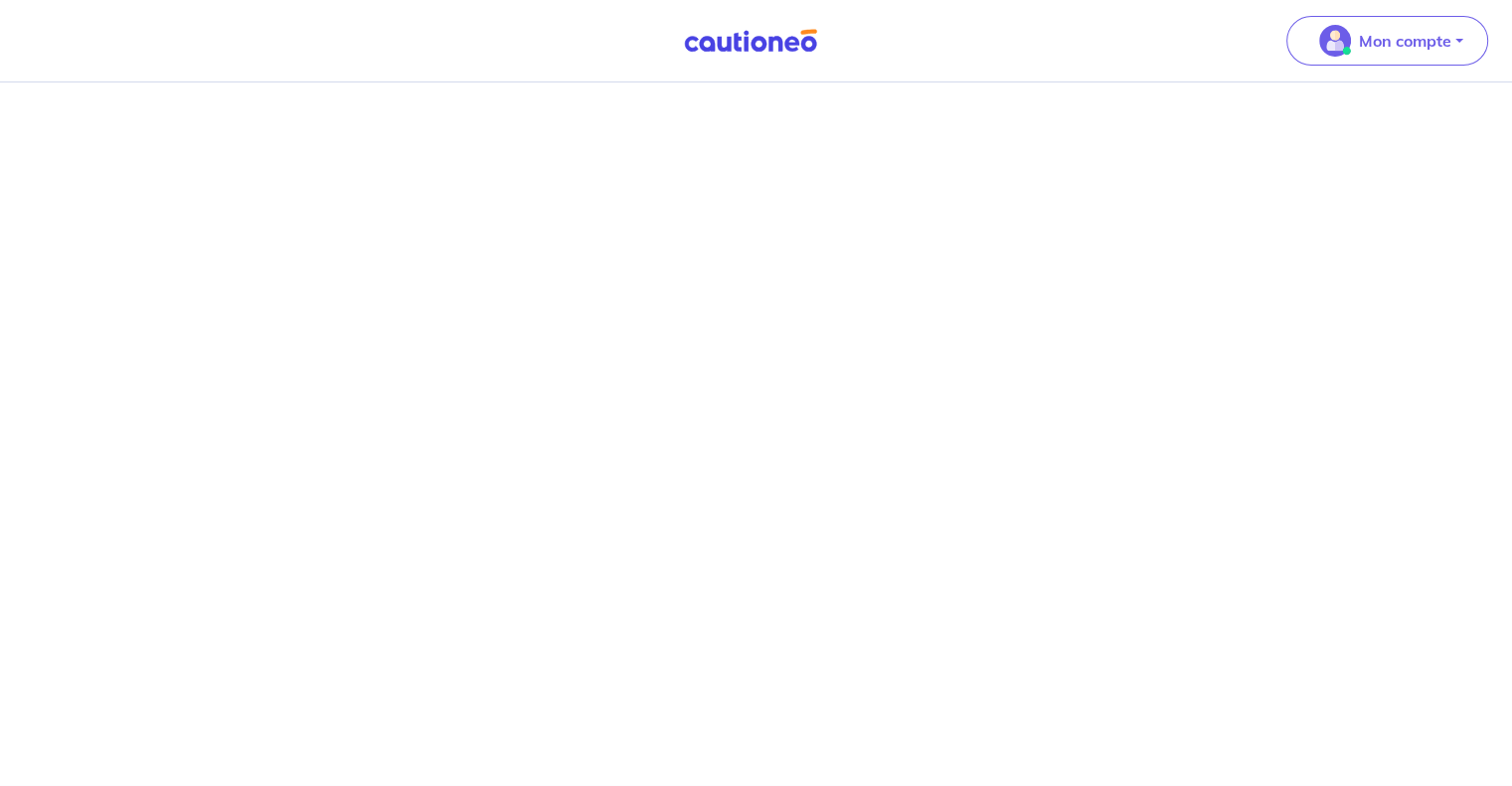 scroll, scrollTop: 0, scrollLeft: 0, axis: both 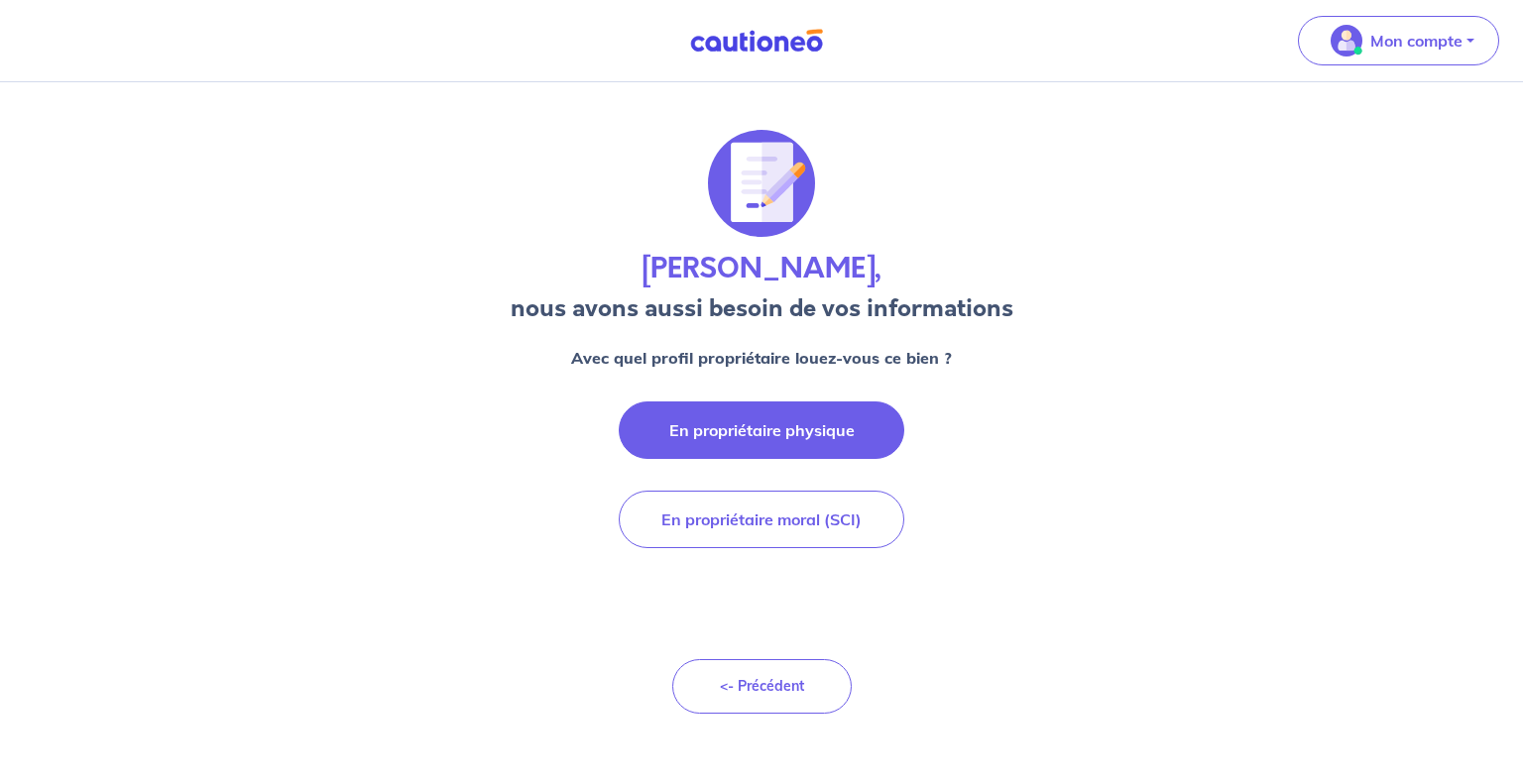 click on "En propriétaire physique" at bounding box center (762, 430) 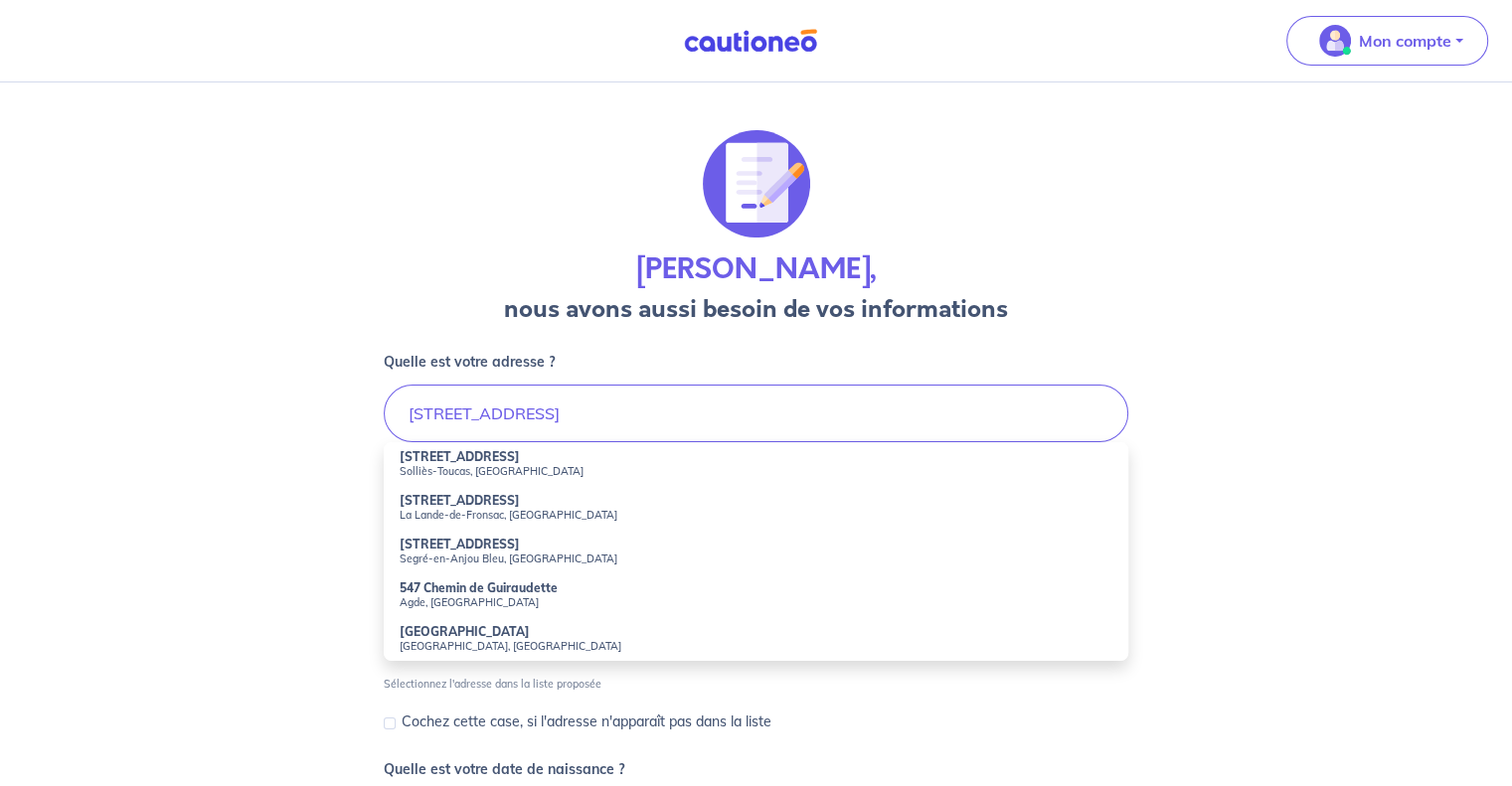 click on "Solliès-Toucas, France" at bounding box center [756, 471] 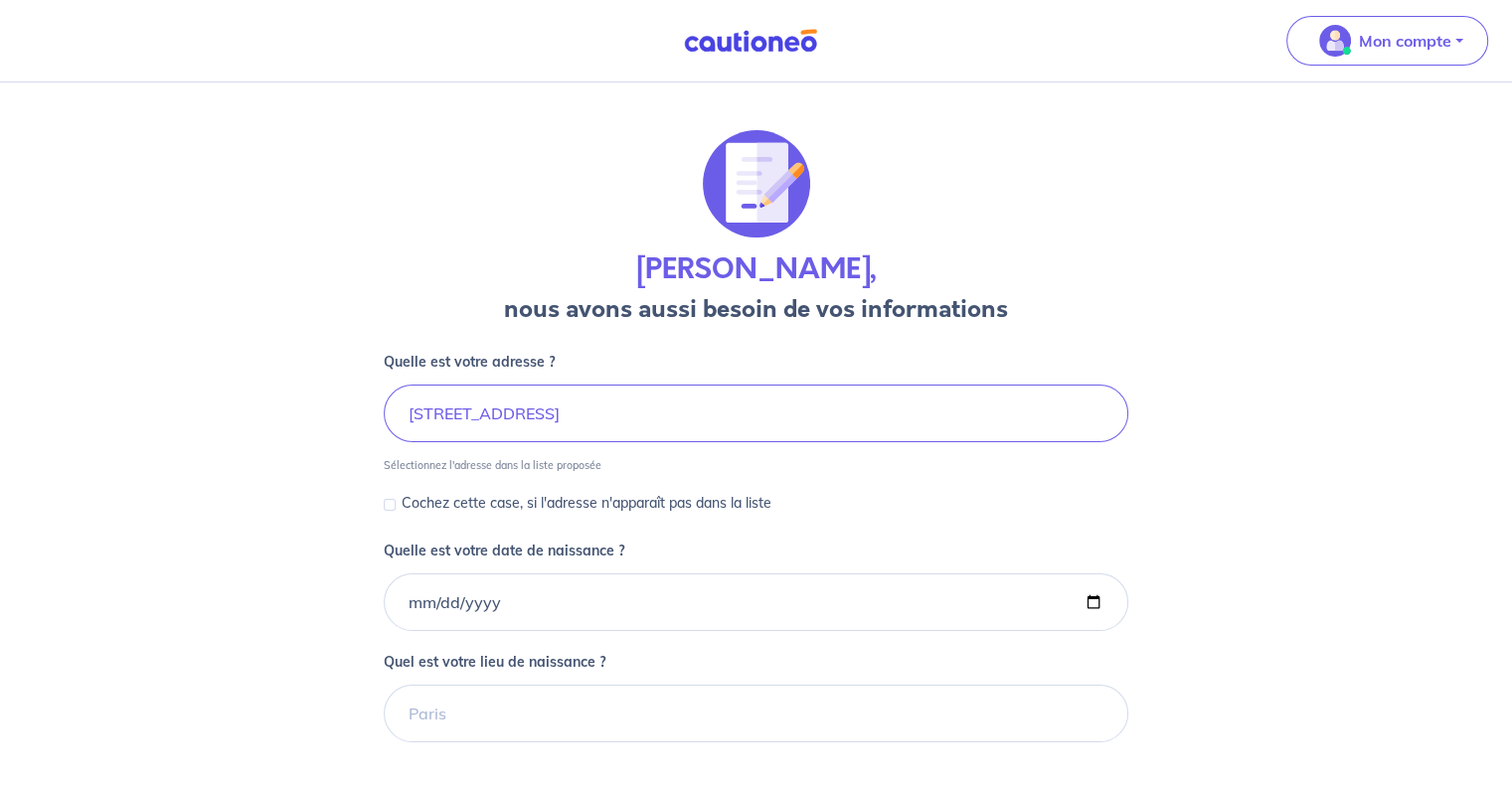 scroll, scrollTop: 99, scrollLeft: 0, axis: vertical 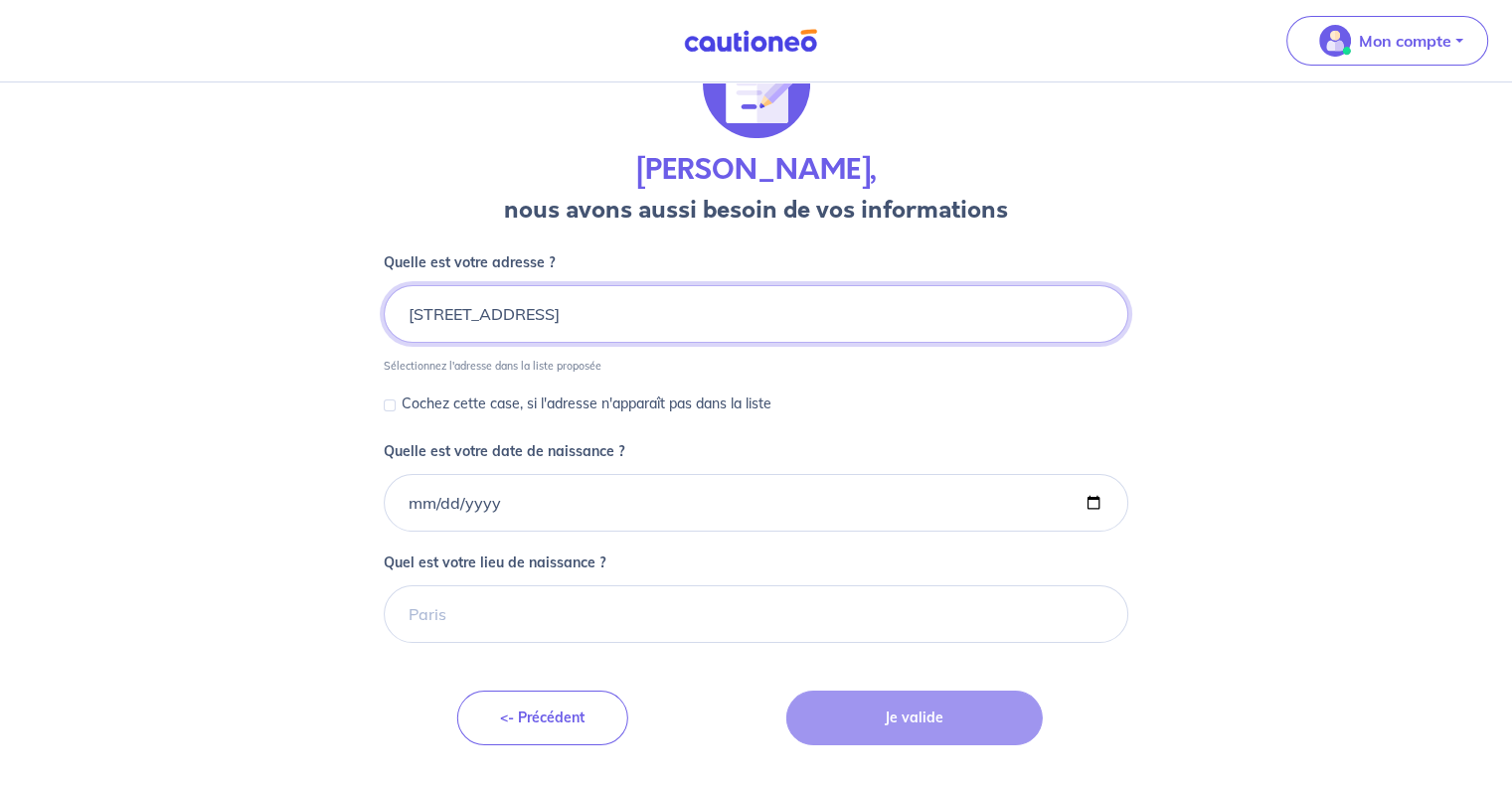 drag, startPoint x: 779, startPoint y: 311, endPoint x: 386, endPoint y: 319, distance: 393.0814 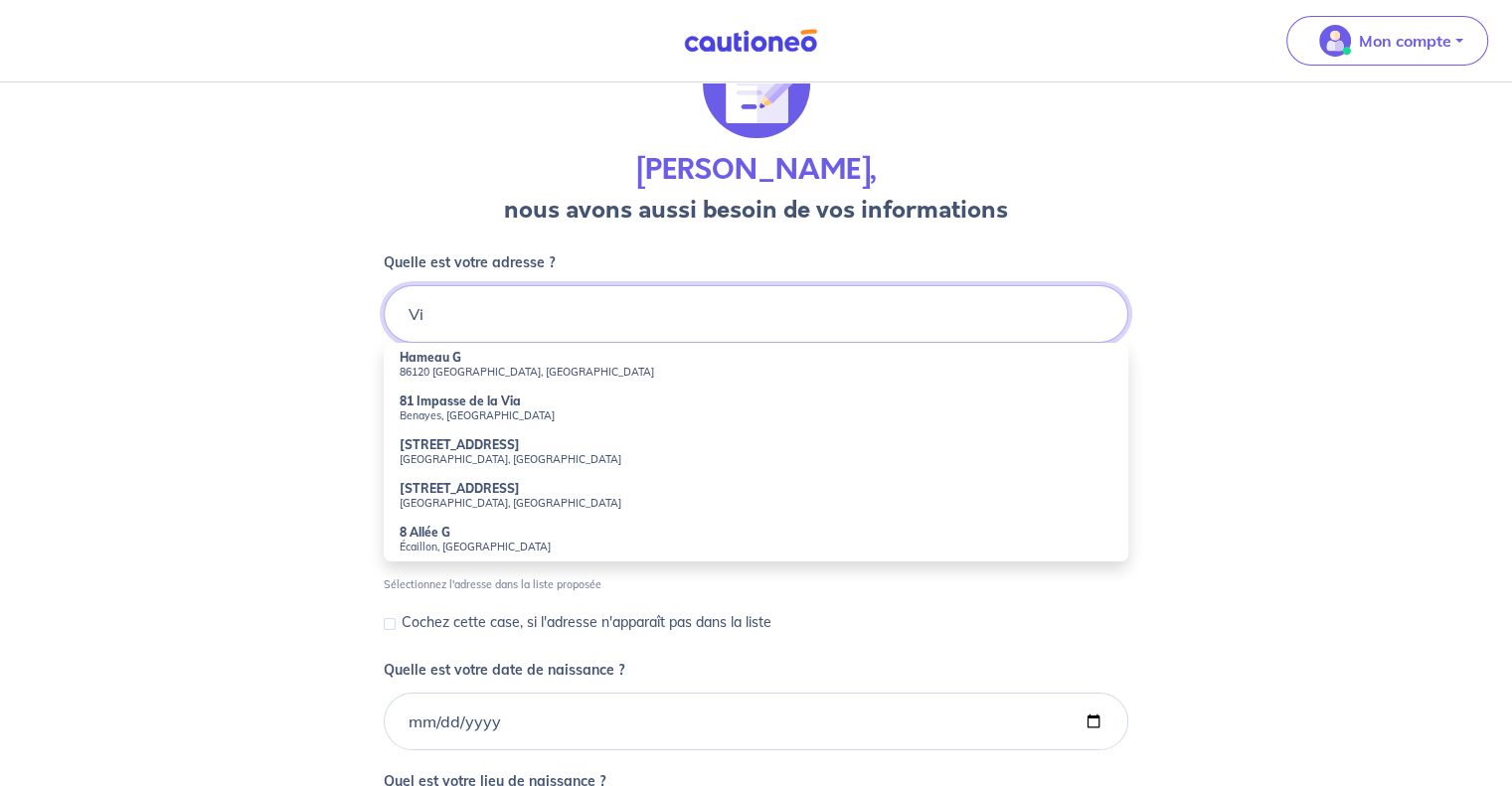 type on "V" 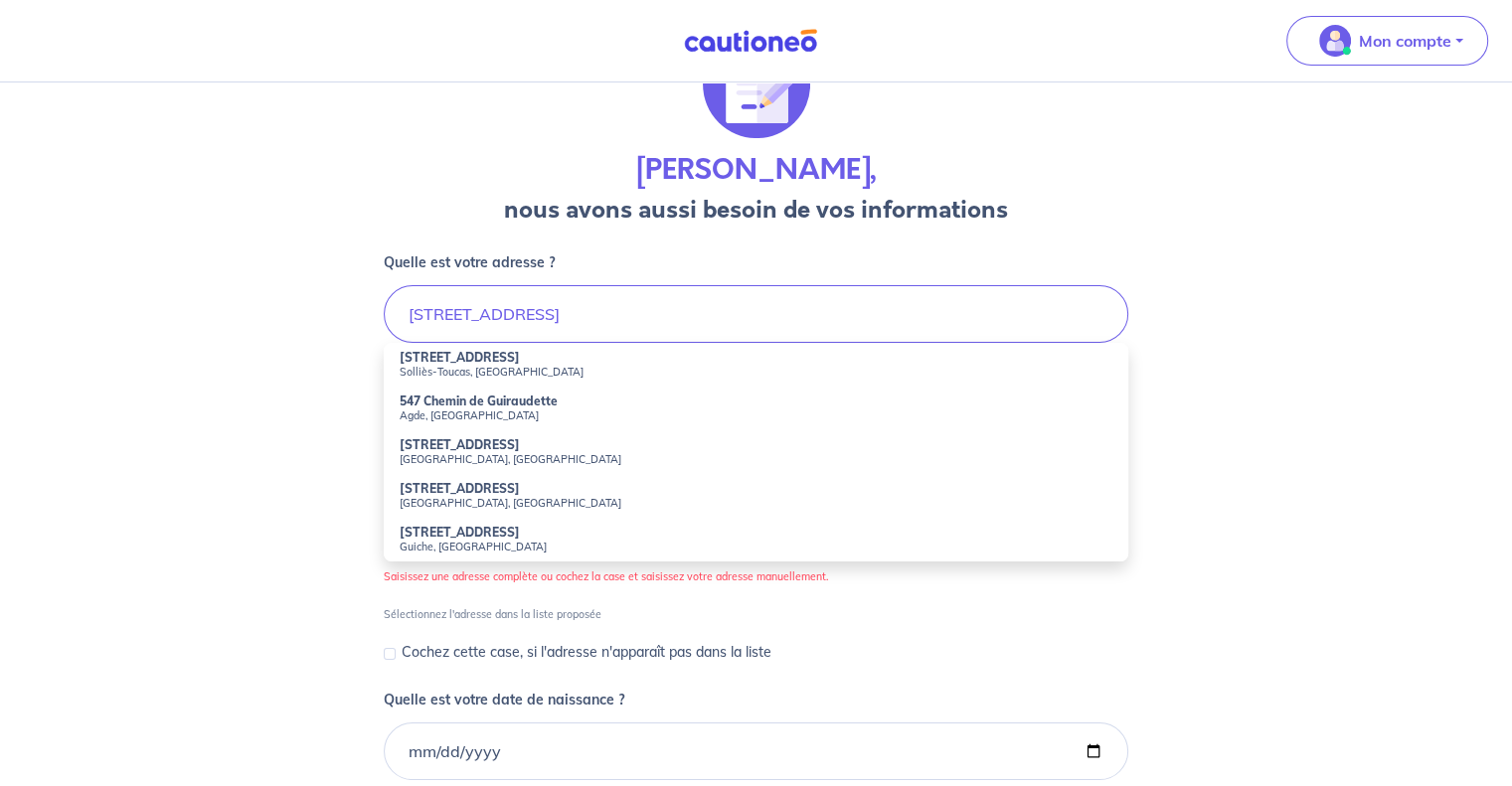click on "Solliès-Toucas, France" at bounding box center (756, 372) 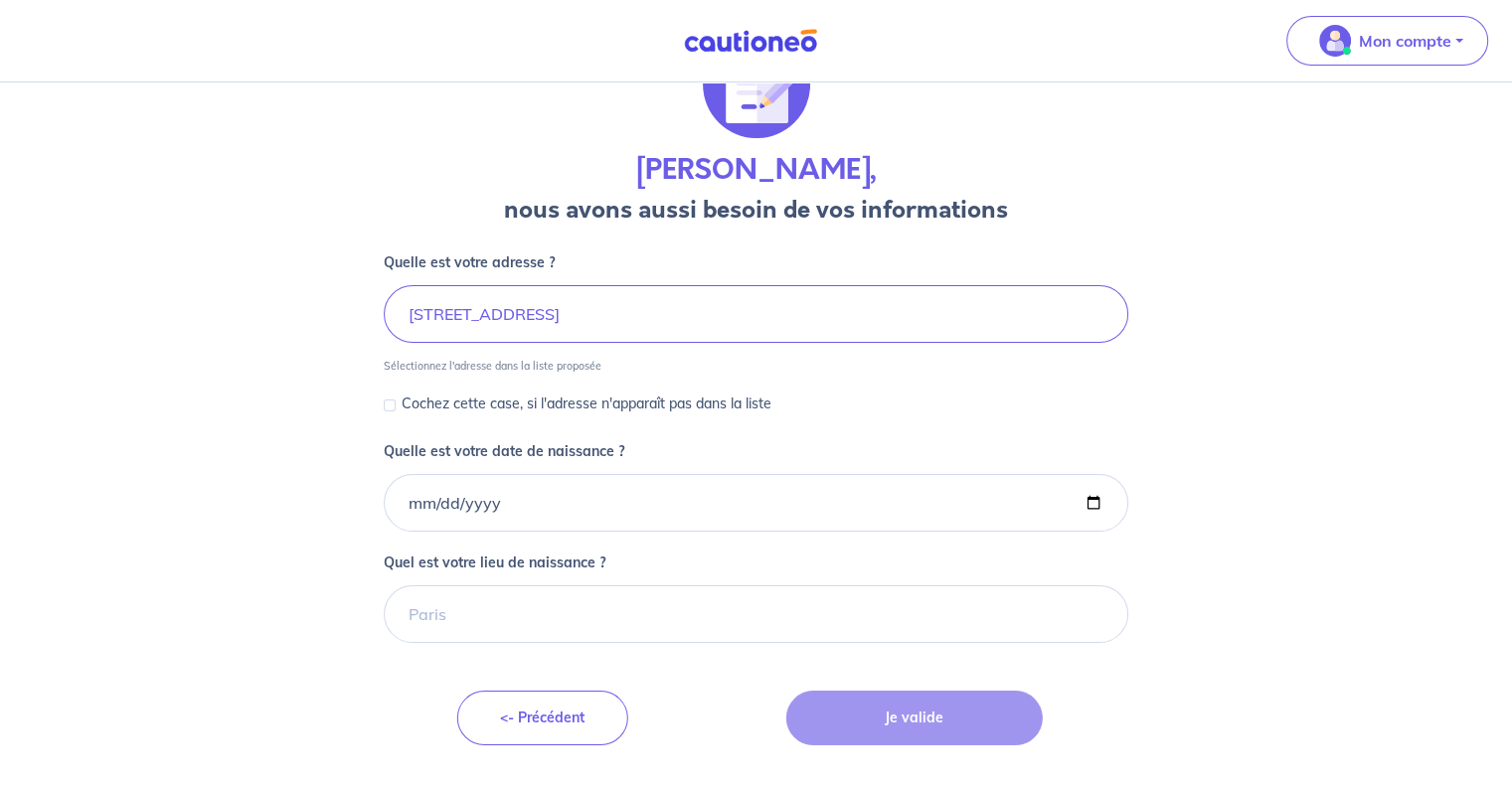 scroll, scrollTop: 199, scrollLeft: 0, axis: vertical 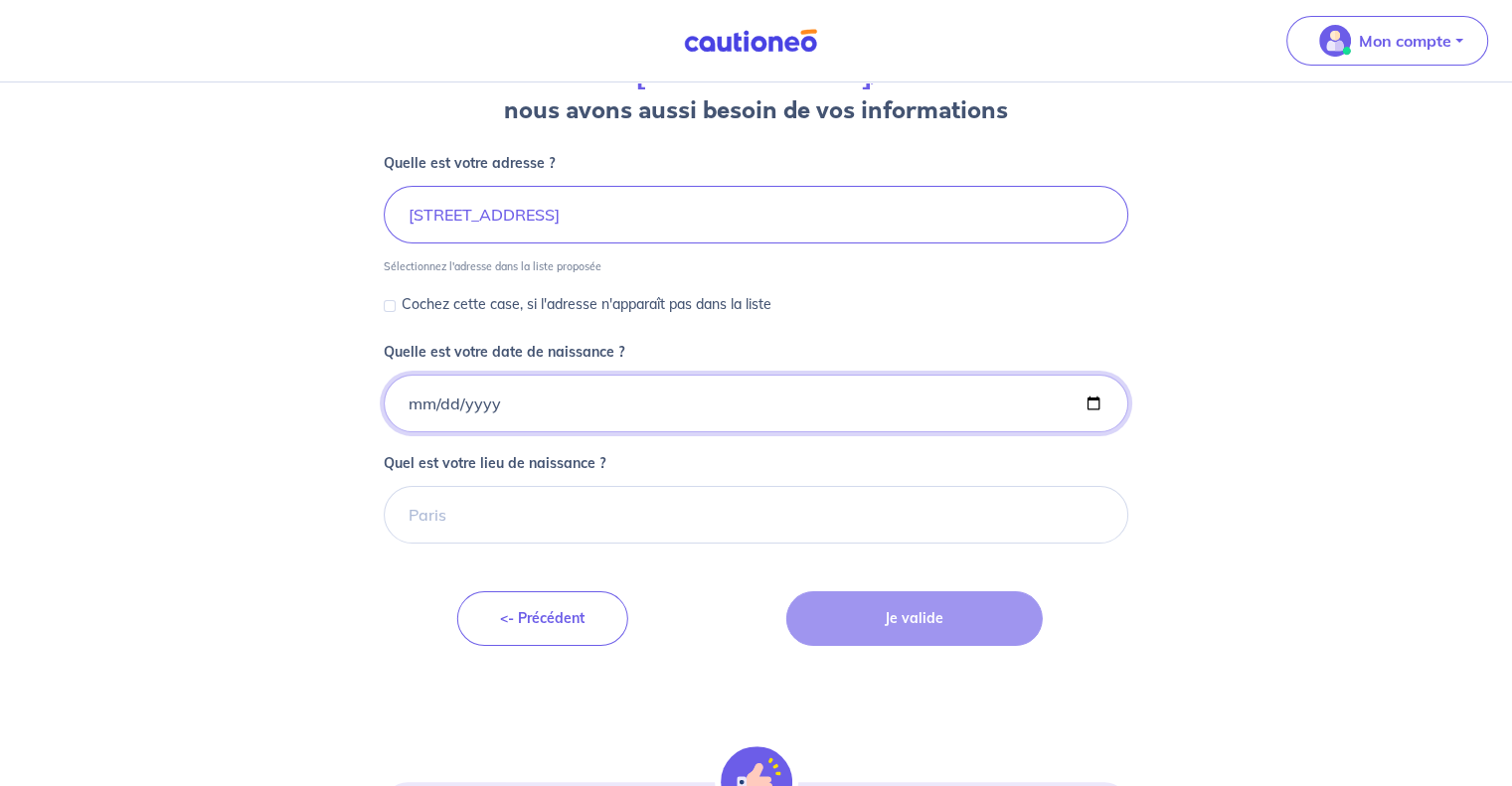 click on "Quelle est votre date de naissance ?" at bounding box center [756, 403] 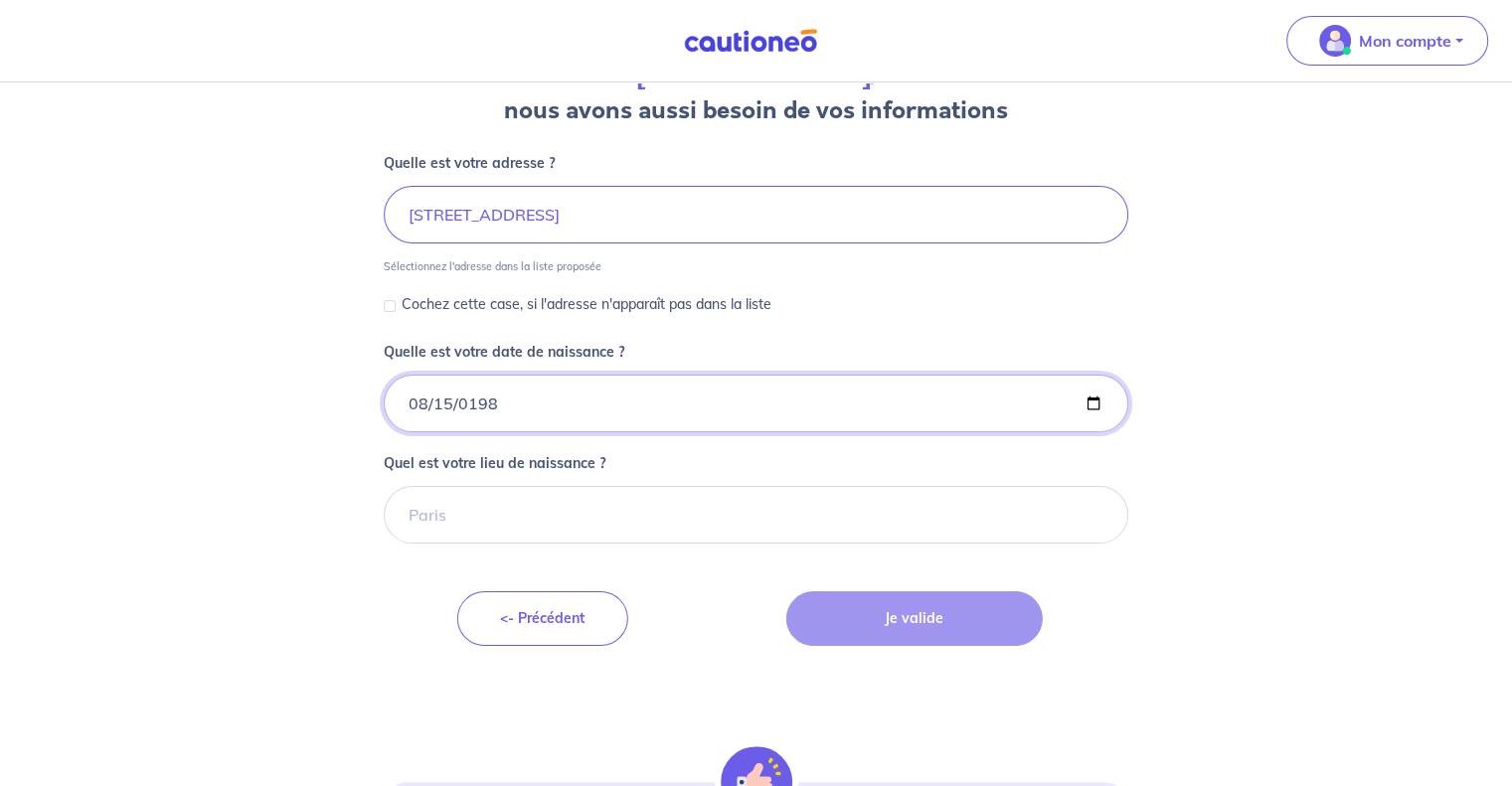 type on "1986-08-15" 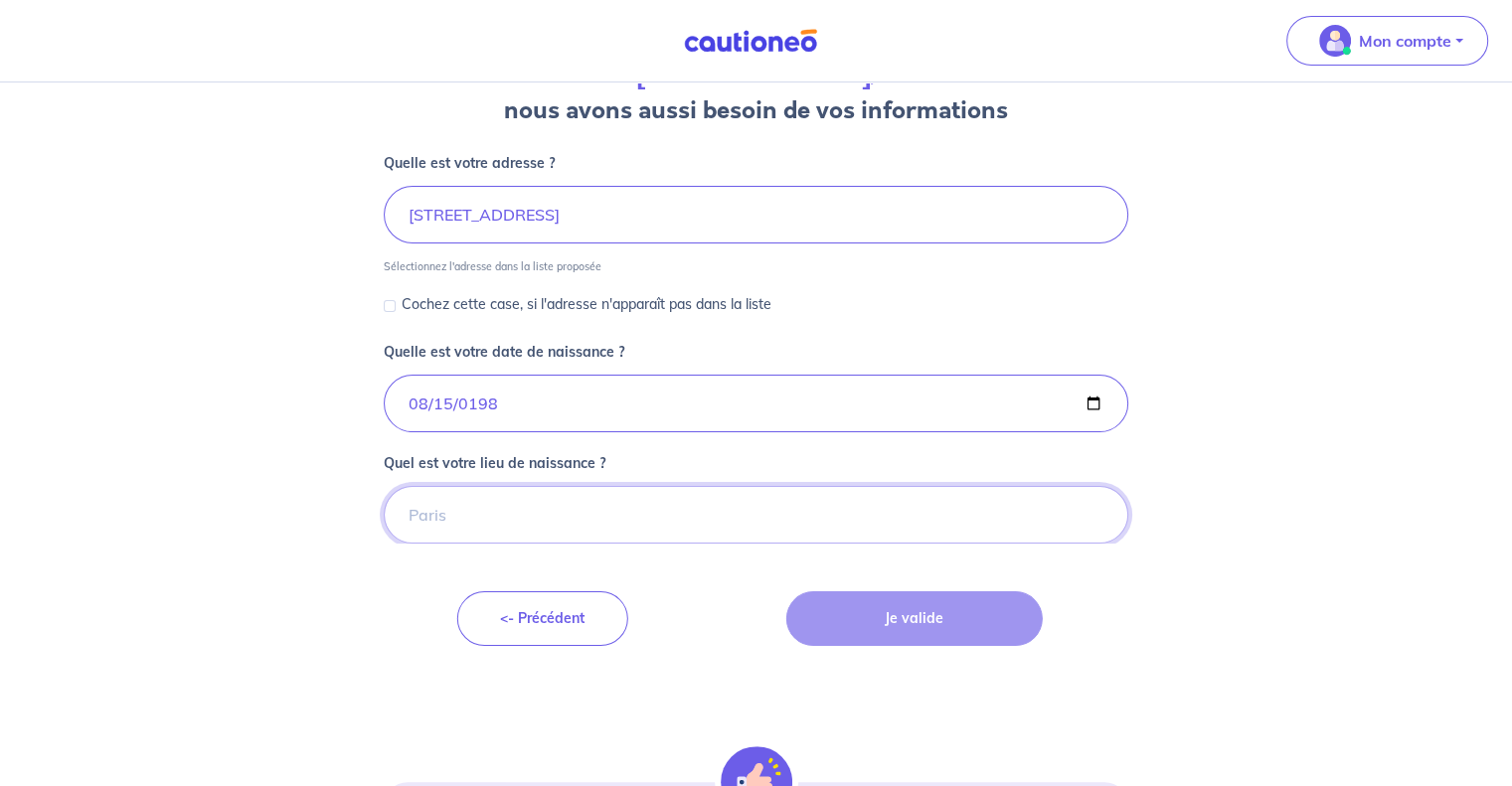 click on "Quel est votre lieu de naissance ?" at bounding box center [756, 515] 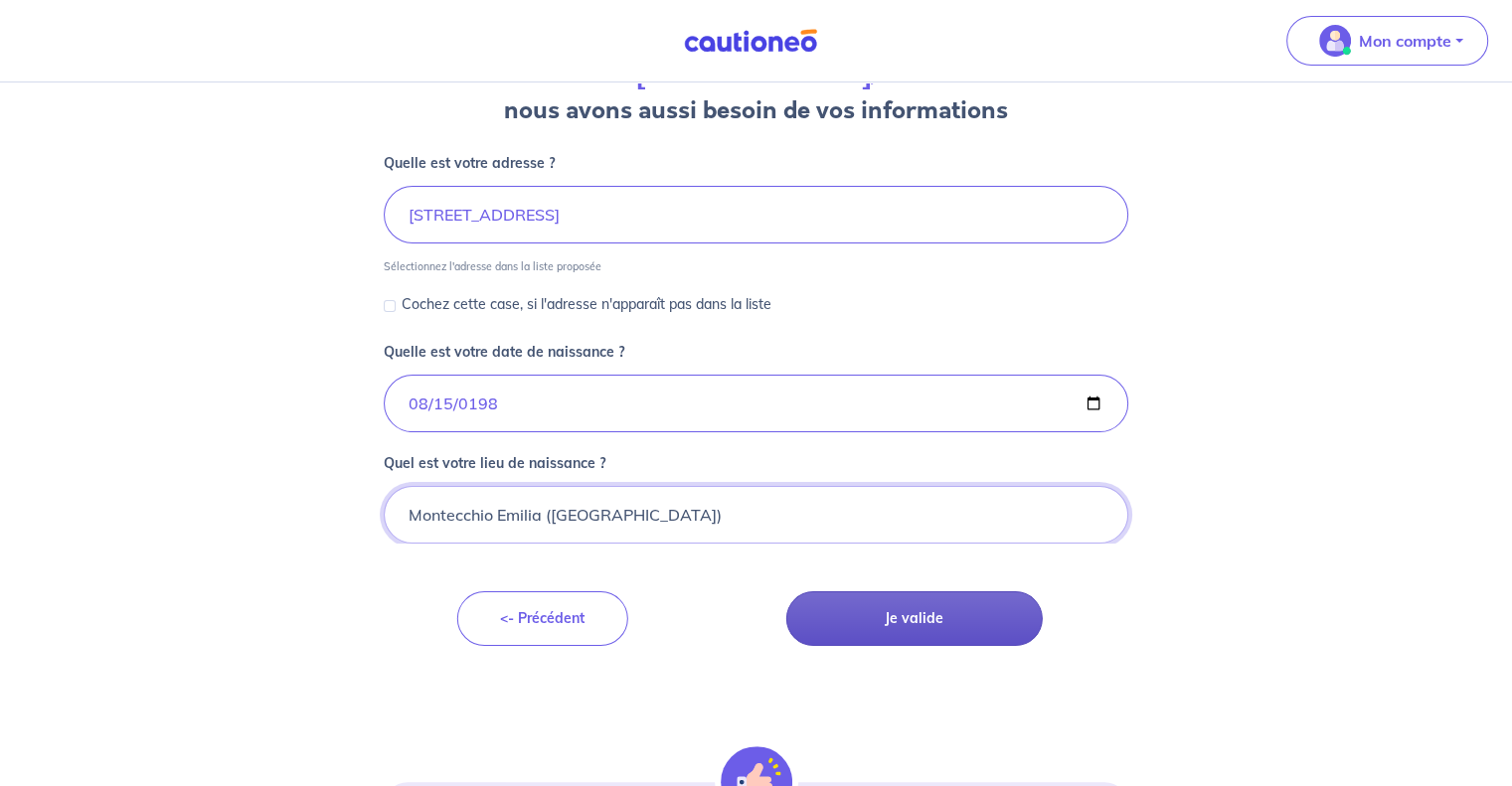type on "Montecchio Emilia (Italie)" 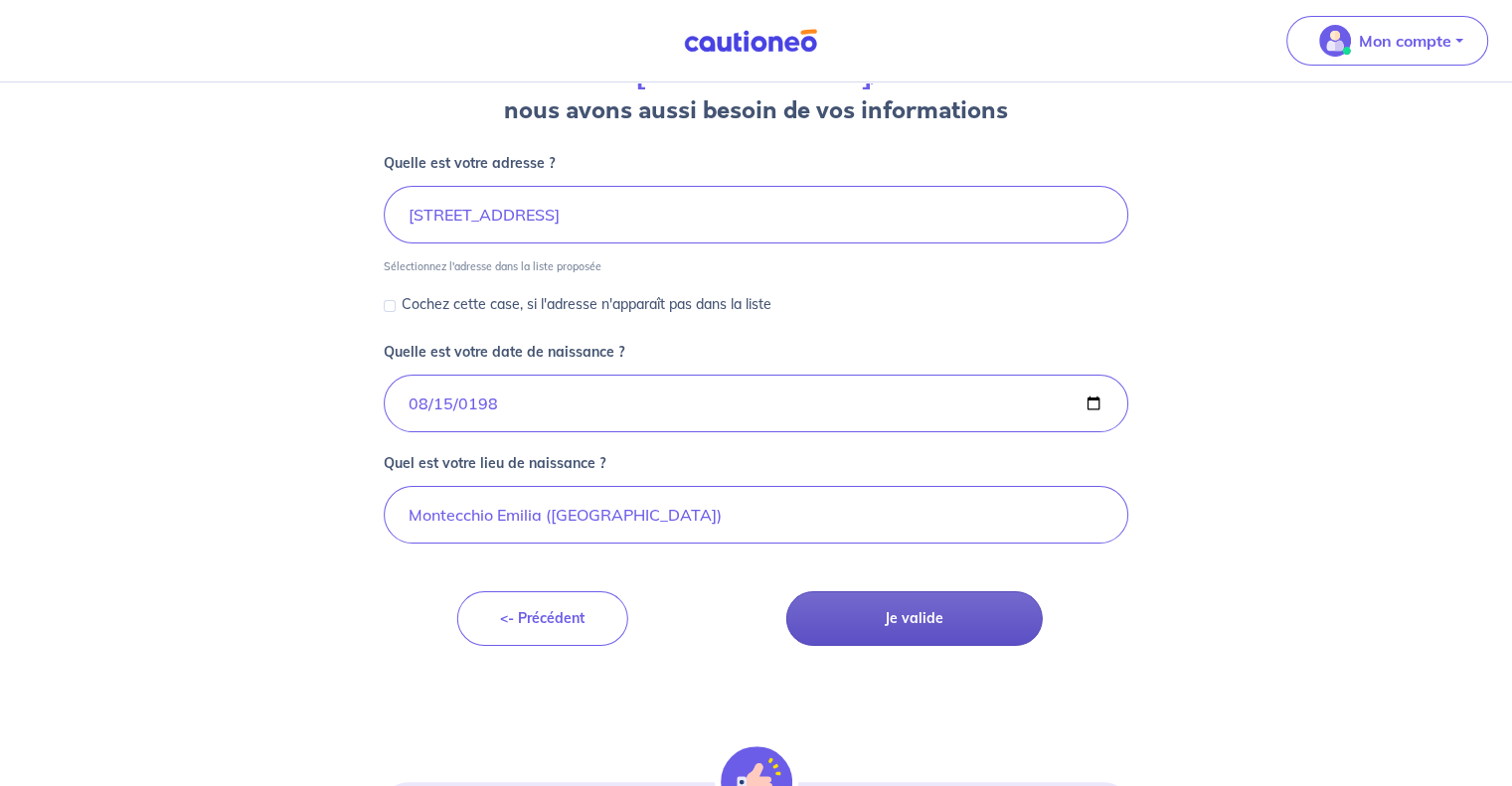 click on "Je valide" at bounding box center (915, 618) 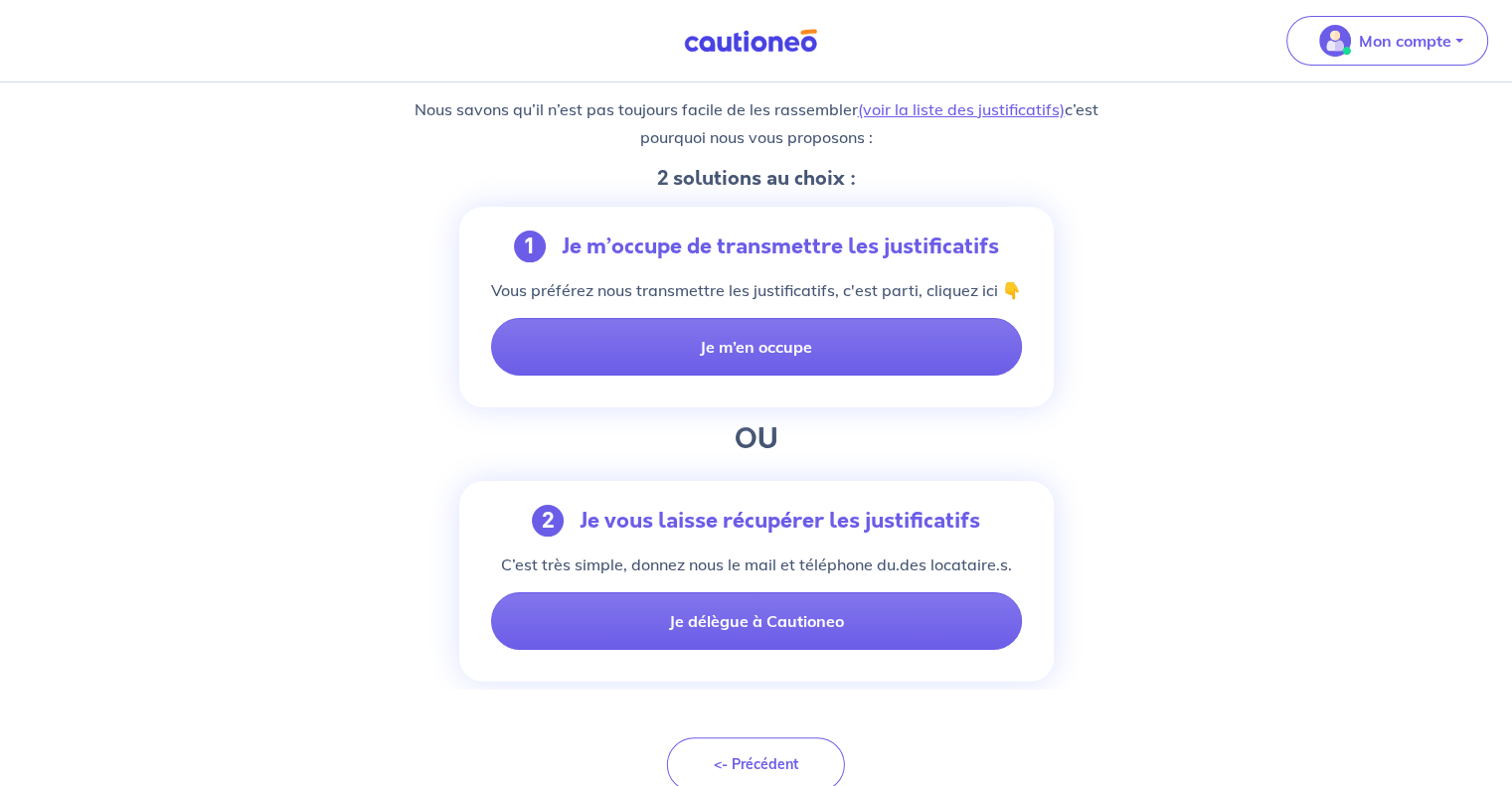 scroll, scrollTop: 278, scrollLeft: 0, axis: vertical 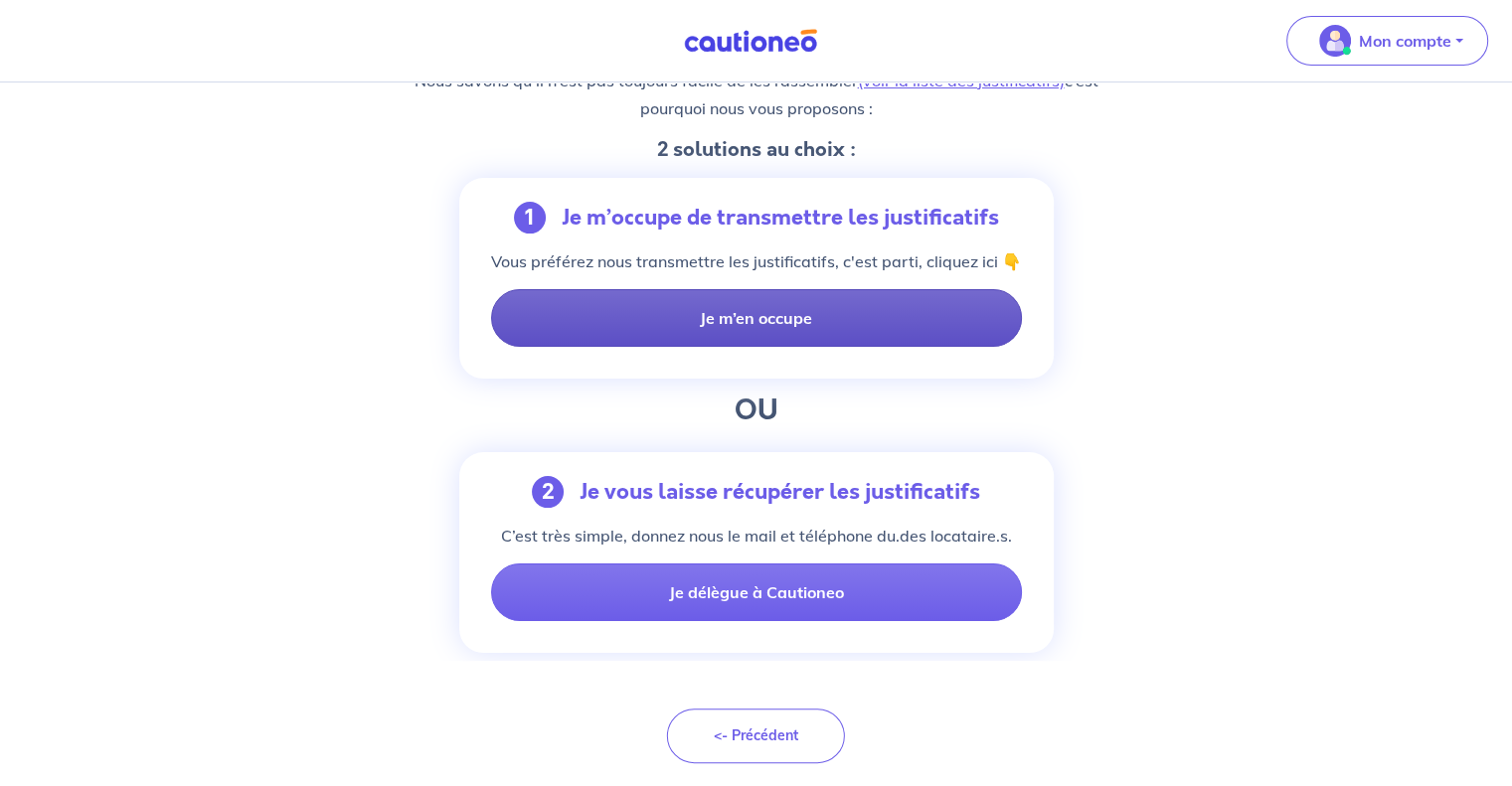 click on "Je m’en occupe" at bounding box center (756, 318) 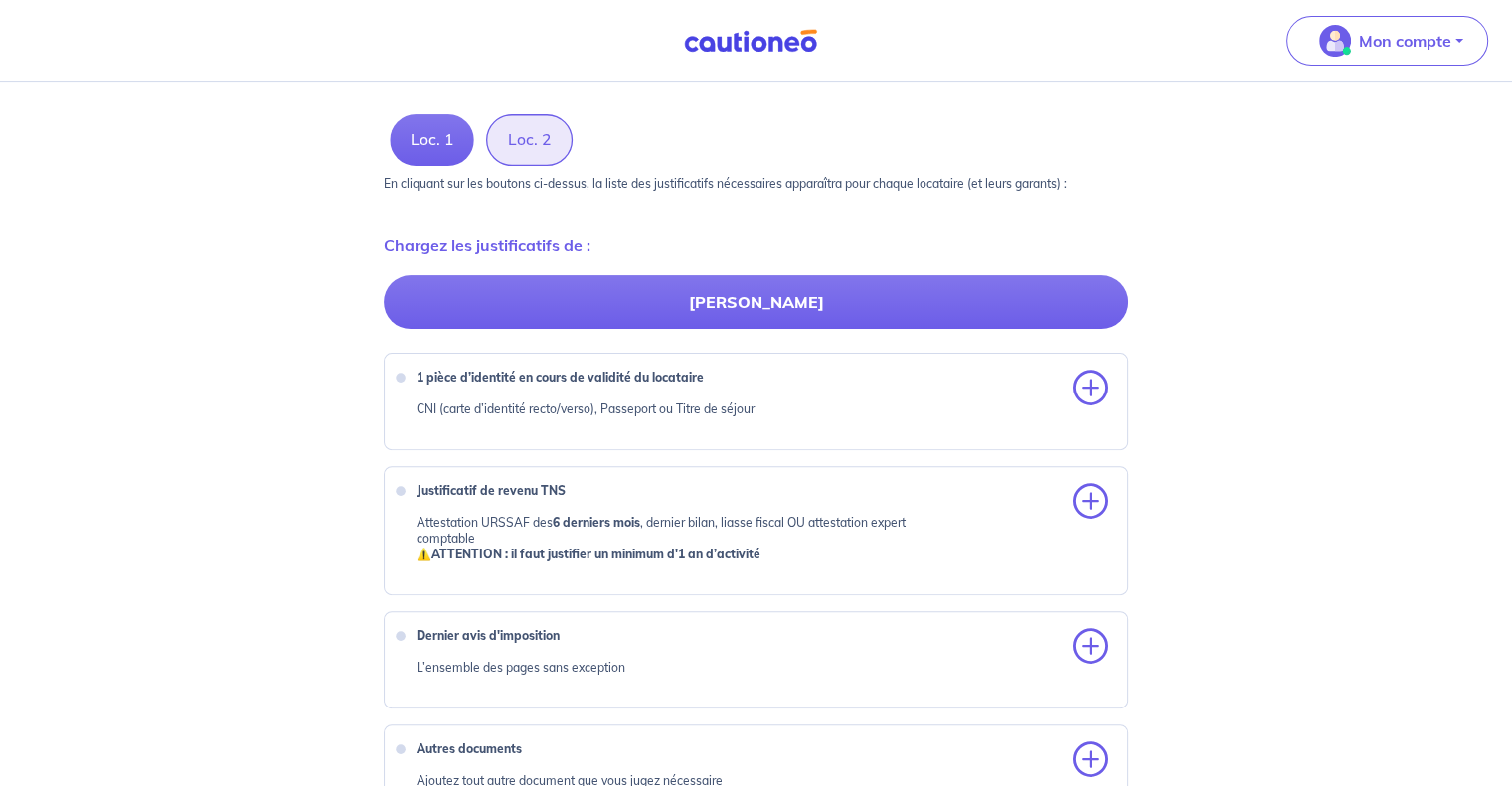 scroll, scrollTop: 596, scrollLeft: 0, axis: vertical 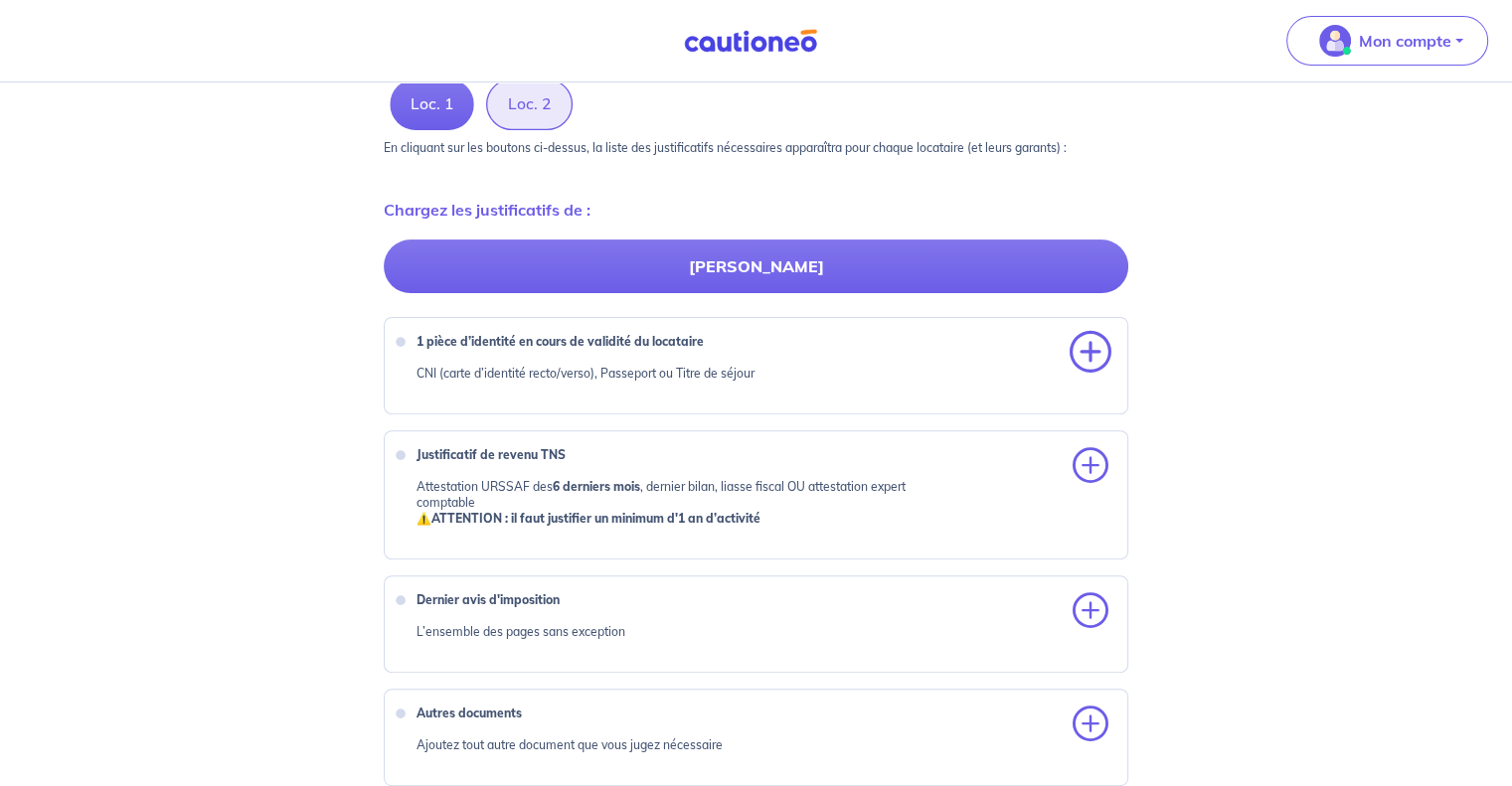 click at bounding box center (1091, 353) 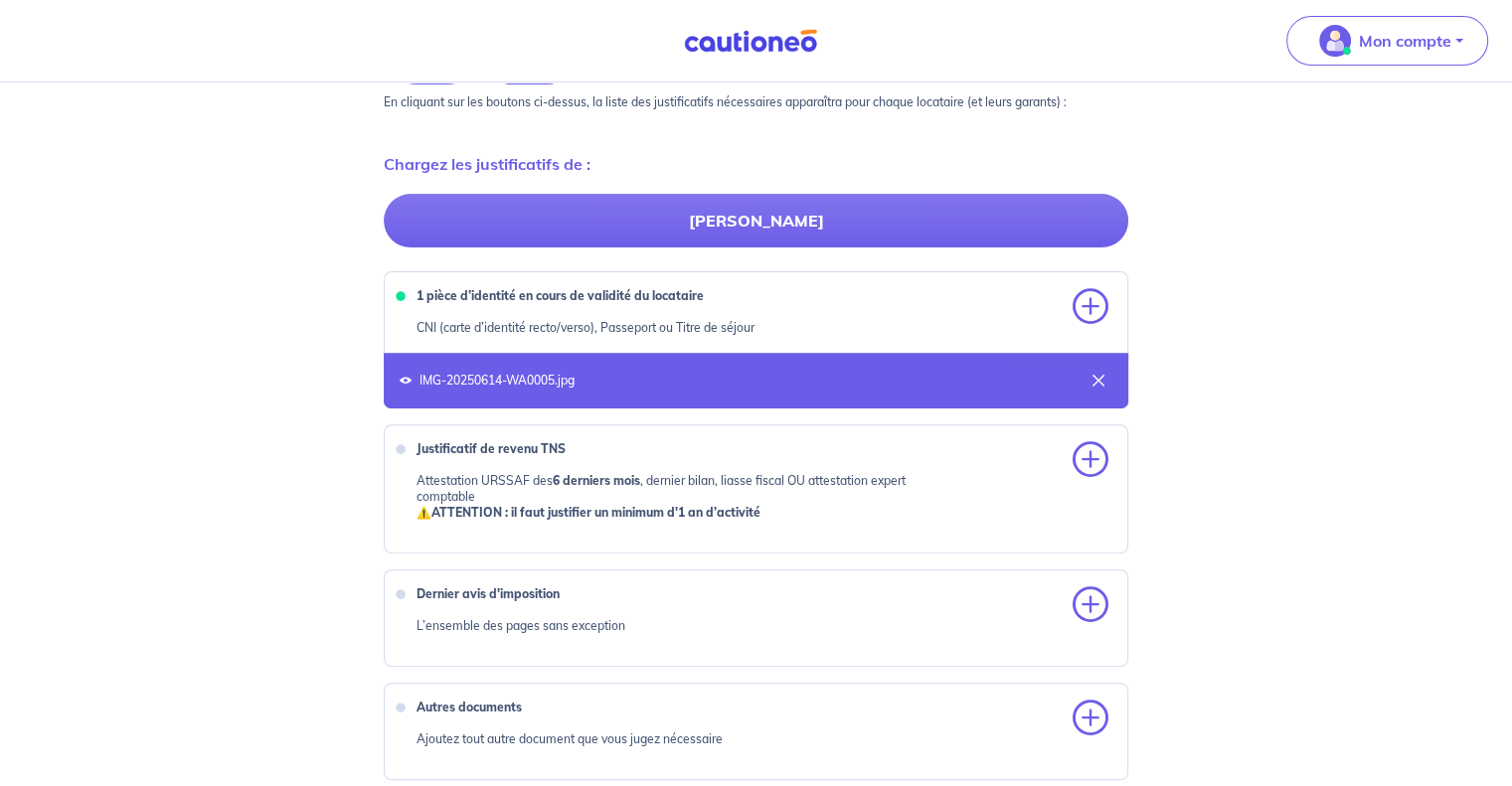 scroll, scrollTop: 741, scrollLeft: 0, axis: vertical 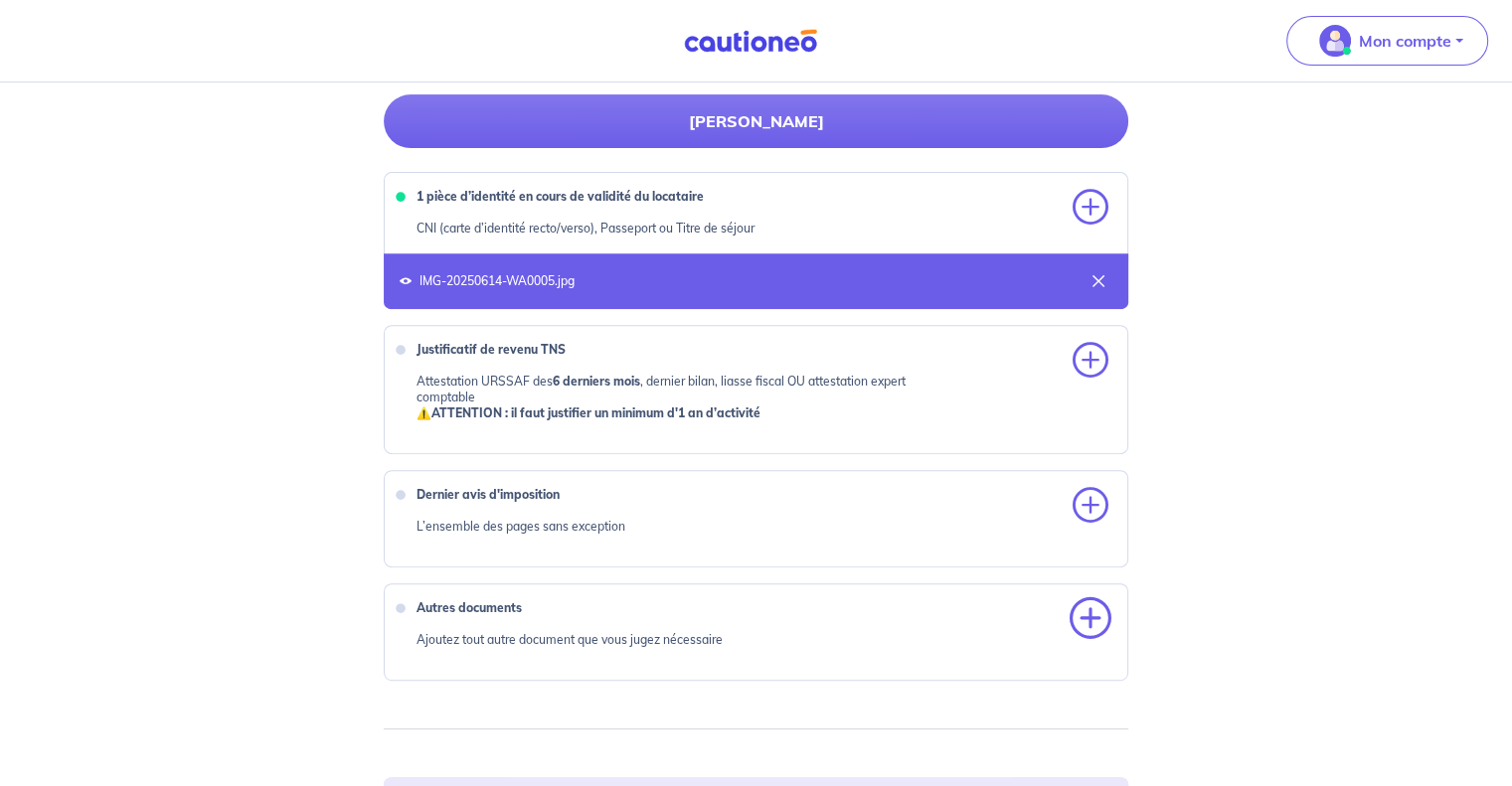 click at bounding box center [1091, 619] 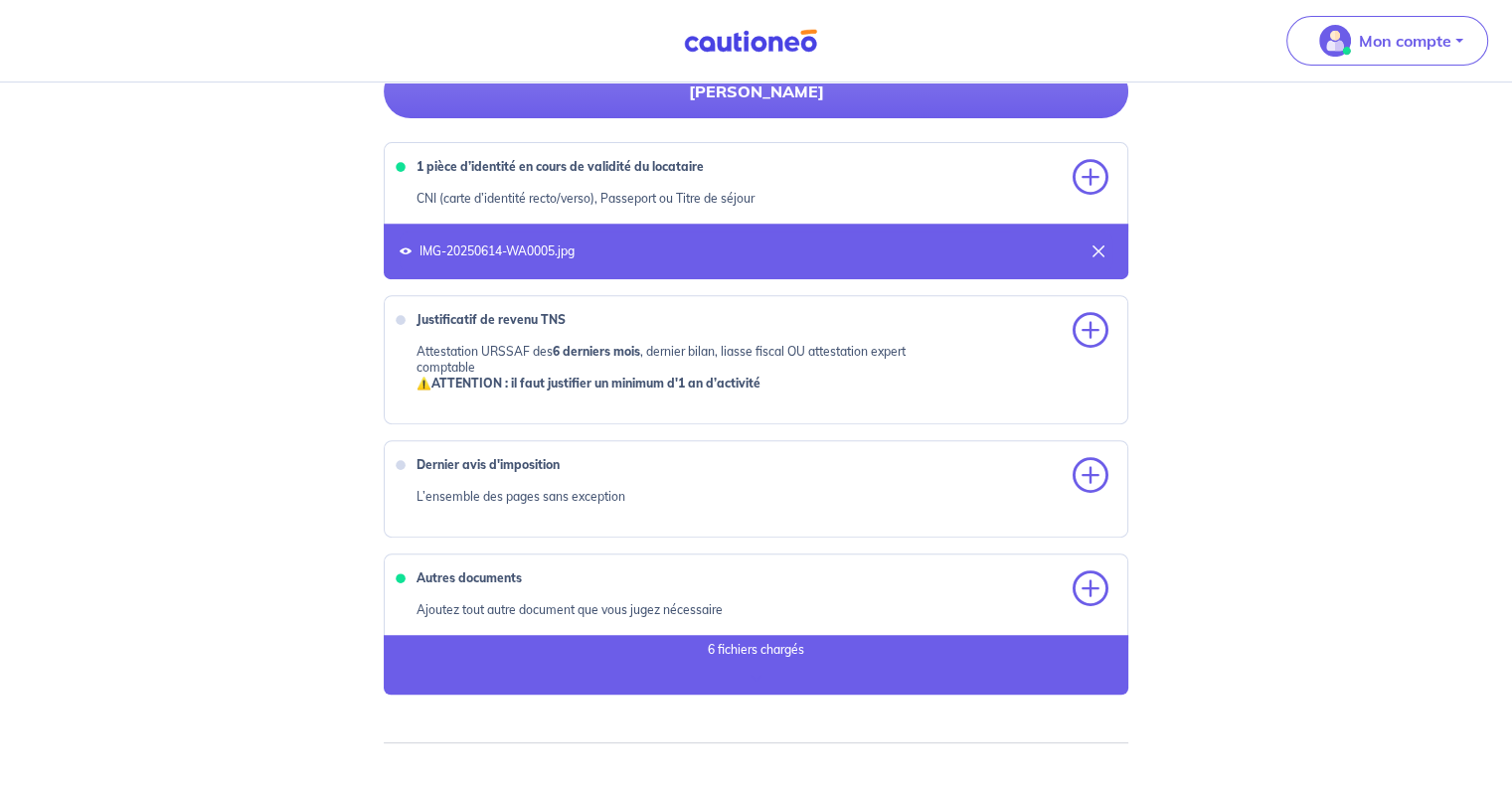 scroll, scrollTop: 741, scrollLeft: 0, axis: vertical 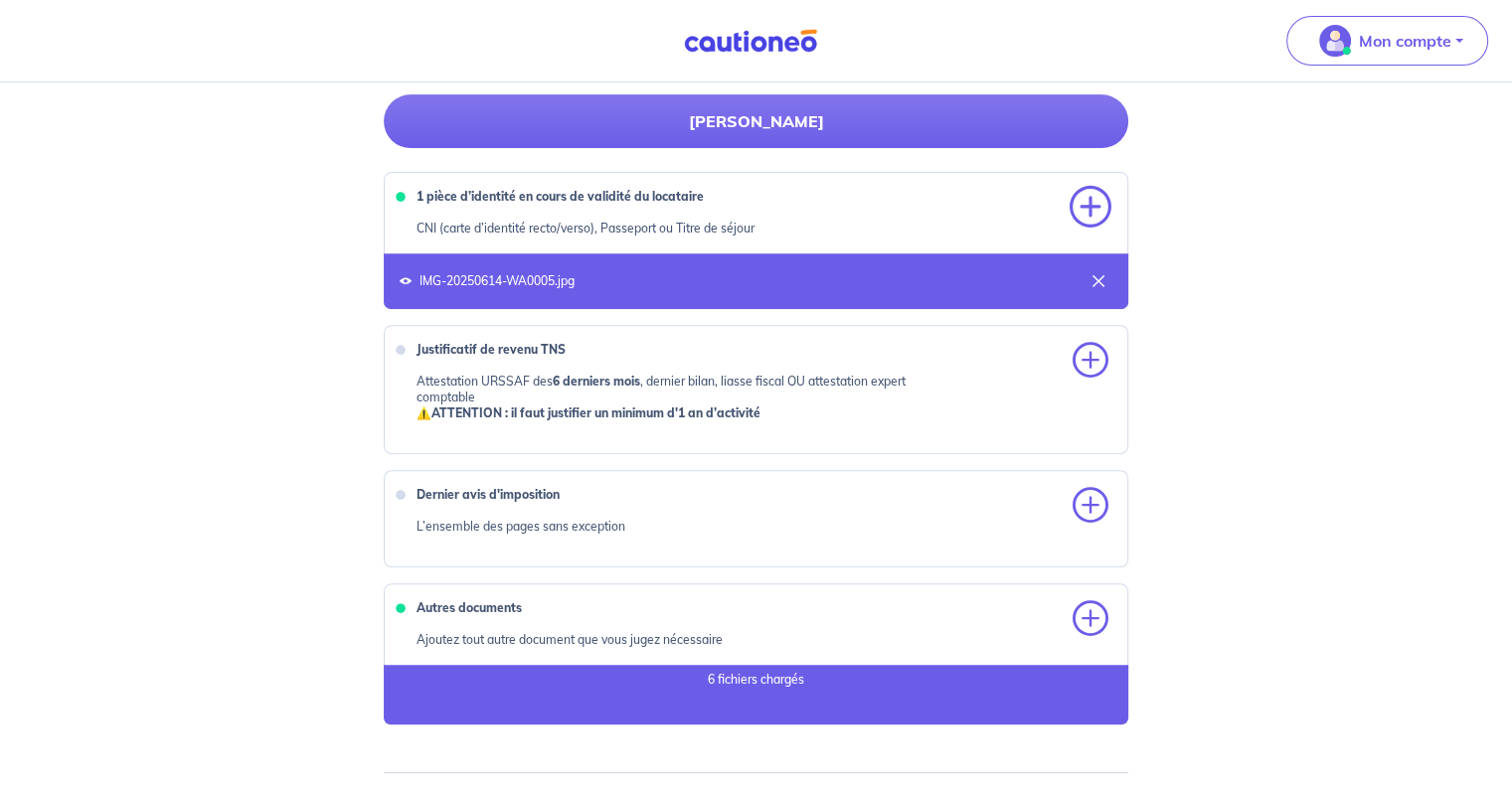 click at bounding box center (1091, 208) 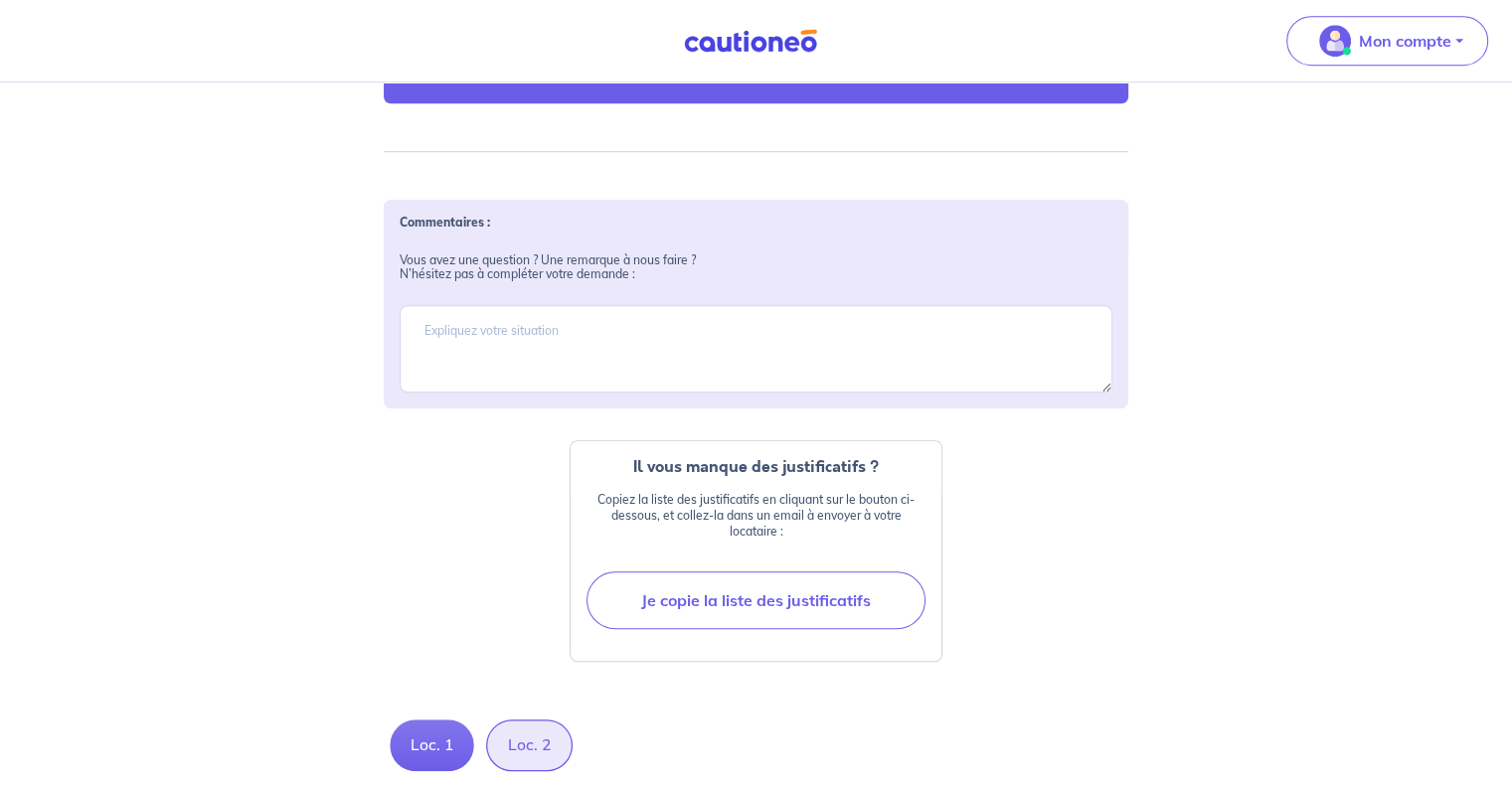 scroll, scrollTop: 1437, scrollLeft: 0, axis: vertical 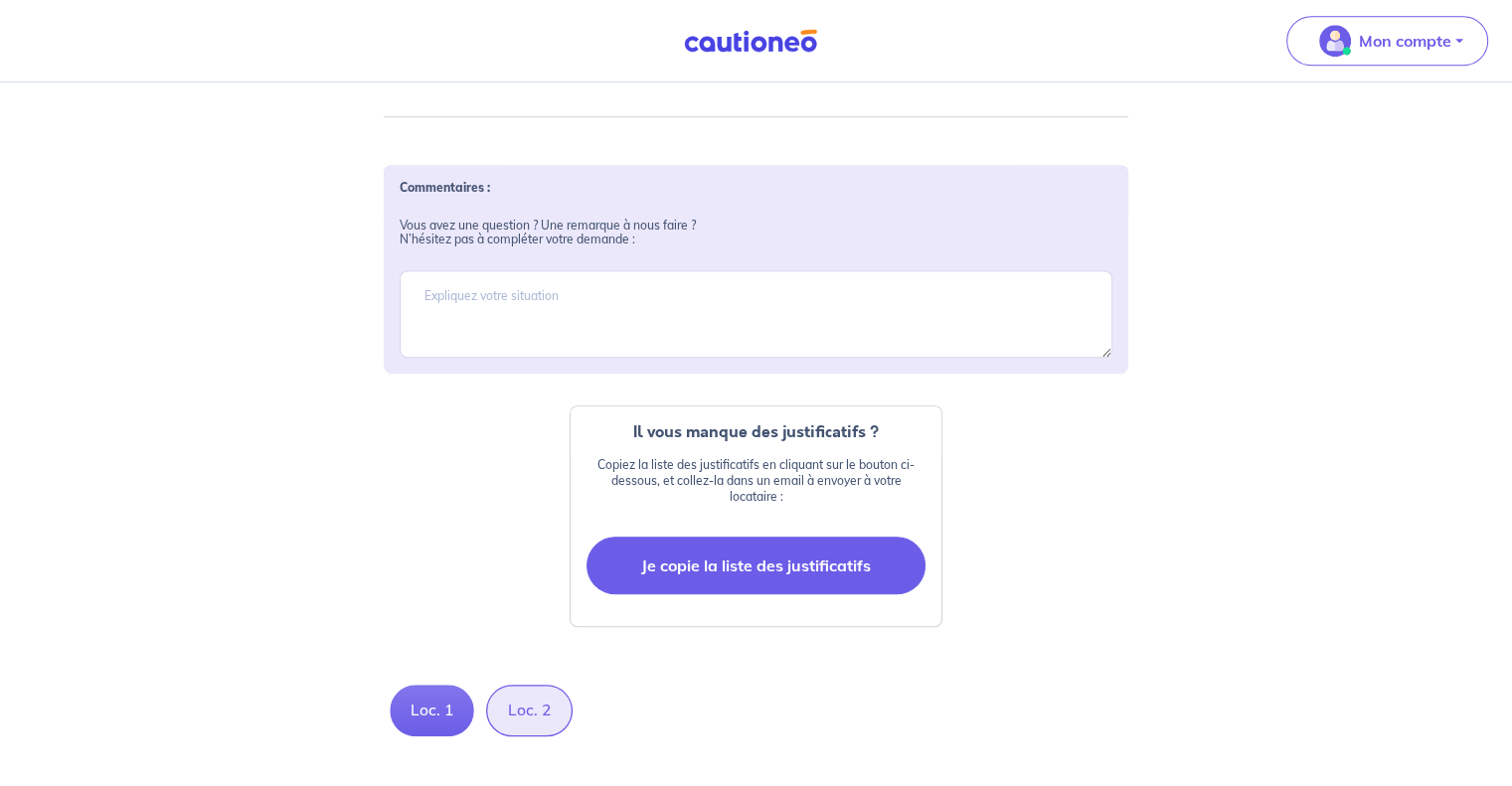 click on "Je copie la liste des justificatifs" at bounding box center [756, 565] 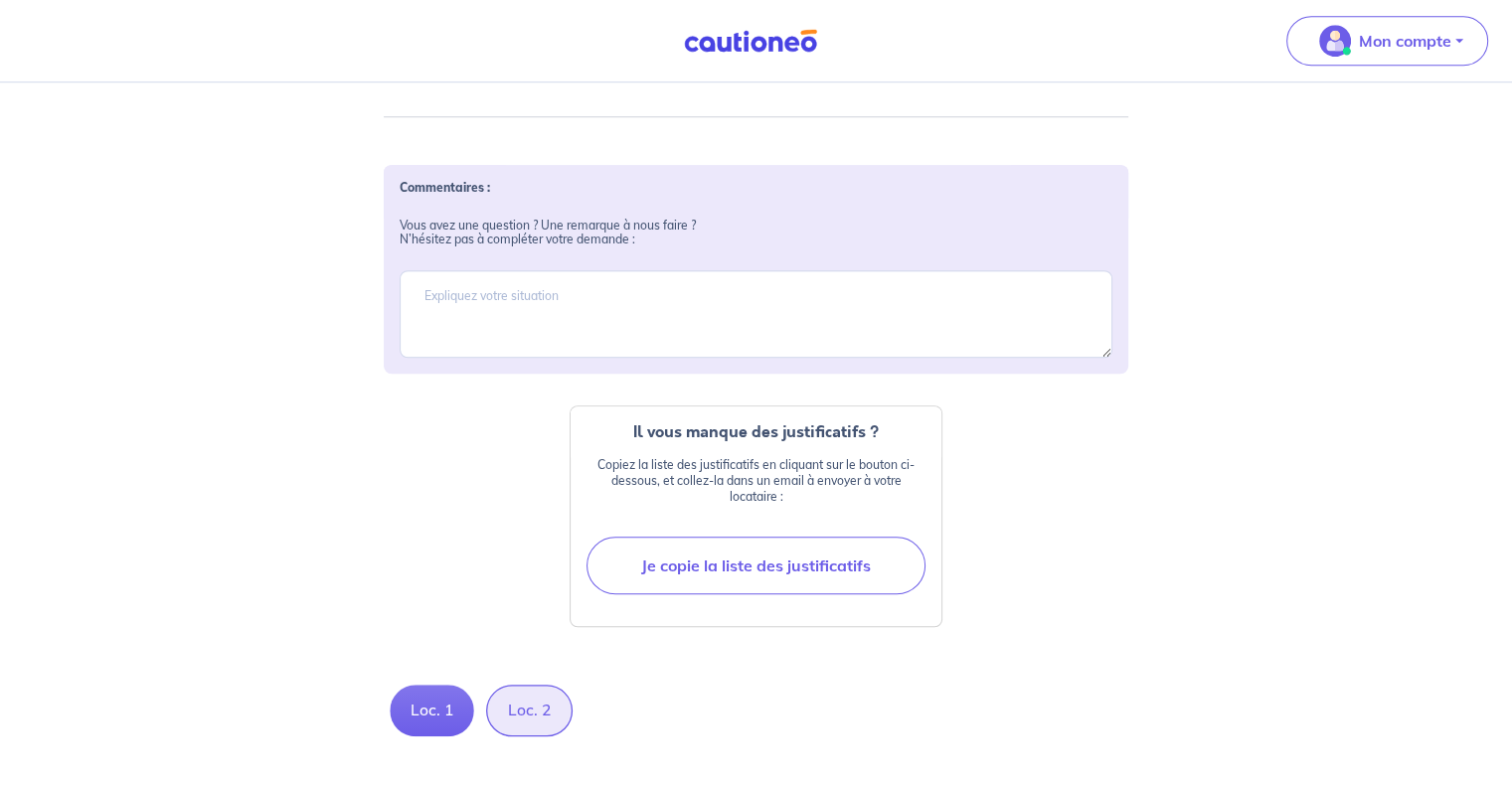 click on "Il vous manque des justificatifs ? Copiez la liste des justificatifs en cliquant sur le bouton ci-dessous,
et collez-la dans un email à envoyer à votre locataire :  Je copie la liste des justificatifs Laurent Jean Georges Bouvier 1 pièce d’identité en cours de validité du locataire Justificatif de revenu TNS Dernier avis d'imposition Amandine Jeannon 1 pièce d’identité en cours de validité du locataire 3 derniers bulletins de salaires Avis de nomination ou arrêté de titularisation Dernier avis d'imposition" at bounding box center (756, 516) 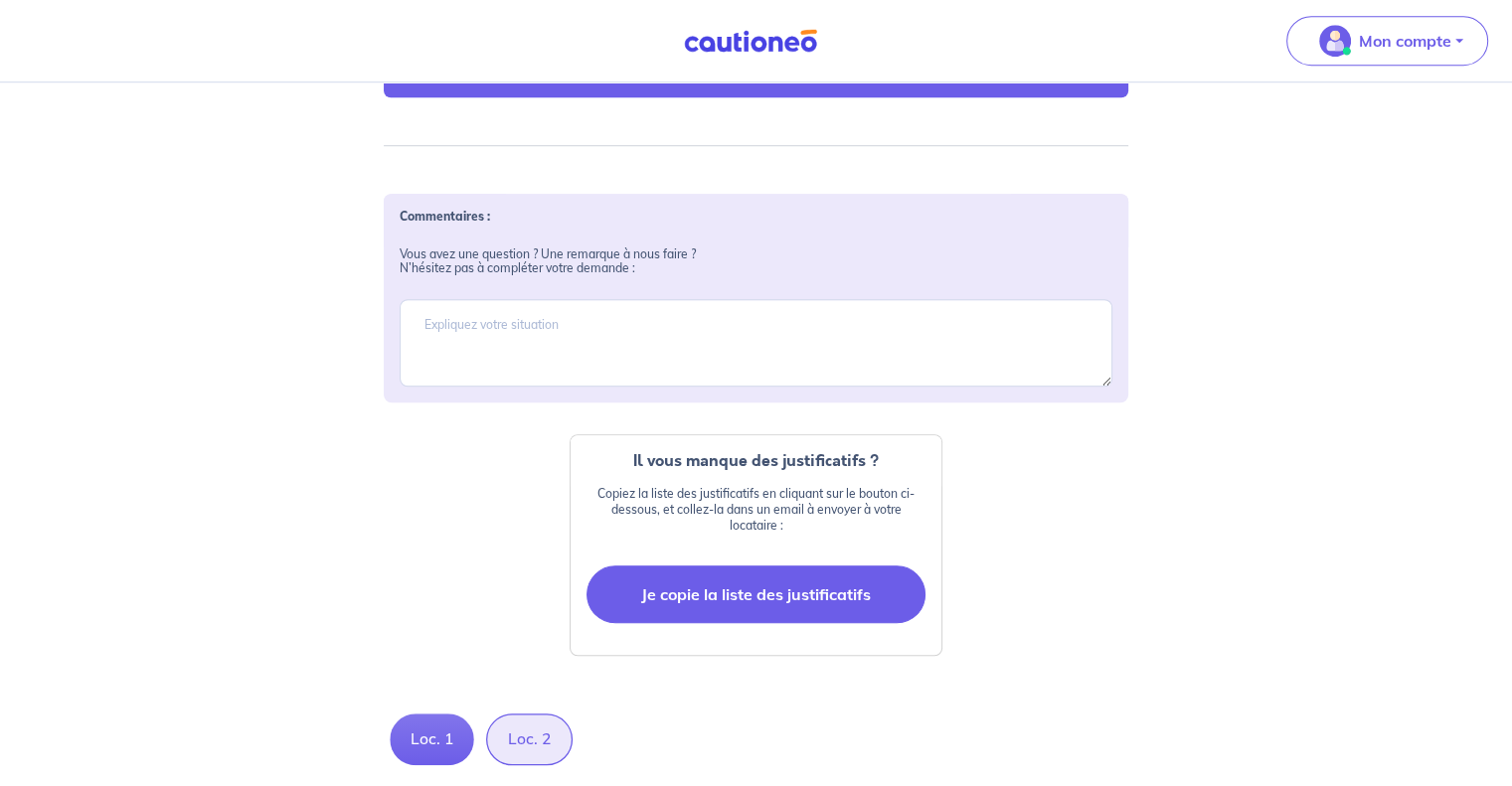 scroll, scrollTop: 1437, scrollLeft: 0, axis: vertical 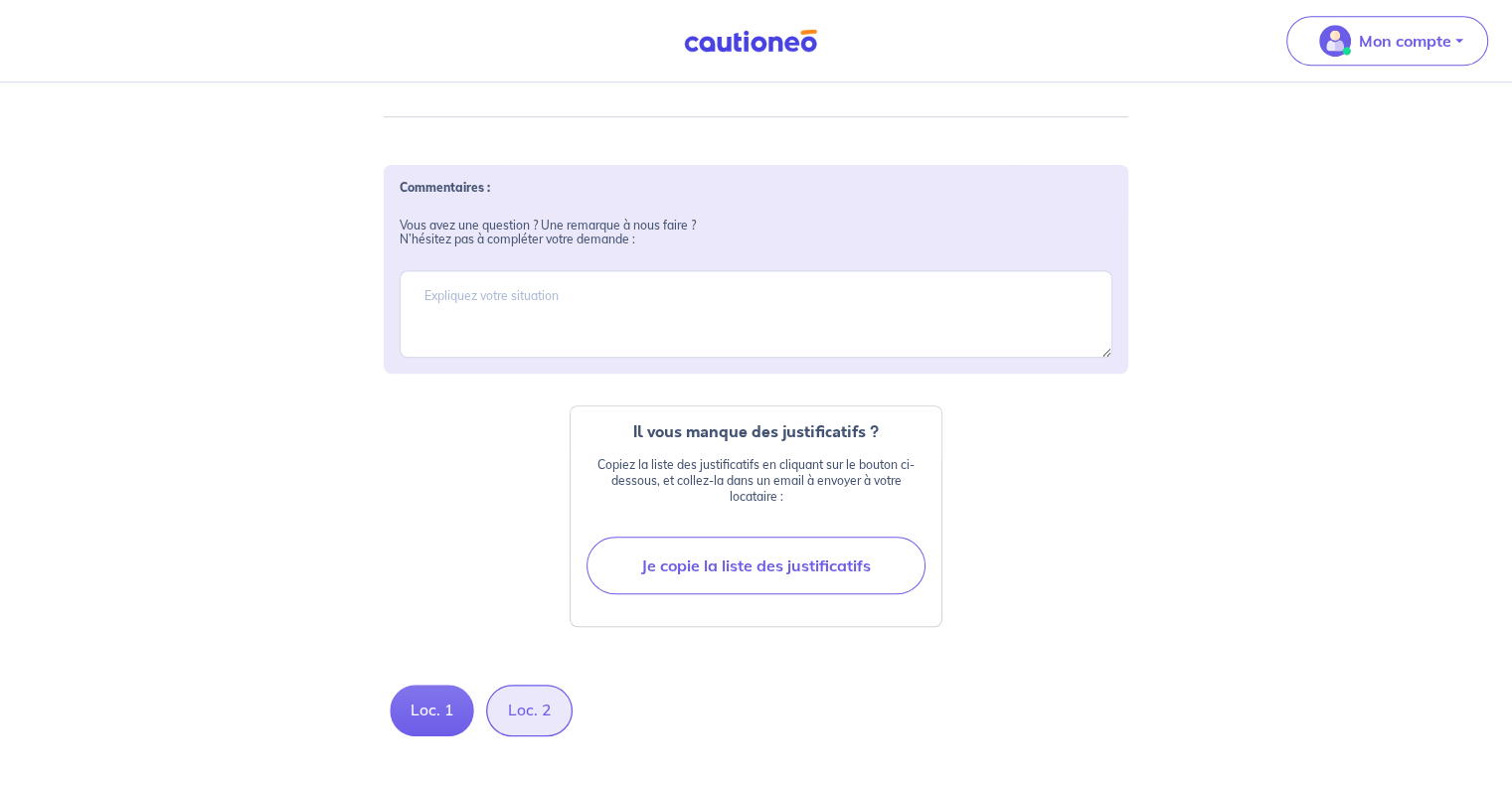 click on "Loc. 2" at bounding box center (529, 710) 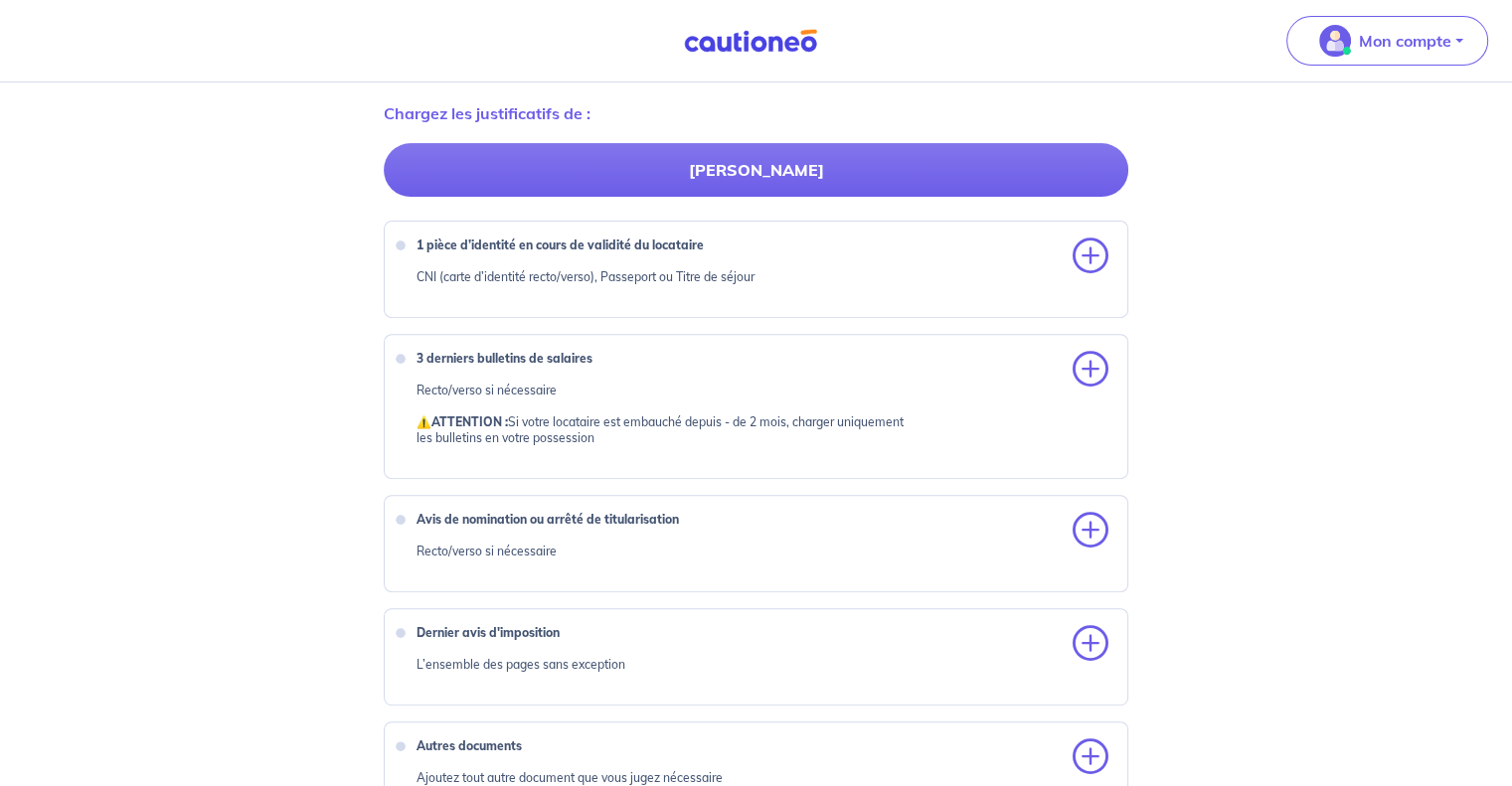 scroll, scrollTop: 696, scrollLeft: 0, axis: vertical 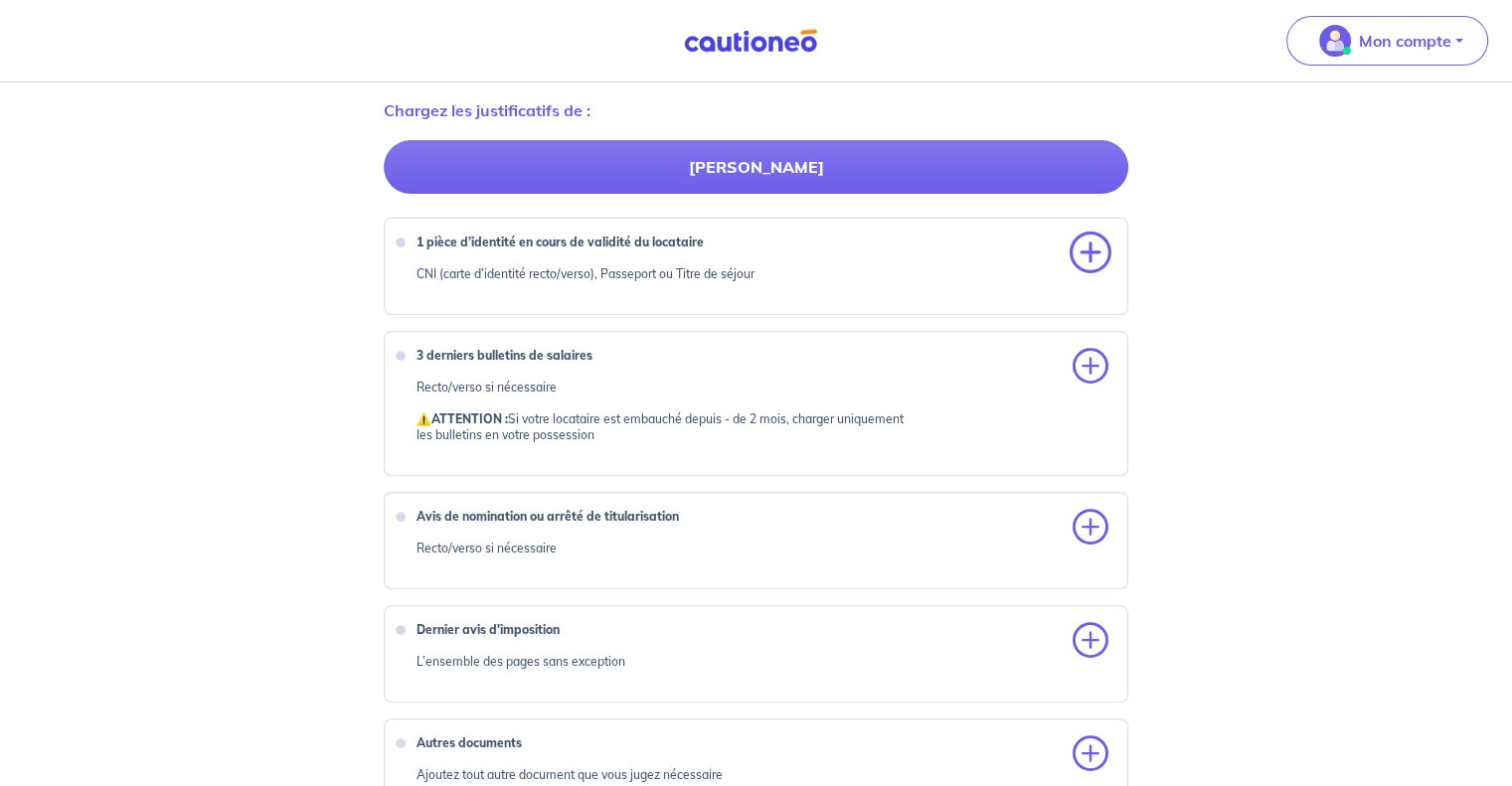 click at bounding box center [1091, 253] 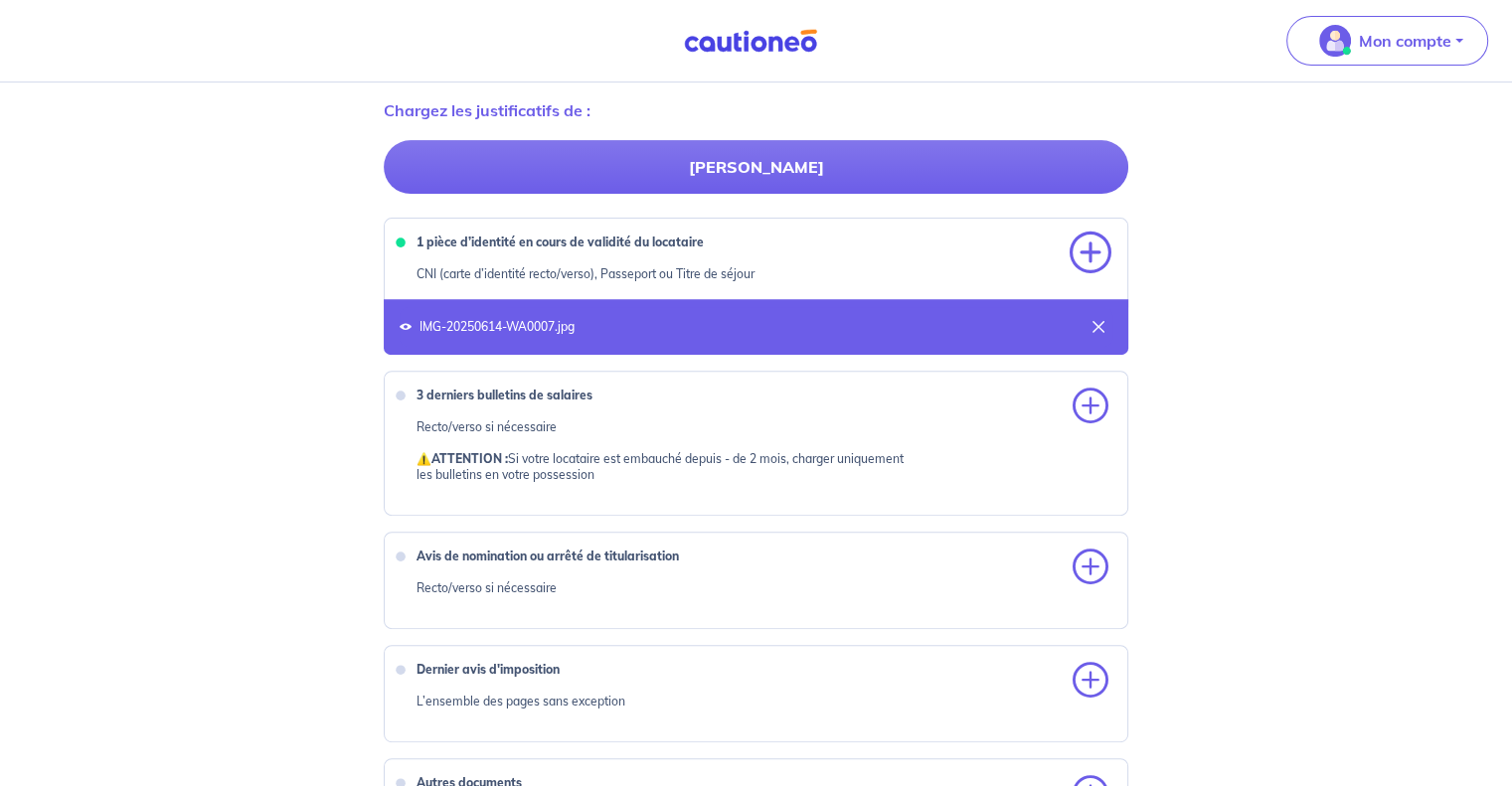click at bounding box center (1091, 253) 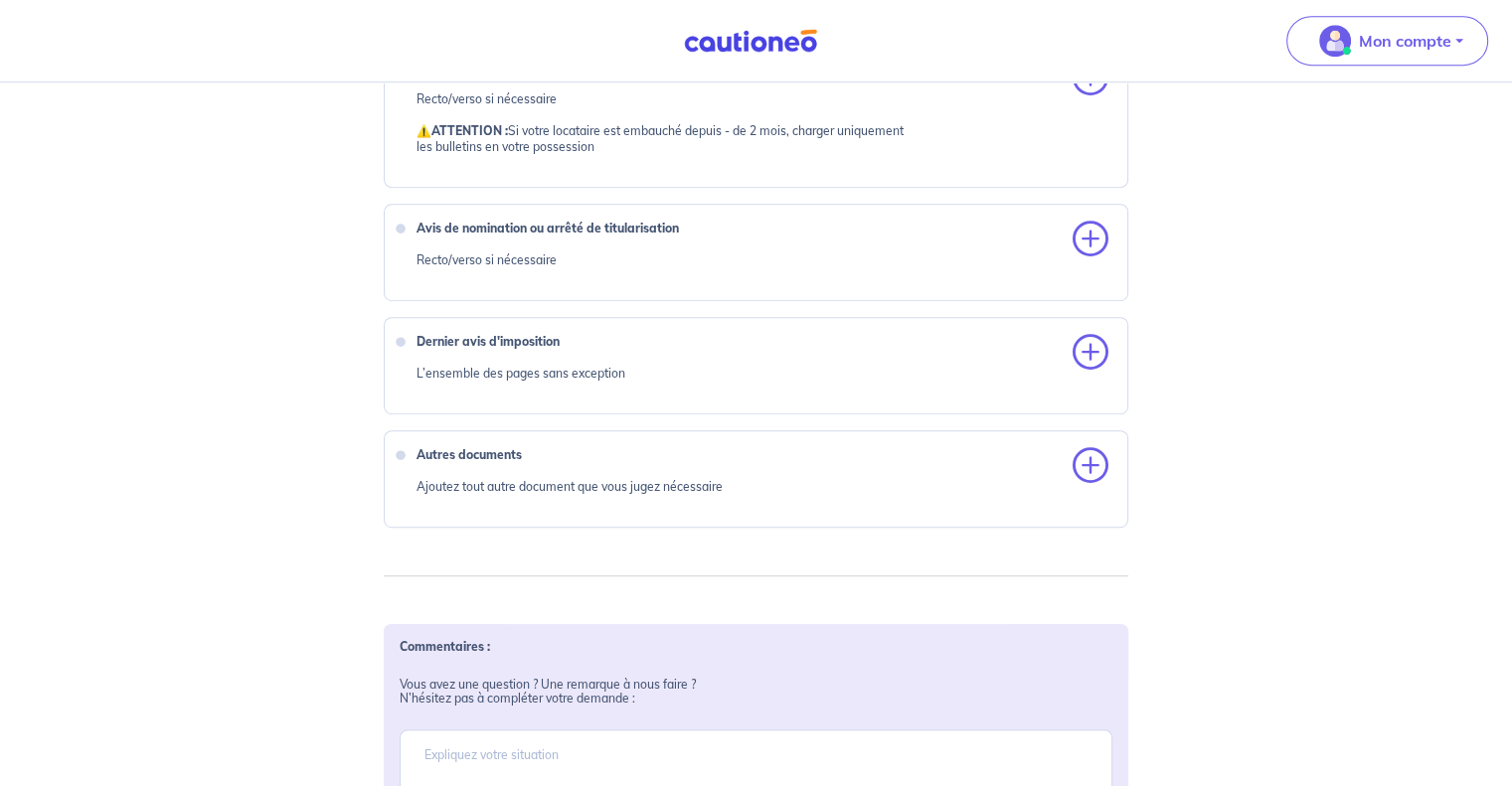 scroll, scrollTop: 1093, scrollLeft: 0, axis: vertical 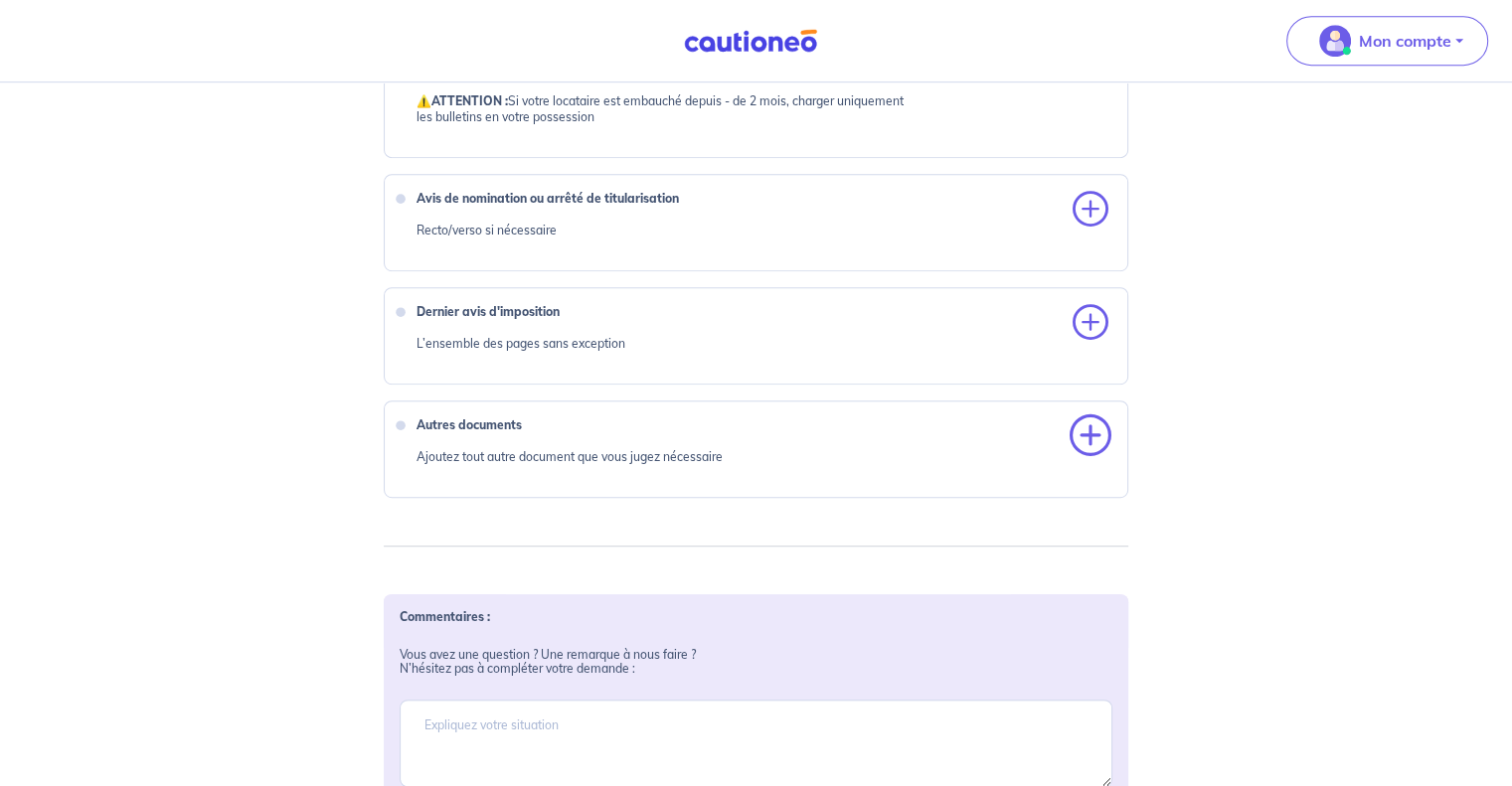click at bounding box center [1091, 436] 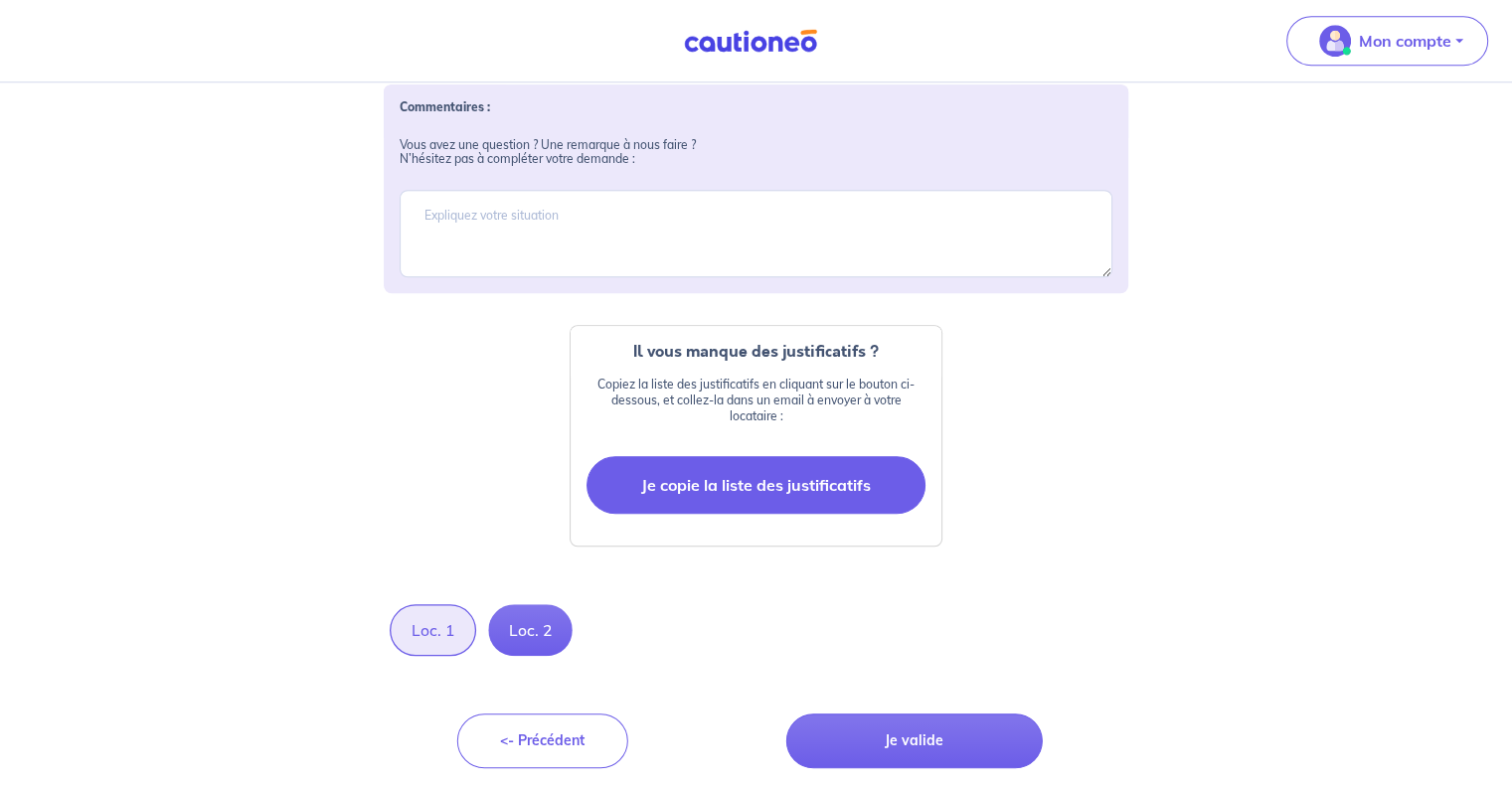 scroll, scrollTop: 1685, scrollLeft: 0, axis: vertical 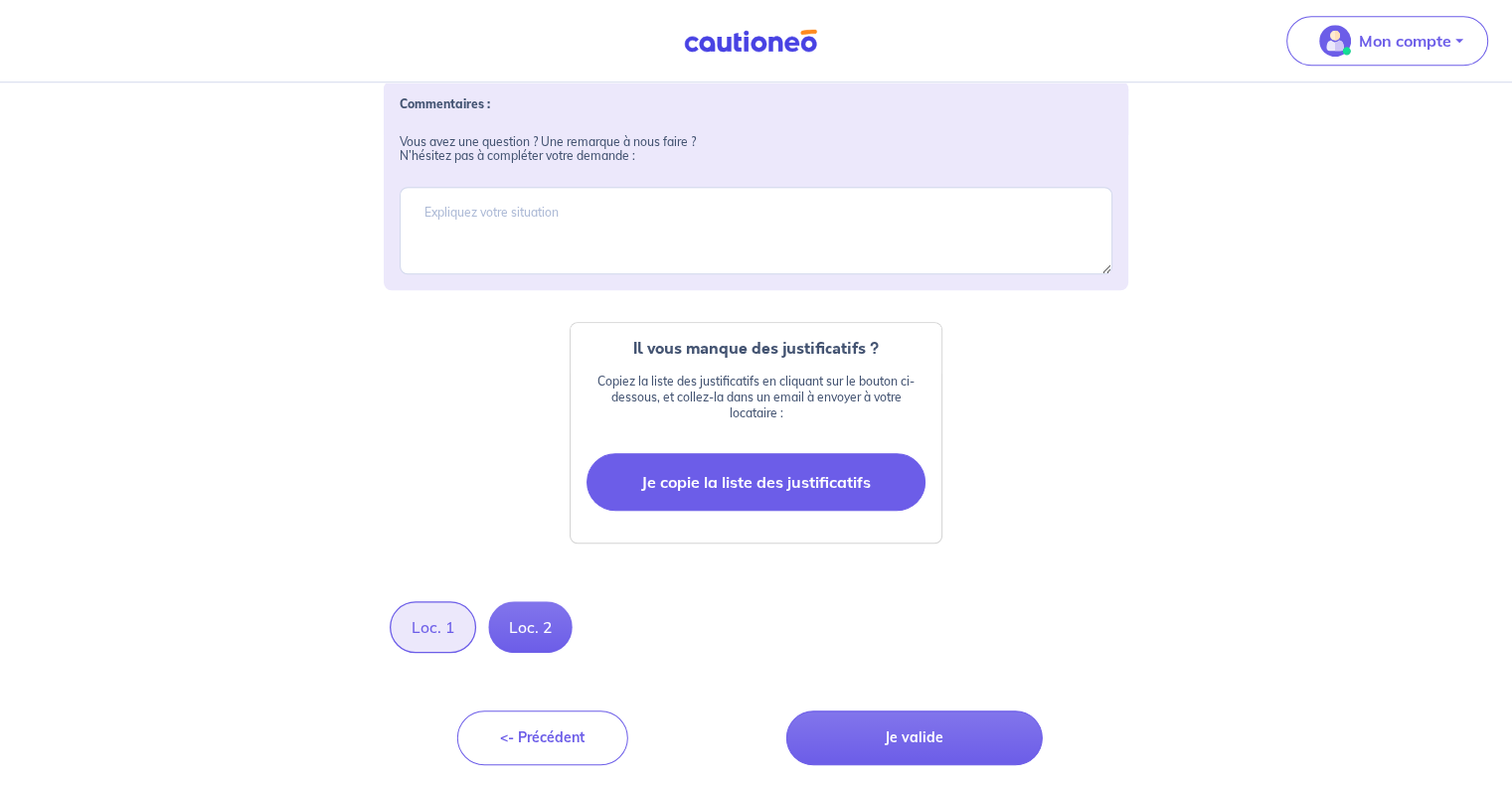 click on "Je copie la liste des justificatifs" at bounding box center (756, 482) 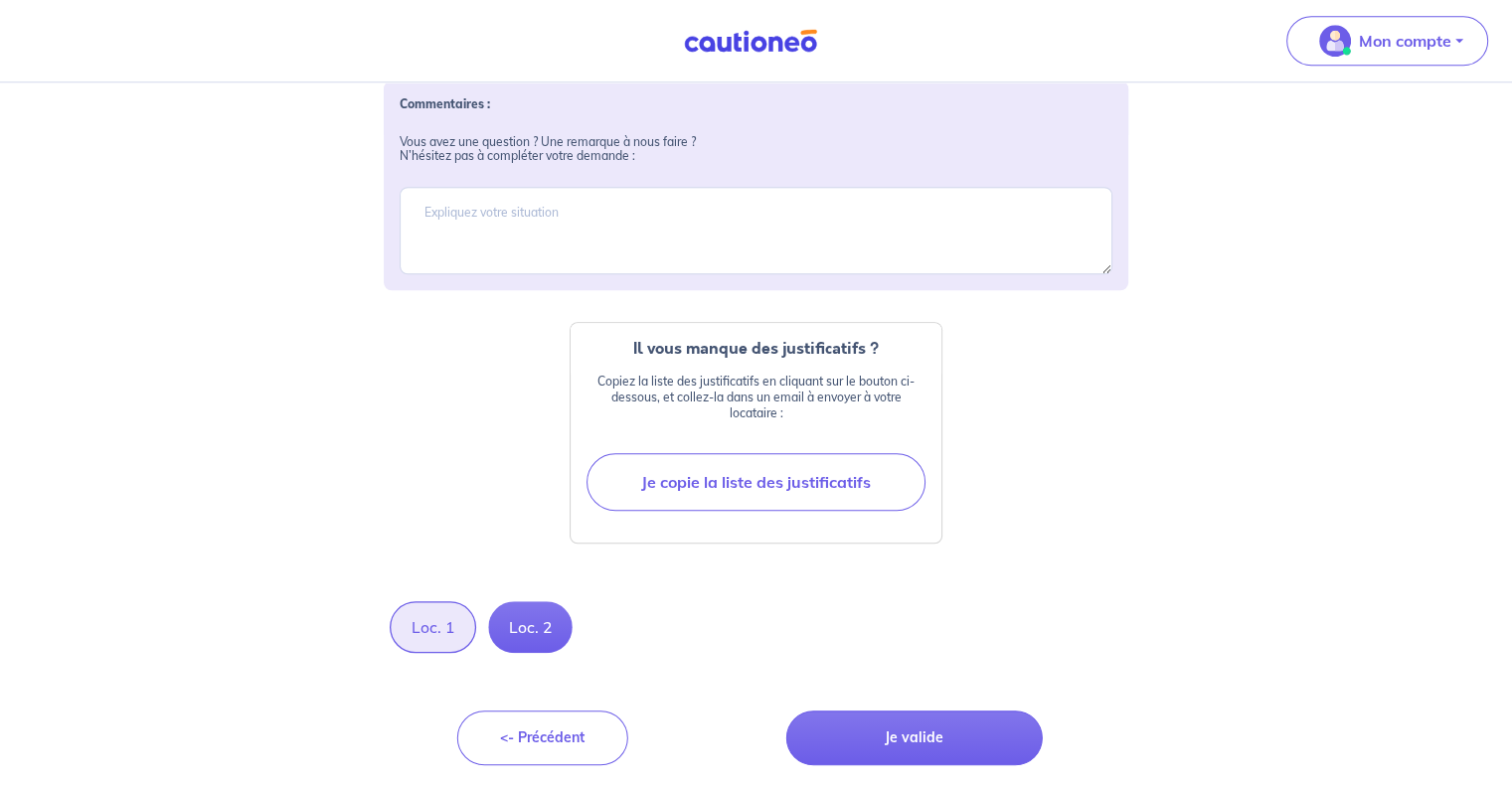click on "Transmettez-nous les justificatifs ⚠️  La qualité de vos justificatifs  transmis est importante pour un traitement plus rapide de votre dossier :  veillez à envoyer des documents nets, lisibles et entiers
👉  Il vous manque des justificatifs ?
Pas de stress, chargez les justificatifs en votre possession et revenez plus tard charger les suivants, nous les sauvegardons. Loc. 1 Loc. 2 En cliquant sur les boutons ci-dessus, la liste des justificatifs nécessaires apparaîtra pour chaque locataire (et leurs garants) : Chargez les justificatifs de : Amandine Jeannon 1 pièce d’identité en cours de validité du locataire CNI (carte d’identité recto/verso), Passeport ou Titre de séjour IMG-20250614-WA0007.jpg IMG-20250614-WA0008.jpg 3 derniers bulletins de salaires Recto/verso si nécessaire
⚠️  ATTENTION :  Si votre locataire est embauché depuis - de 2 mois, charger uniquement les bulletins en votre possession Avis de nomination ou arrêté de titularisation Recto/verso si nécessaire
X" at bounding box center (756, -406) 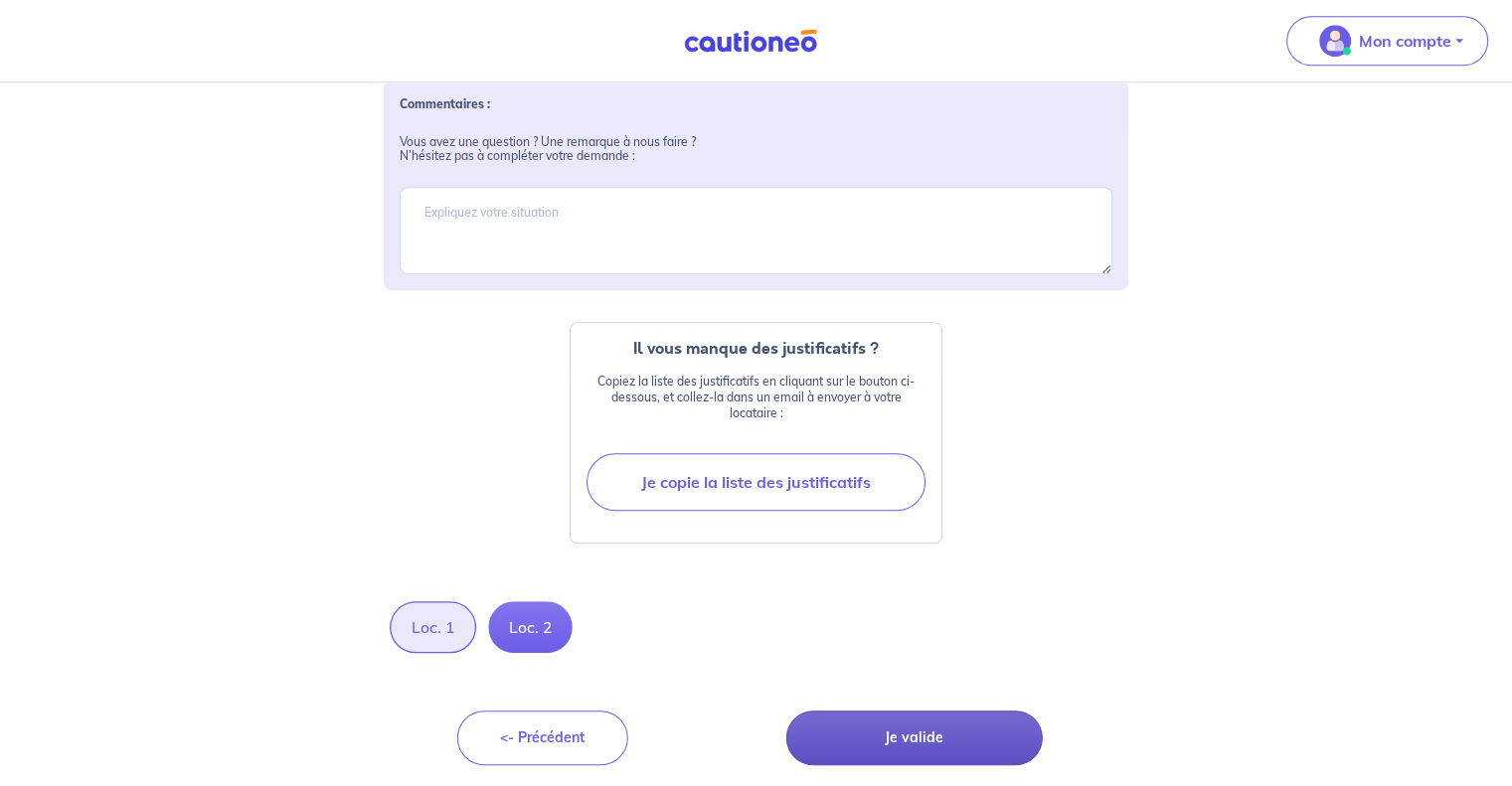 click on "Je valide" at bounding box center (915, 737) 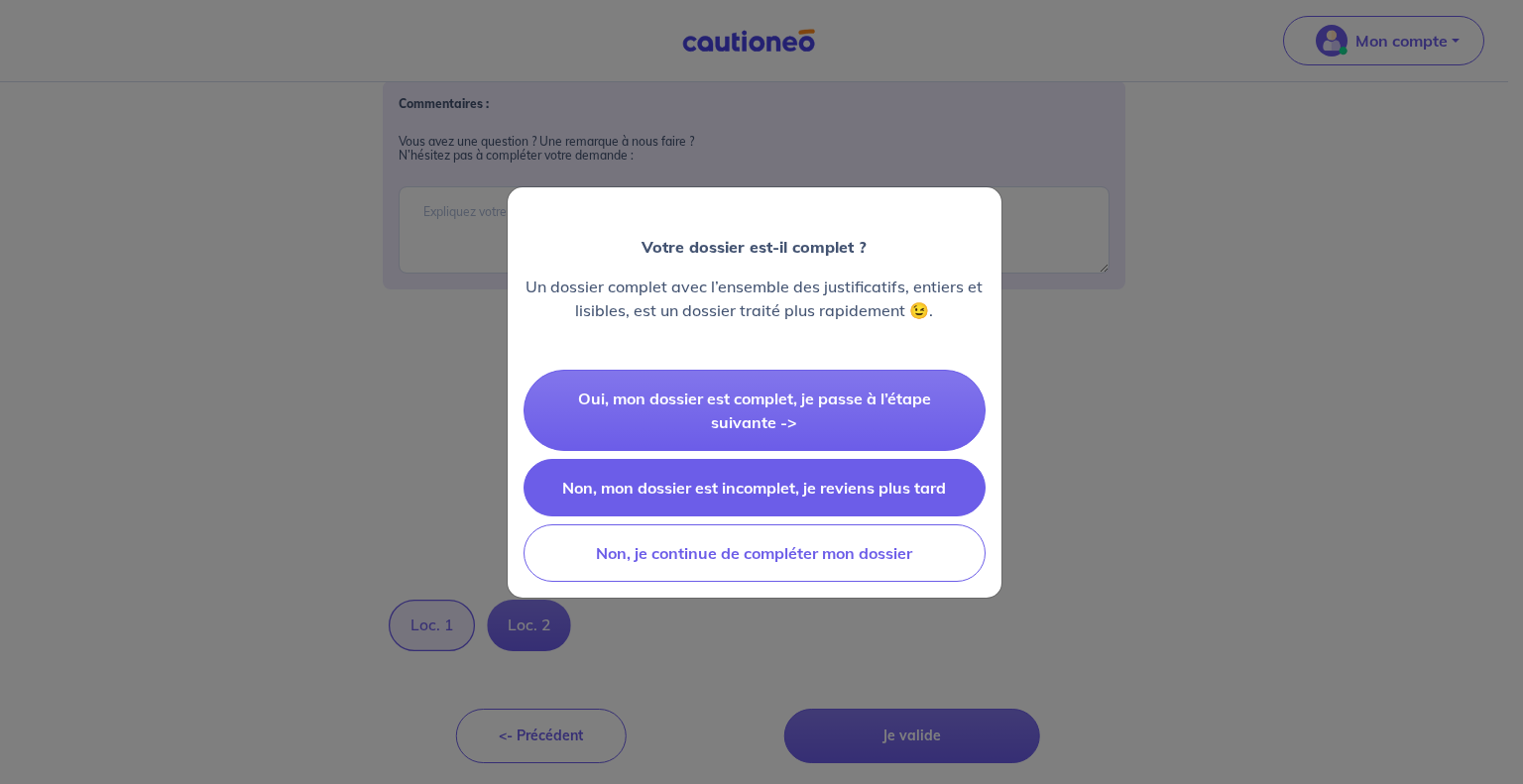 click on "Non, mon dossier est incomplet, je reviens plus tard" at bounding box center (755, 488) 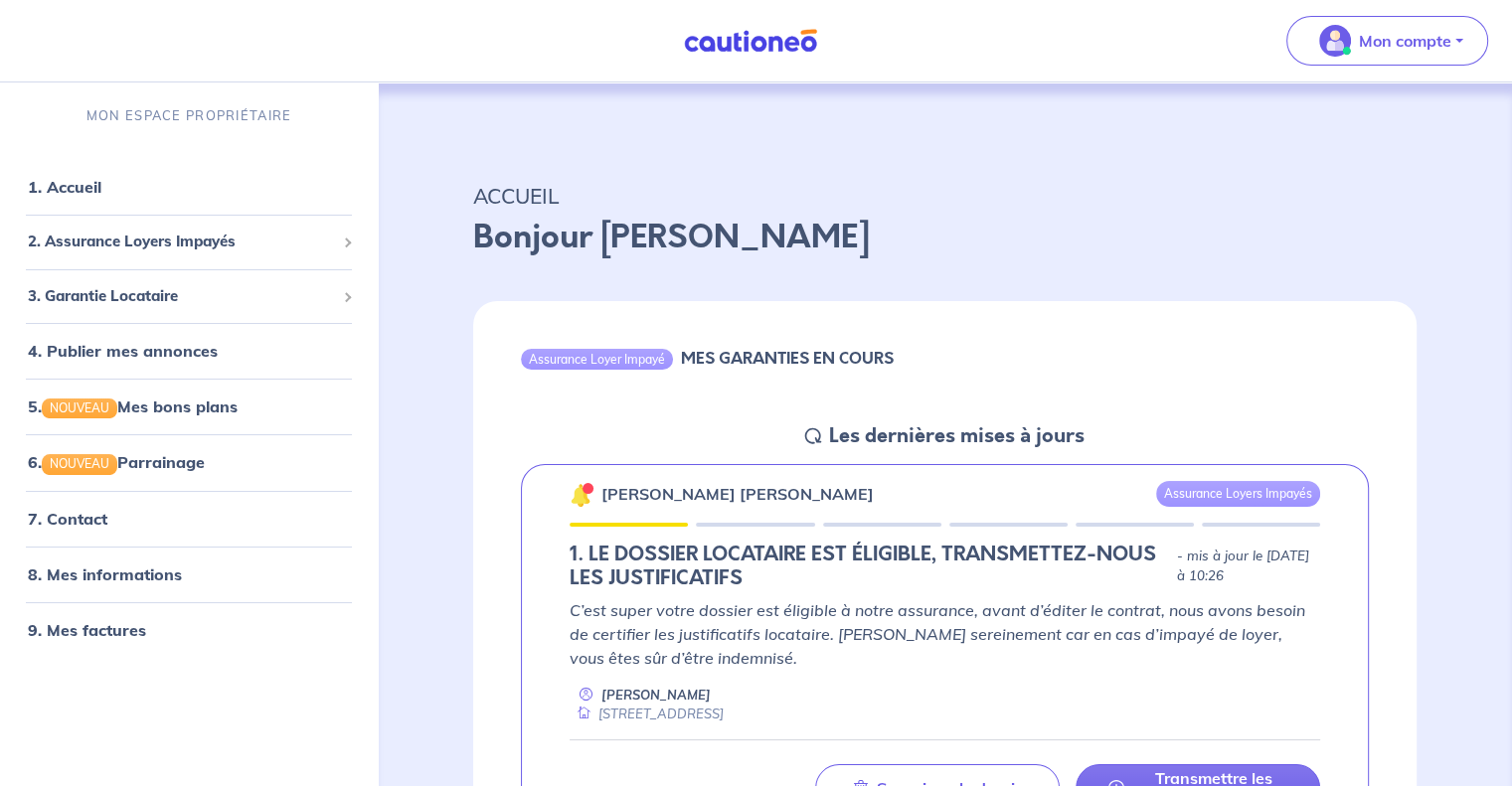 scroll, scrollTop: 199, scrollLeft: 0, axis: vertical 